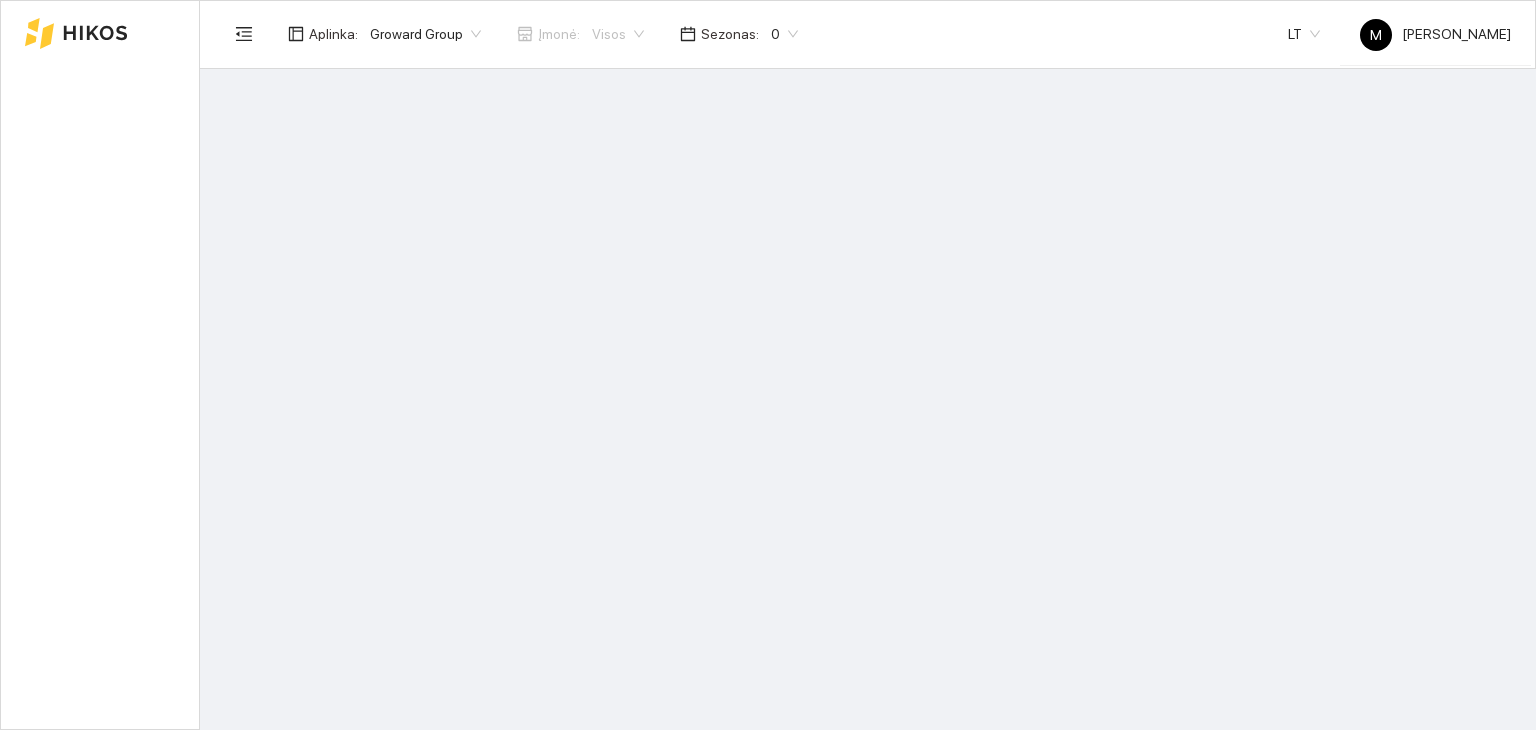 scroll, scrollTop: 0, scrollLeft: 0, axis: both 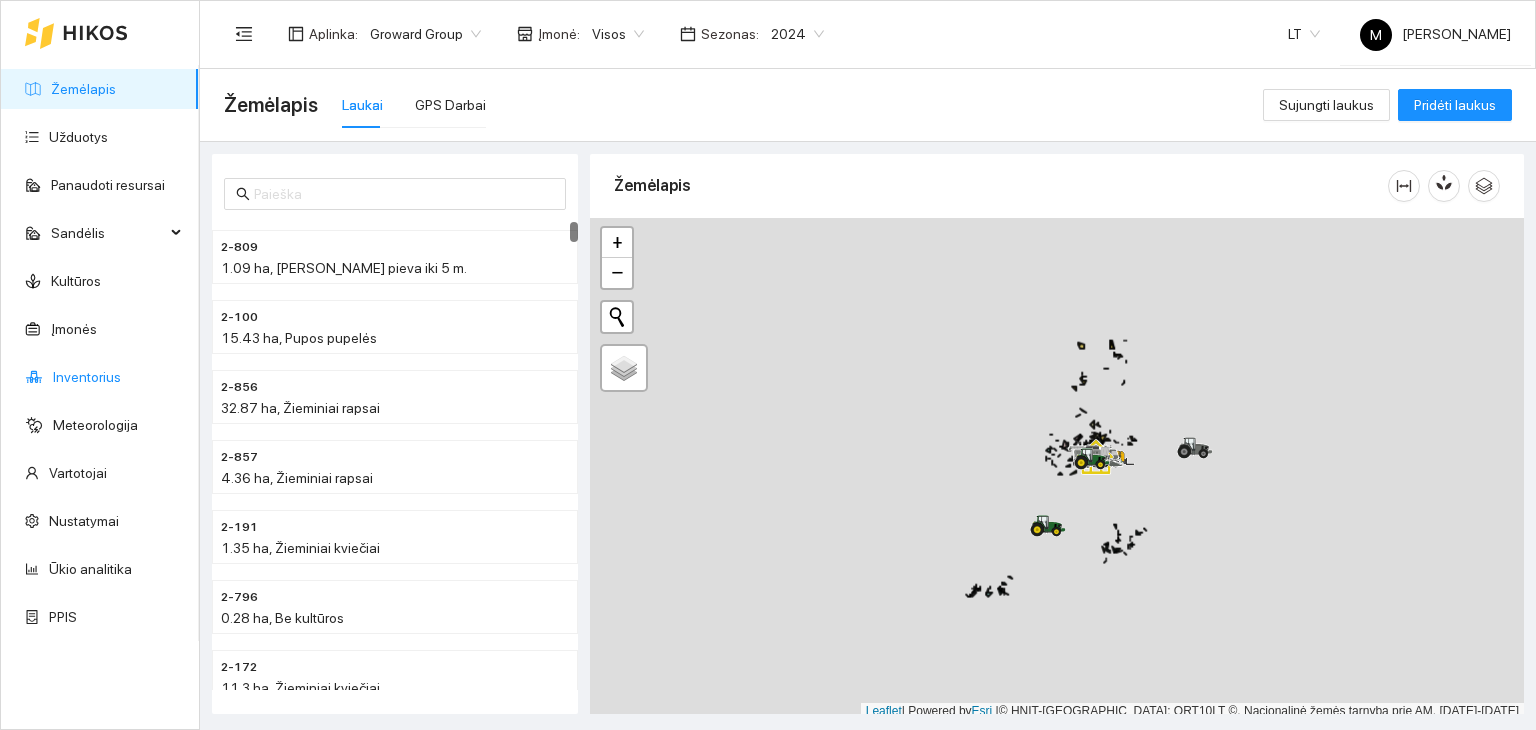 click on "Inventorius" at bounding box center (87, 377) 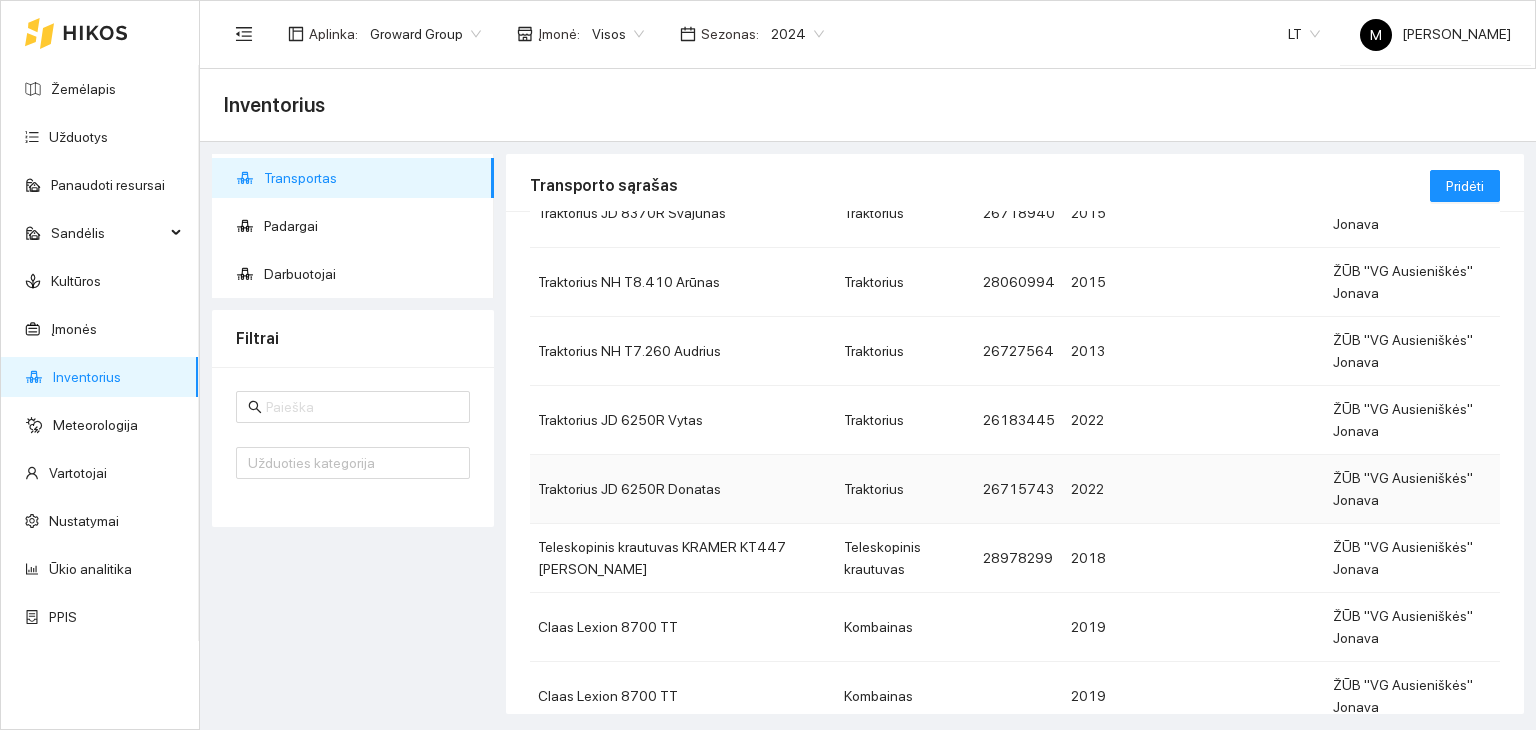 scroll, scrollTop: 392, scrollLeft: 0, axis: vertical 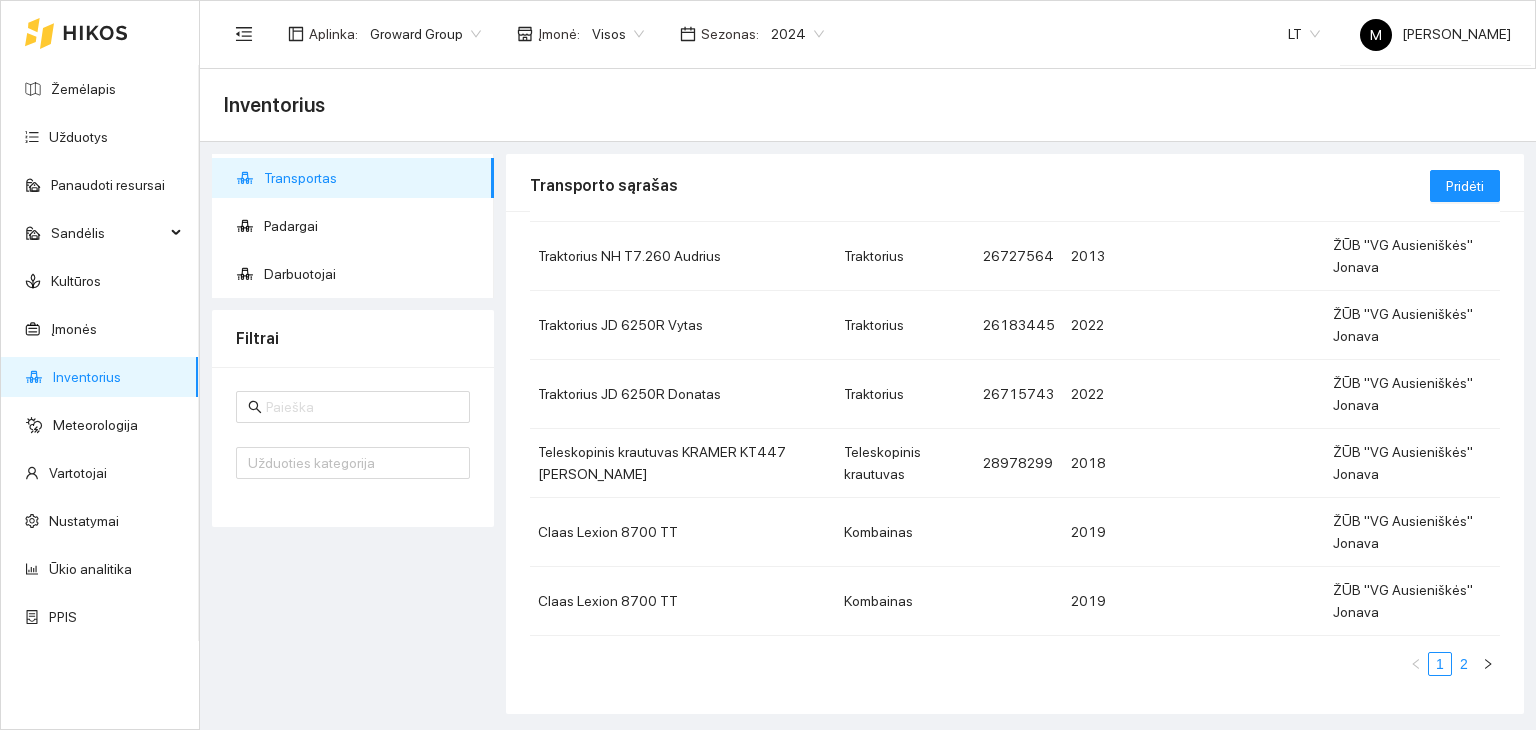 click on "2" at bounding box center (1464, 664) 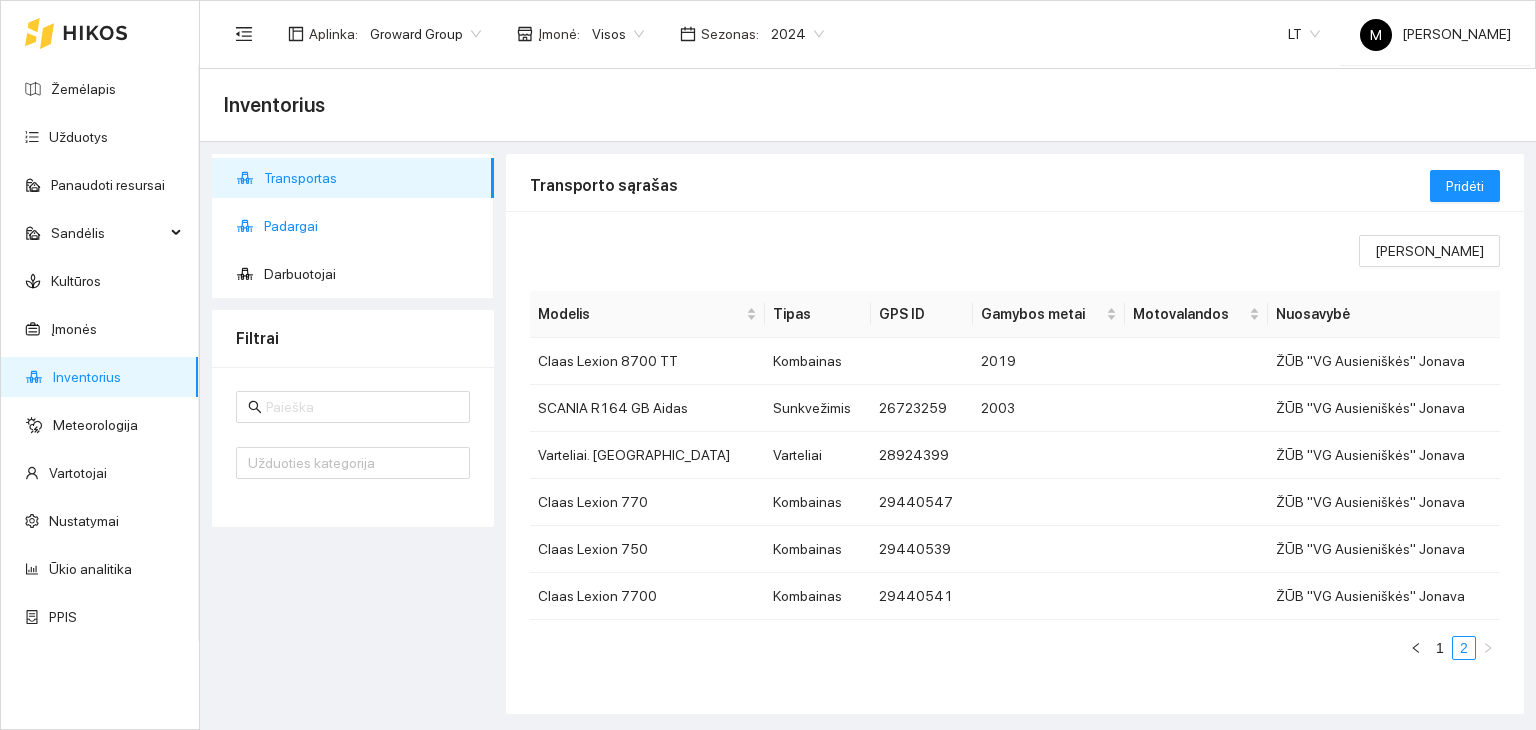 click on "Padargai" at bounding box center [371, 226] 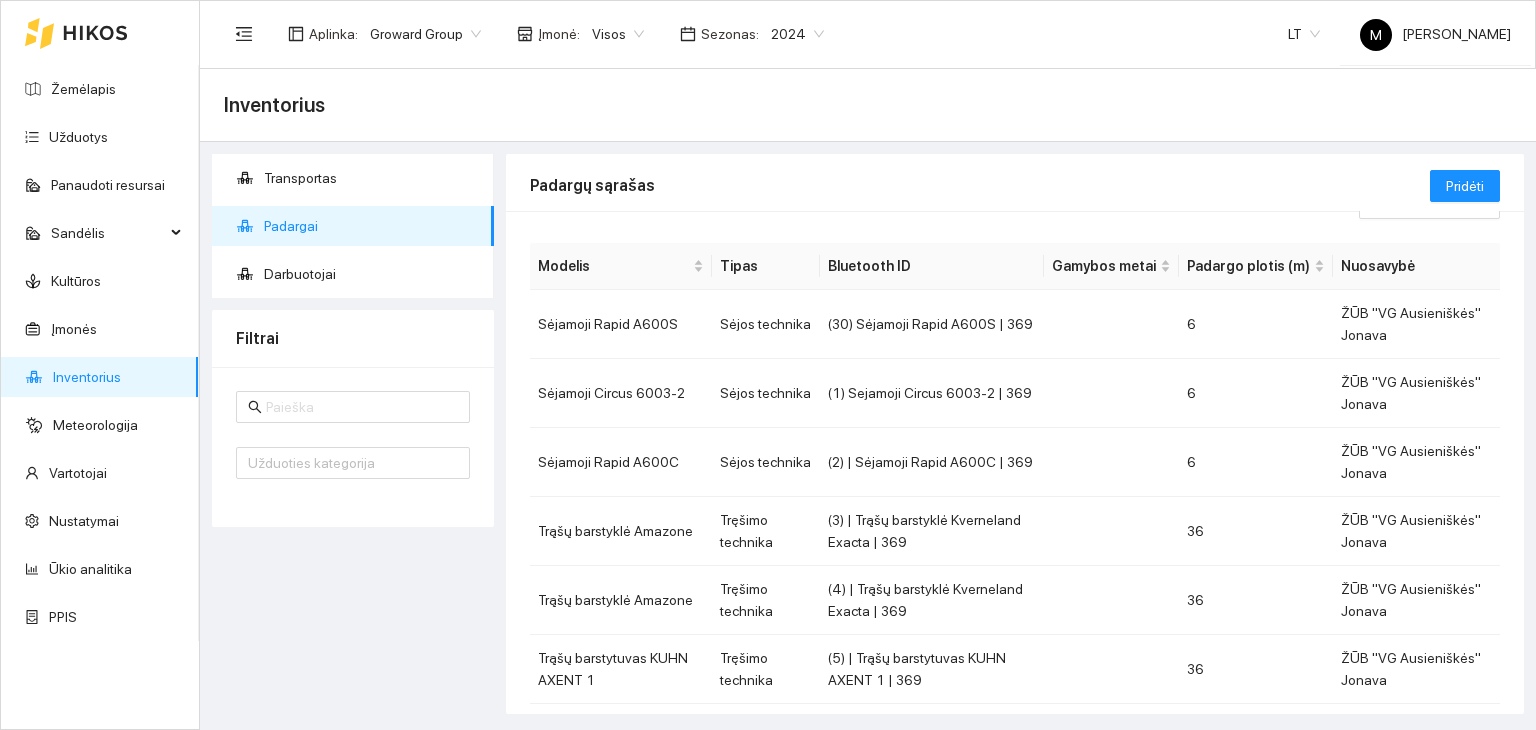 scroll, scrollTop: 0, scrollLeft: 0, axis: both 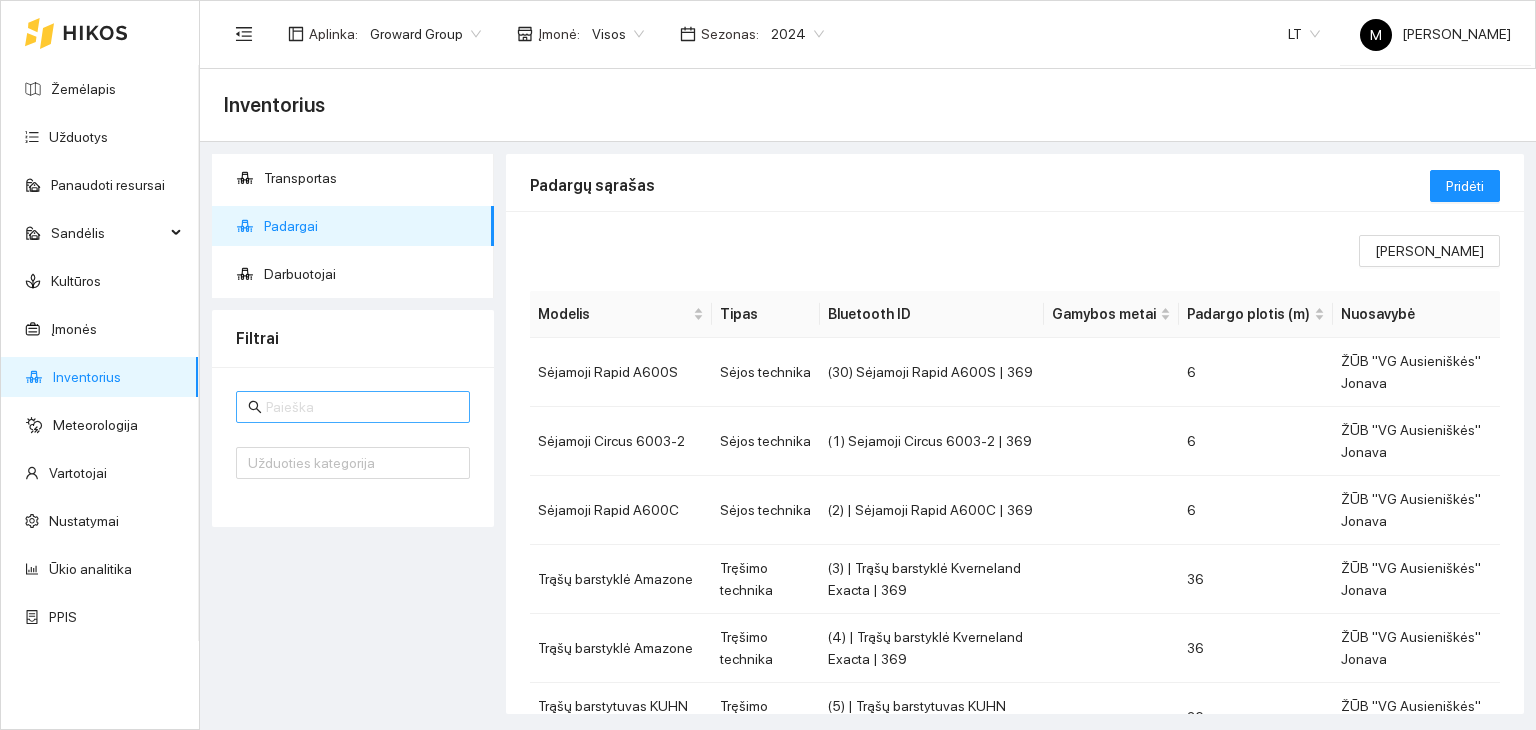 click at bounding box center [362, 407] 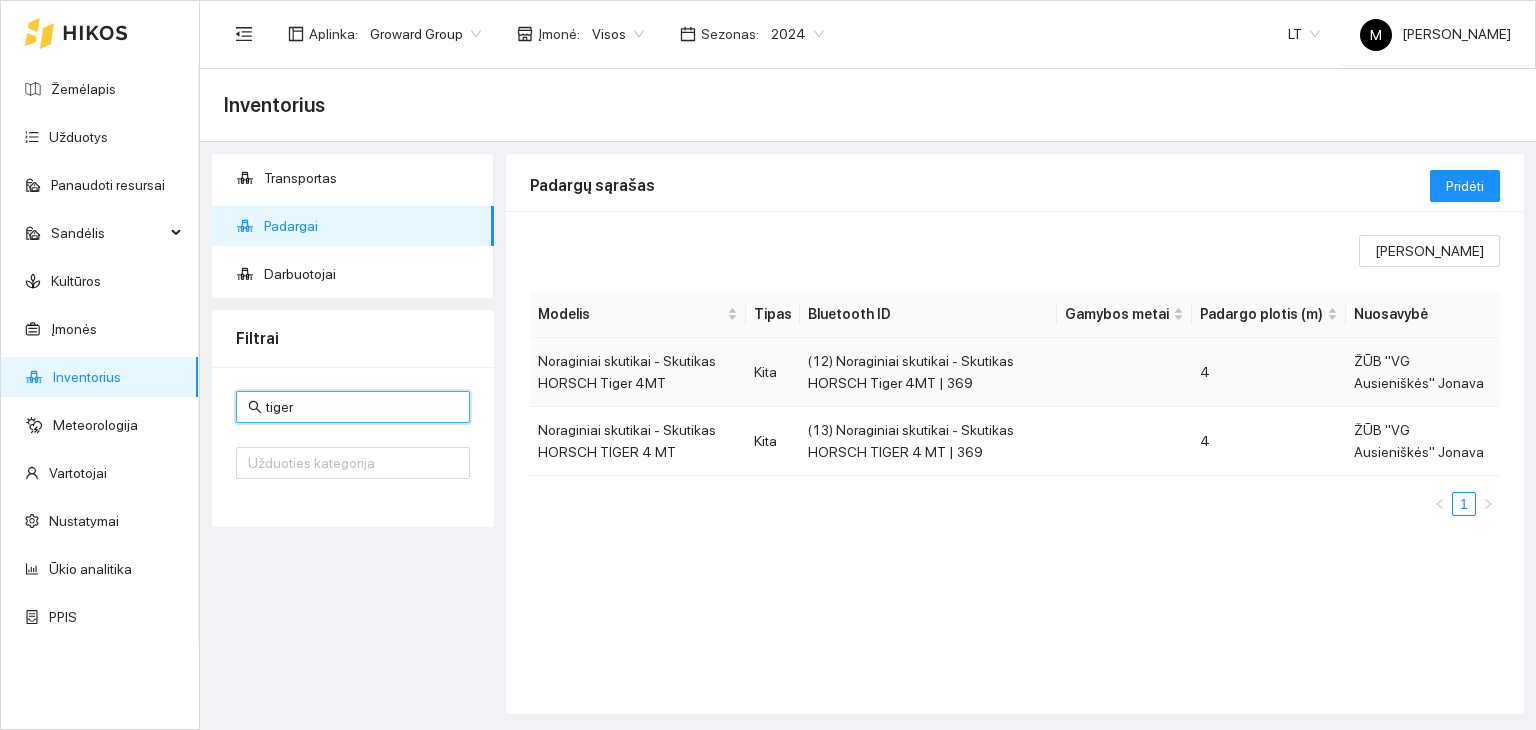 type on "tiger" 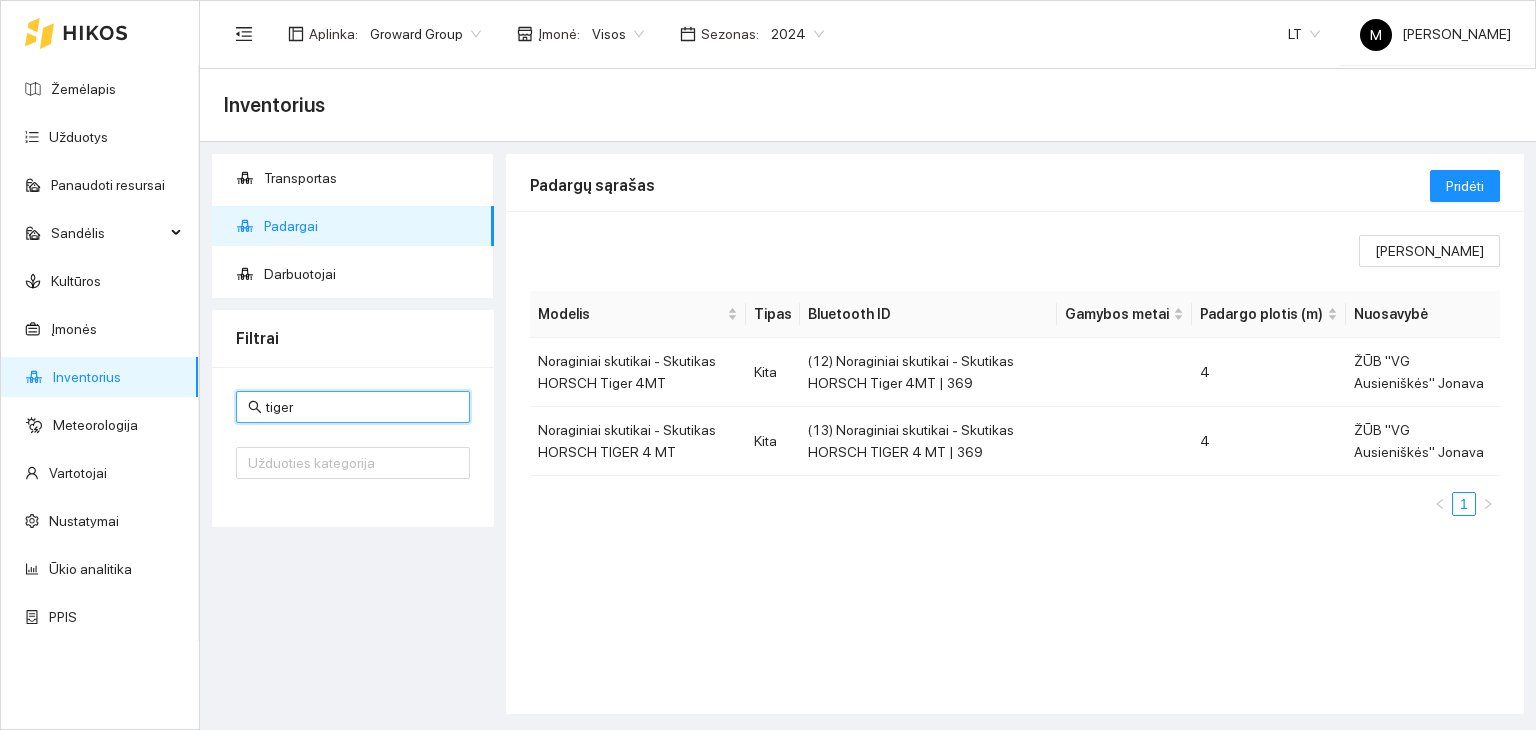 click on "tiger" at bounding box center [362, 407] 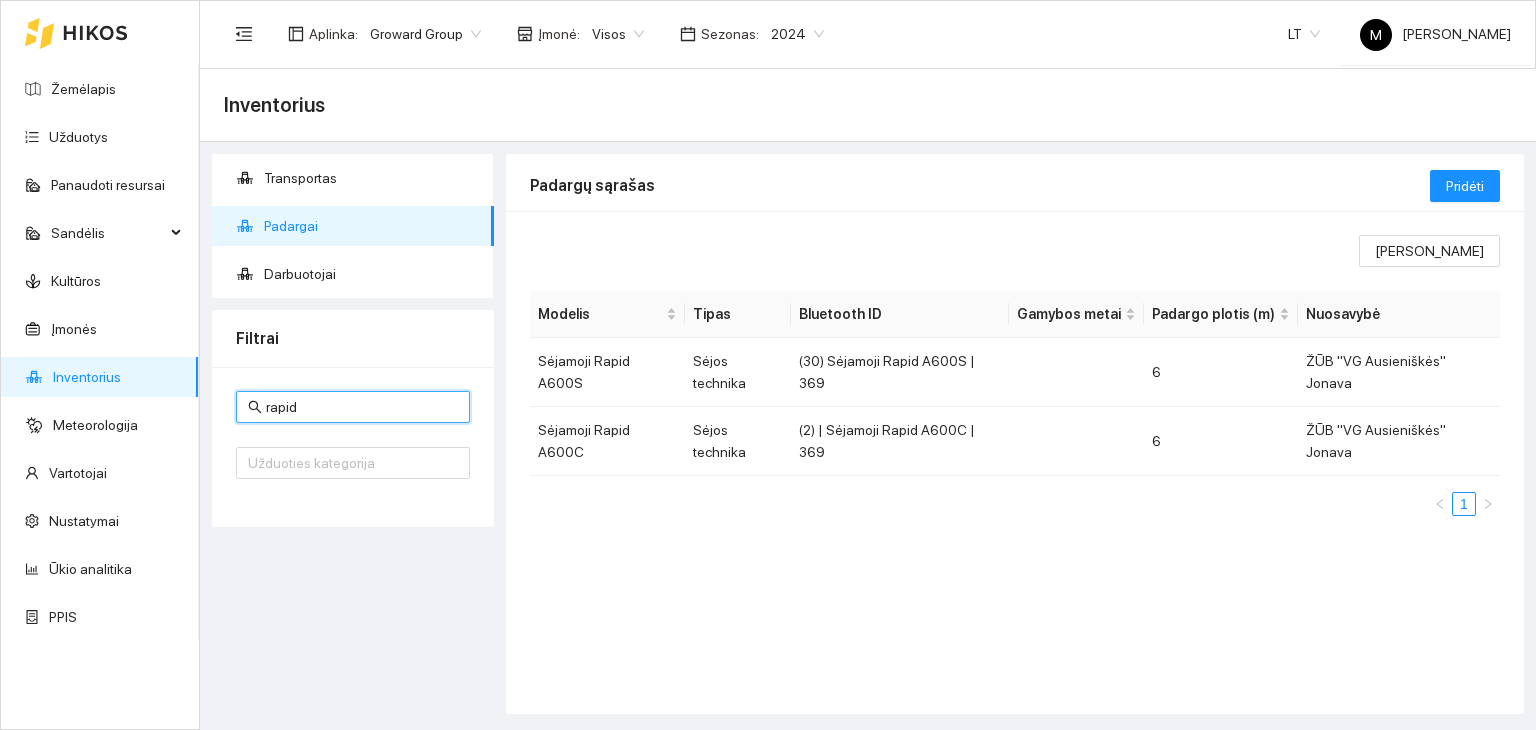 type on "rapid" 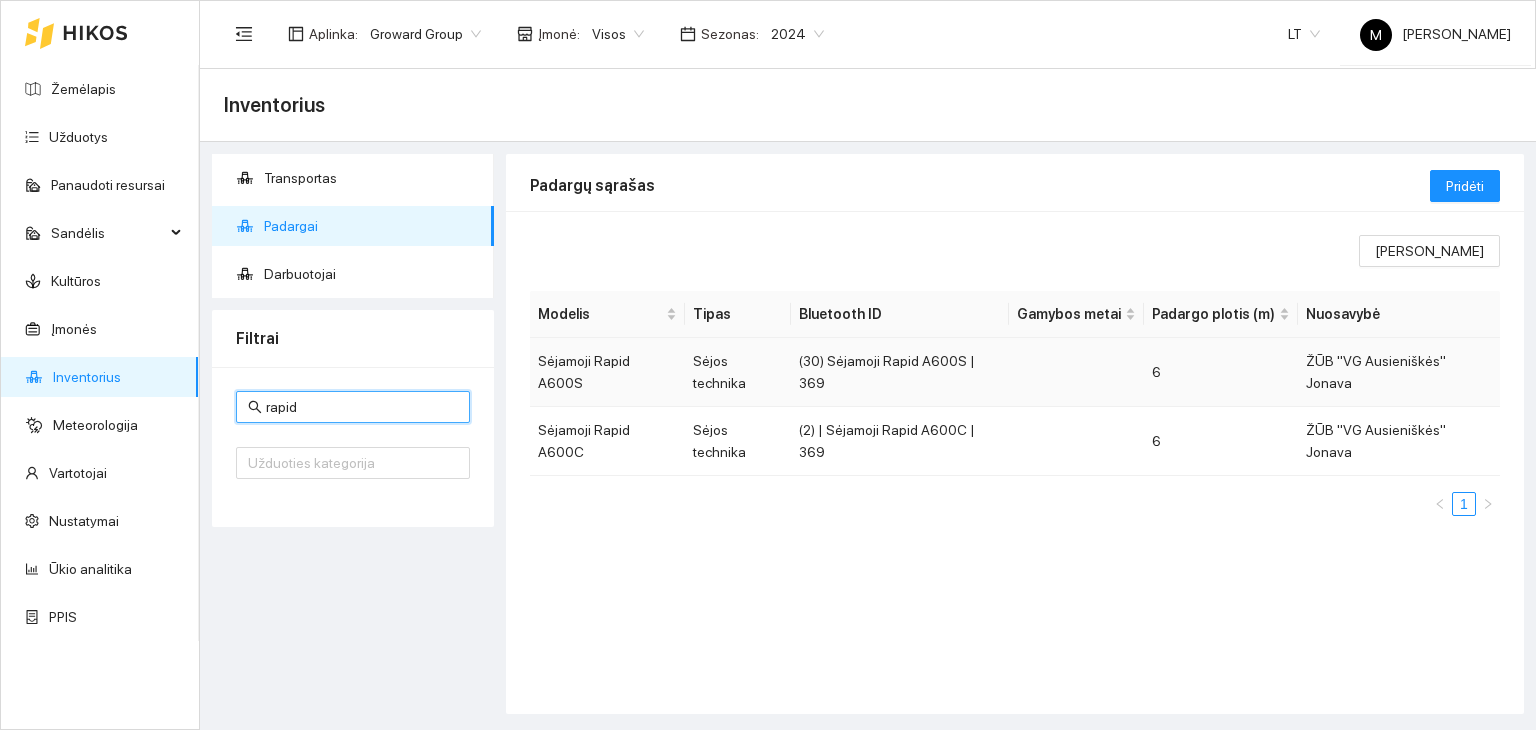 click on "Sėjamoji Rapid A600S" at bounding box center [607, 372] 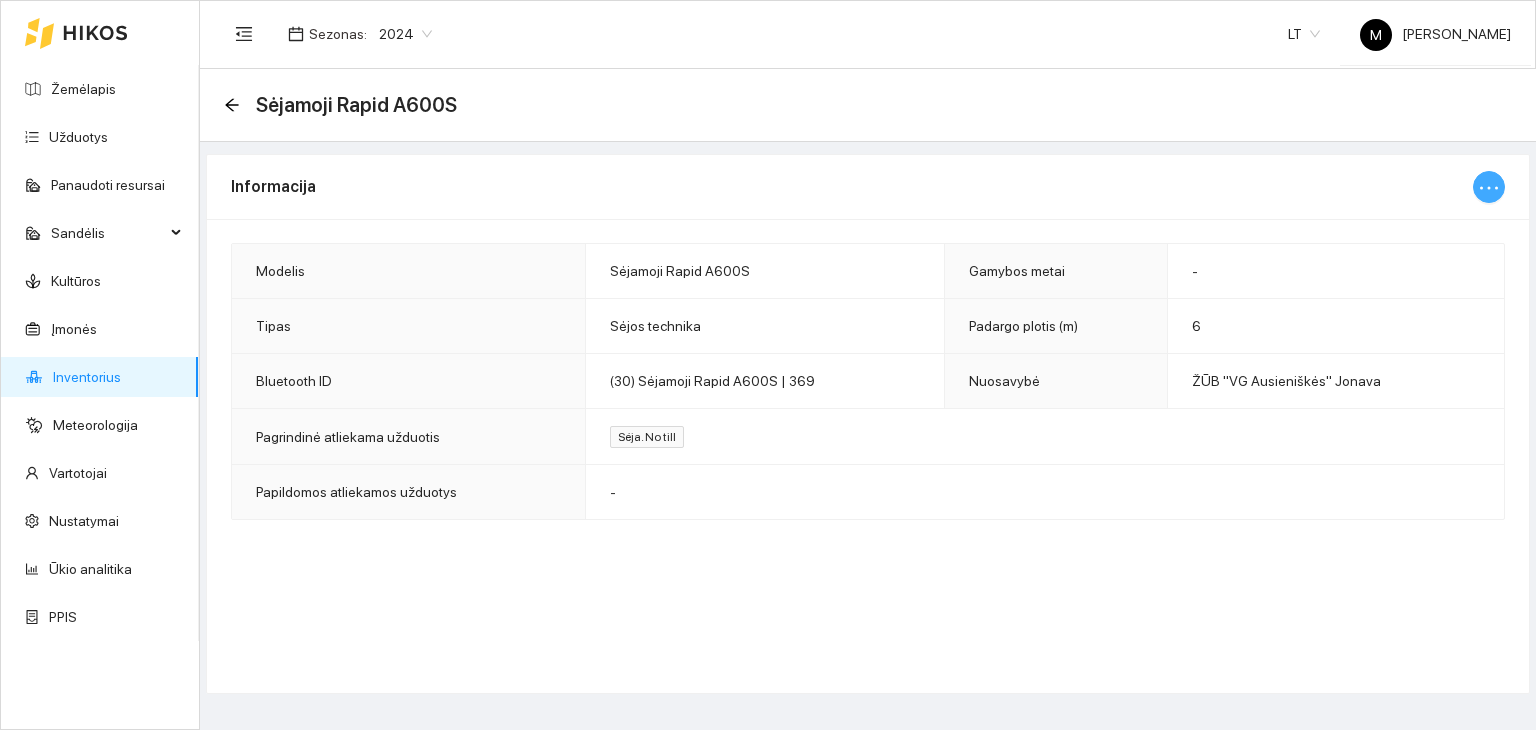 click 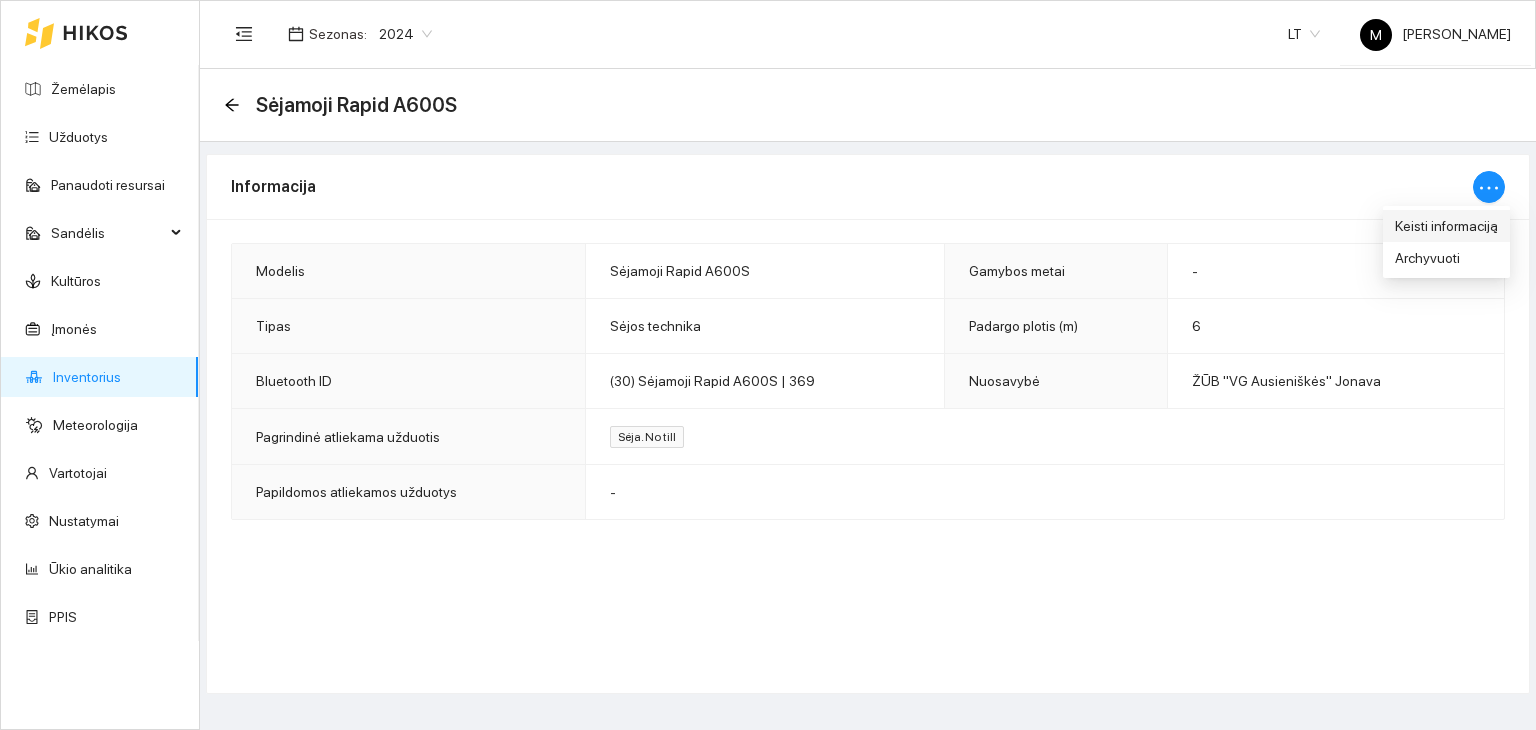 click on "Keisti informaciją" at bounding box center (1446, 226) 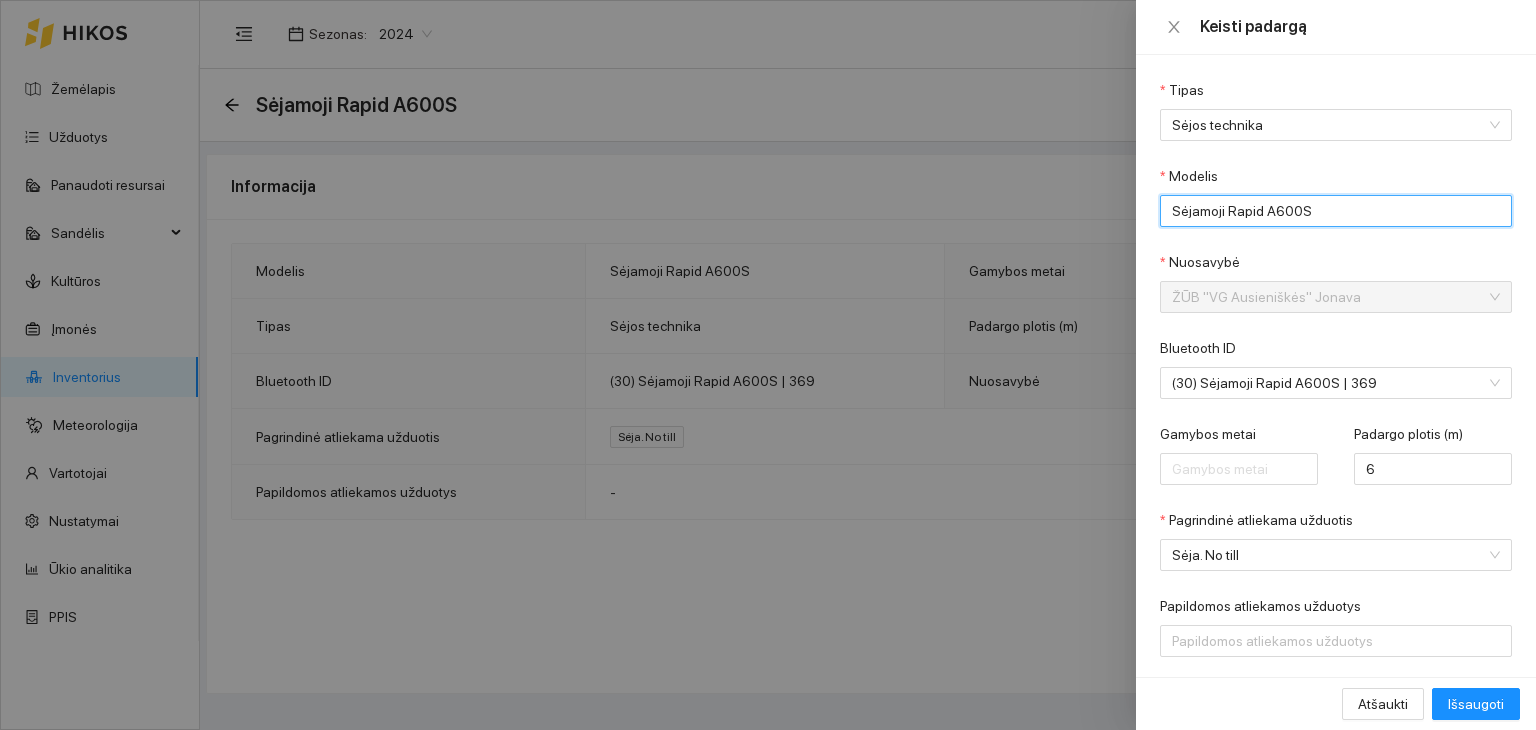 click on "Sėjamoji Rapid A600S" at bounding box center [1336, 211] 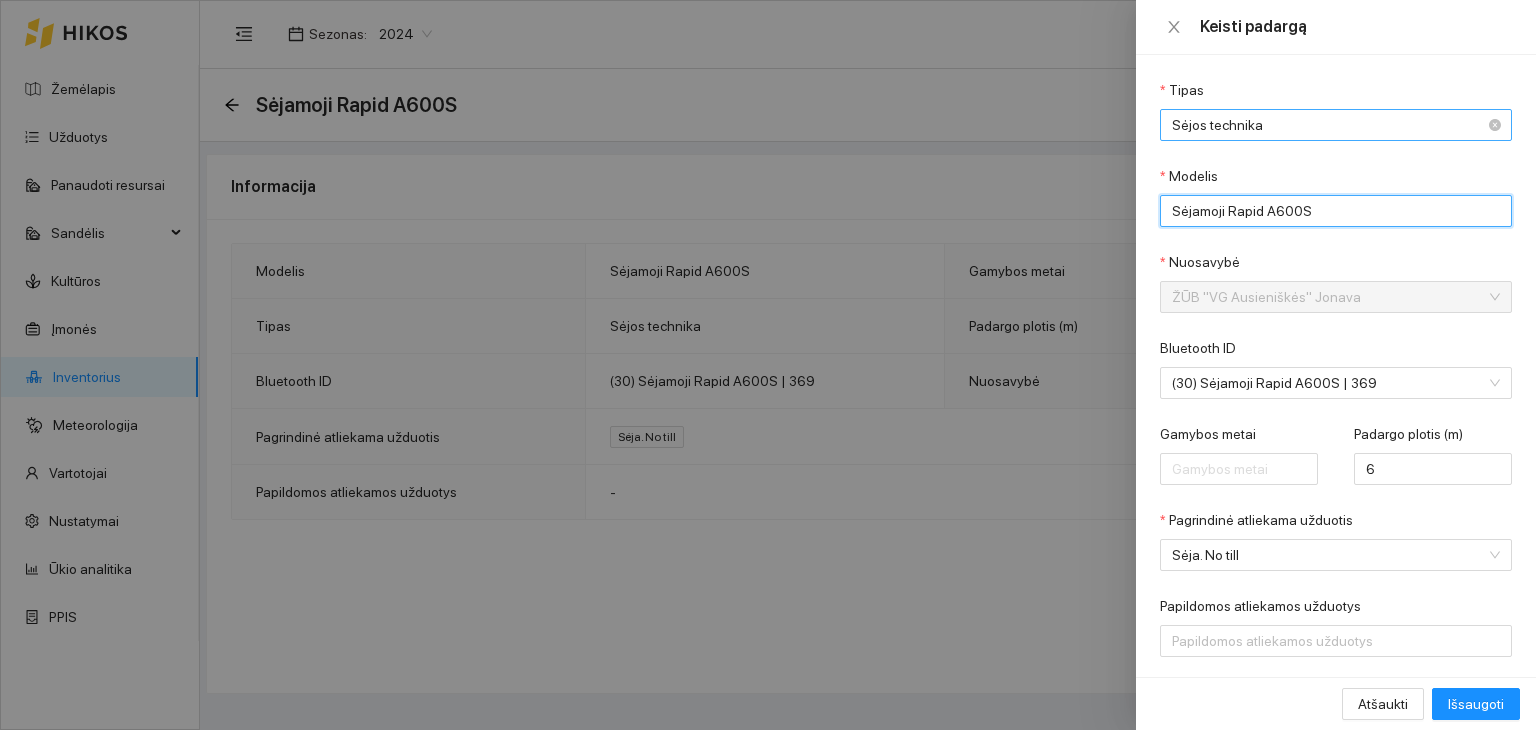 click on "Sėjos technika" at bounding box center (1322, 125) 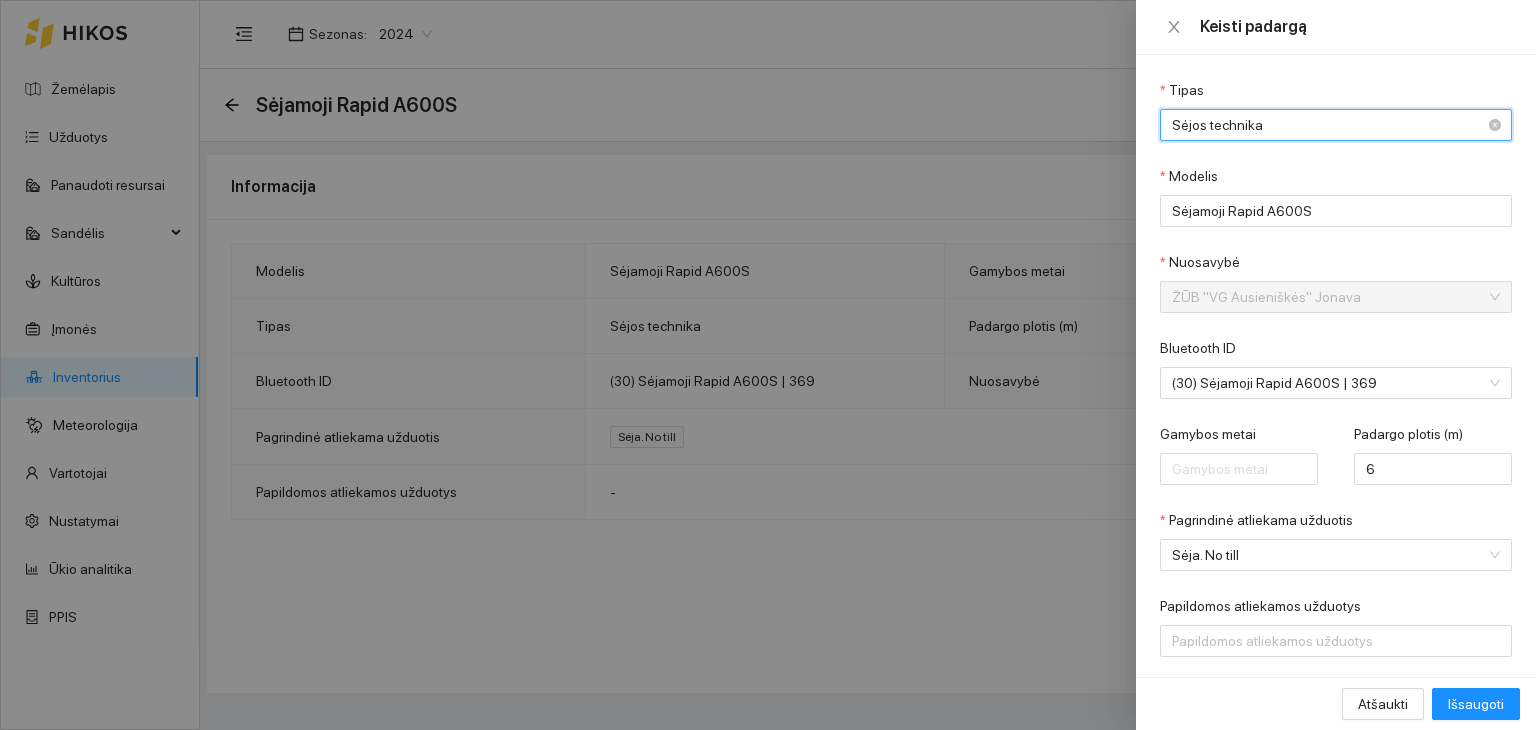 click on "Sėjos technika" at bounding box center (1322, 125) 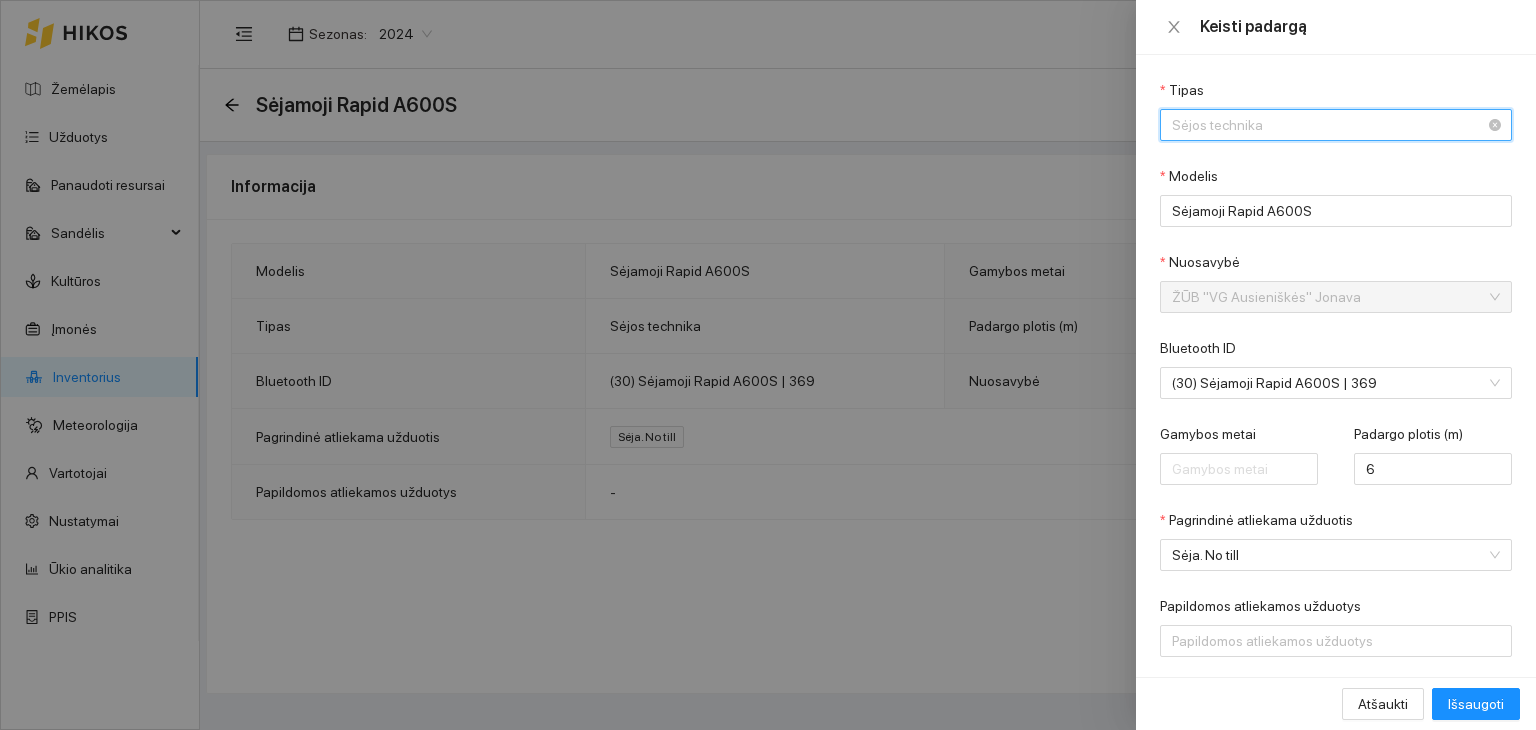 click on "Sėjos technika" at bounding box center (1322, 125) 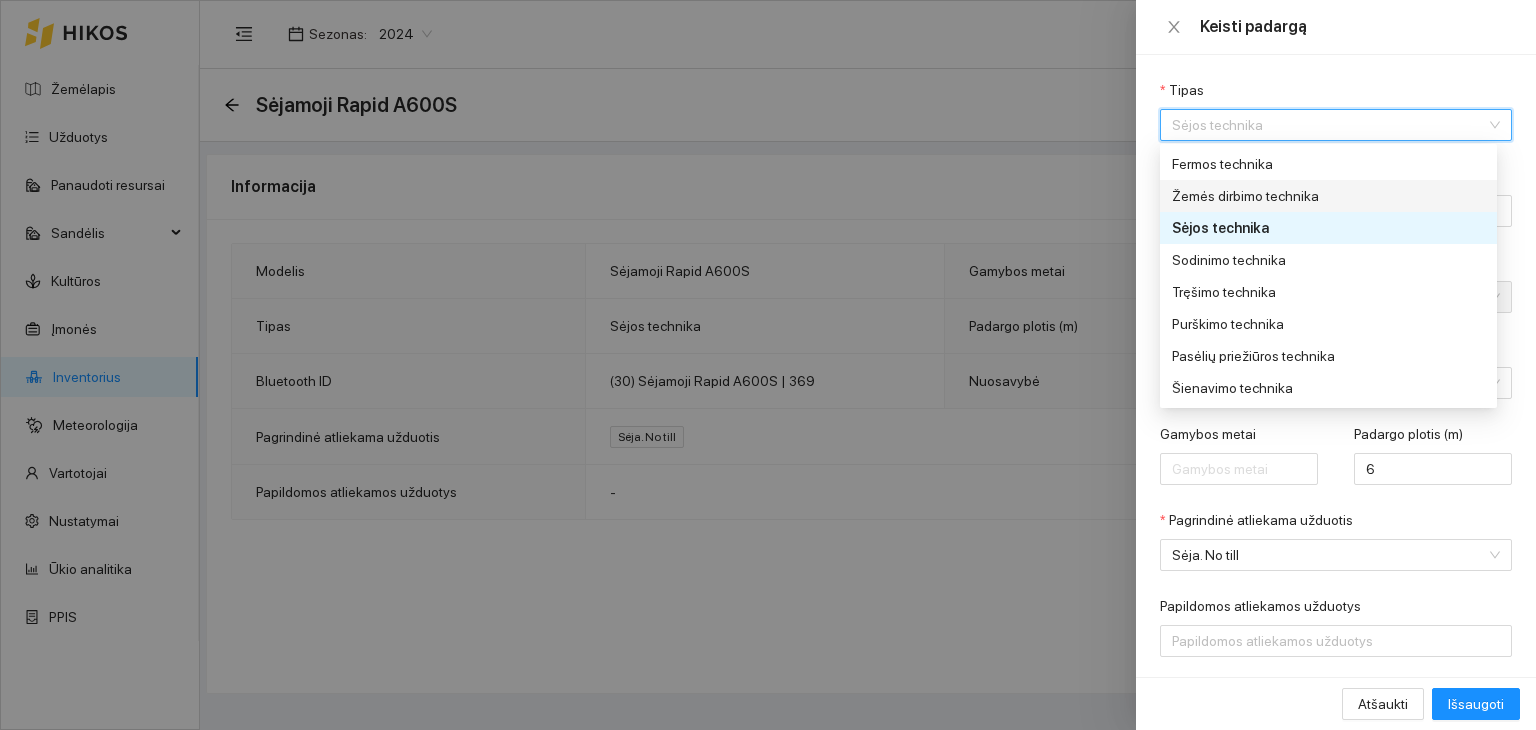 click on "Žemės dirbimo technika" at bounding box center (1322, 196) 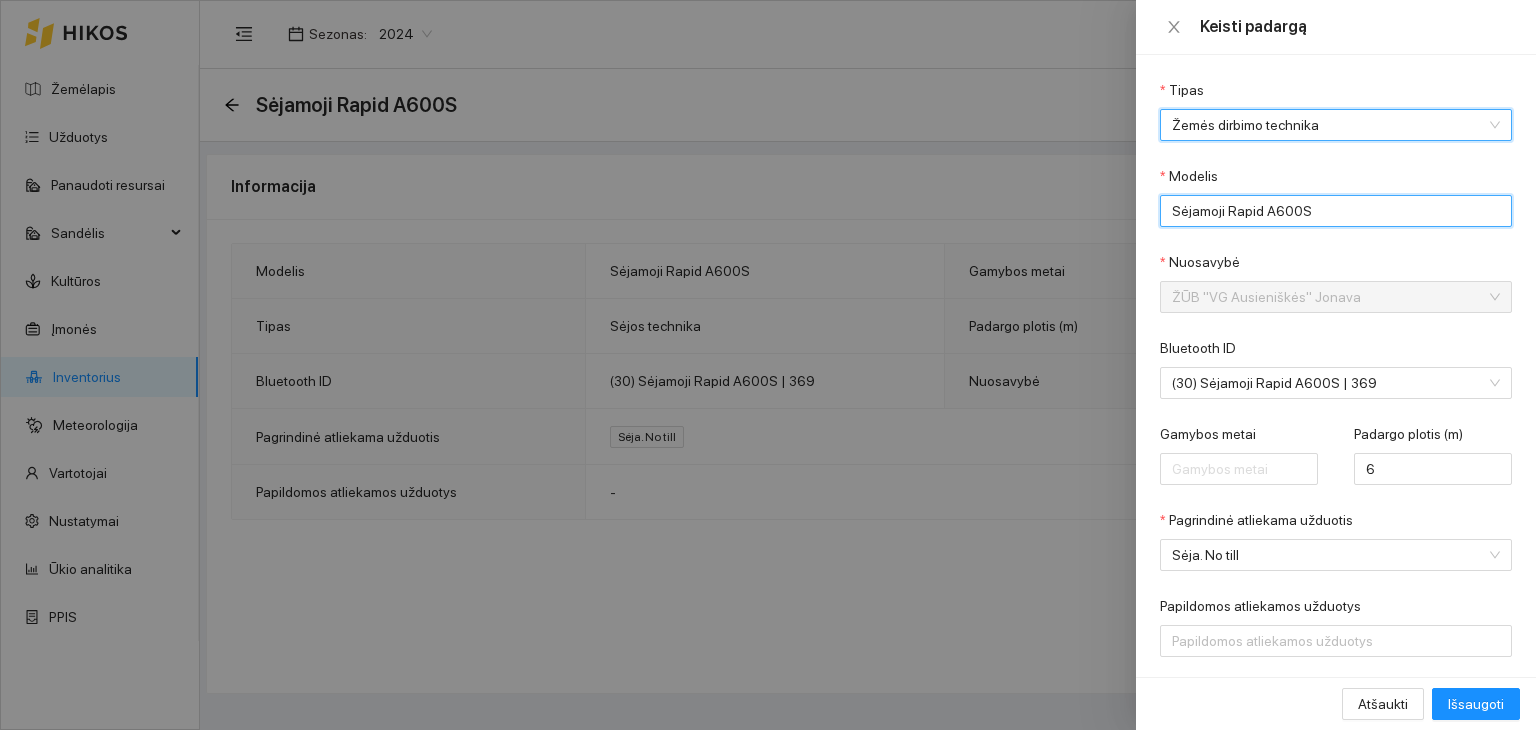 click on "Sėjamoji Rapid A600S" at bounding box center (1336, 211) 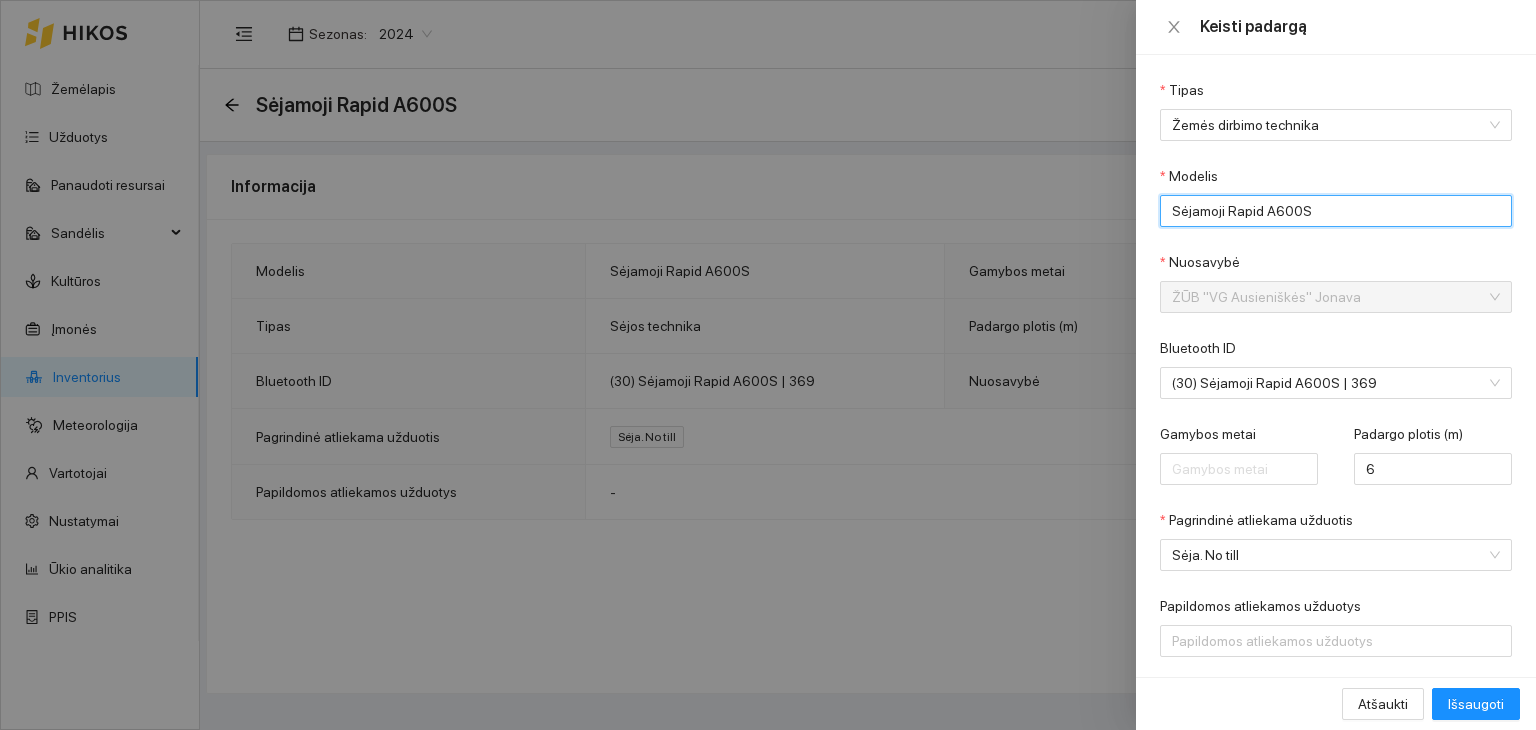 click on "Sėjamoji Rapid A600S" at bounding box center (1336, 211) 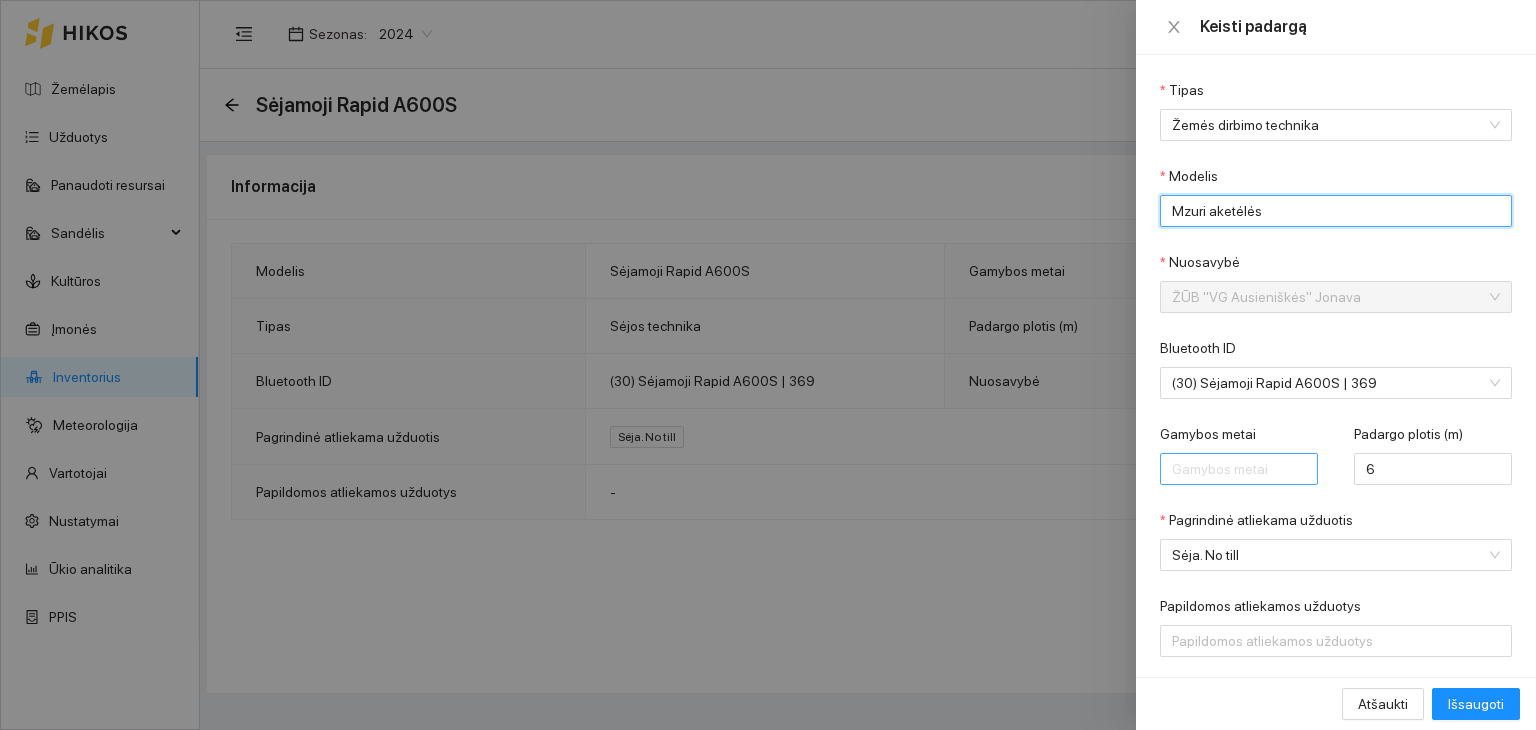 type on "Mzuri aketėlės" 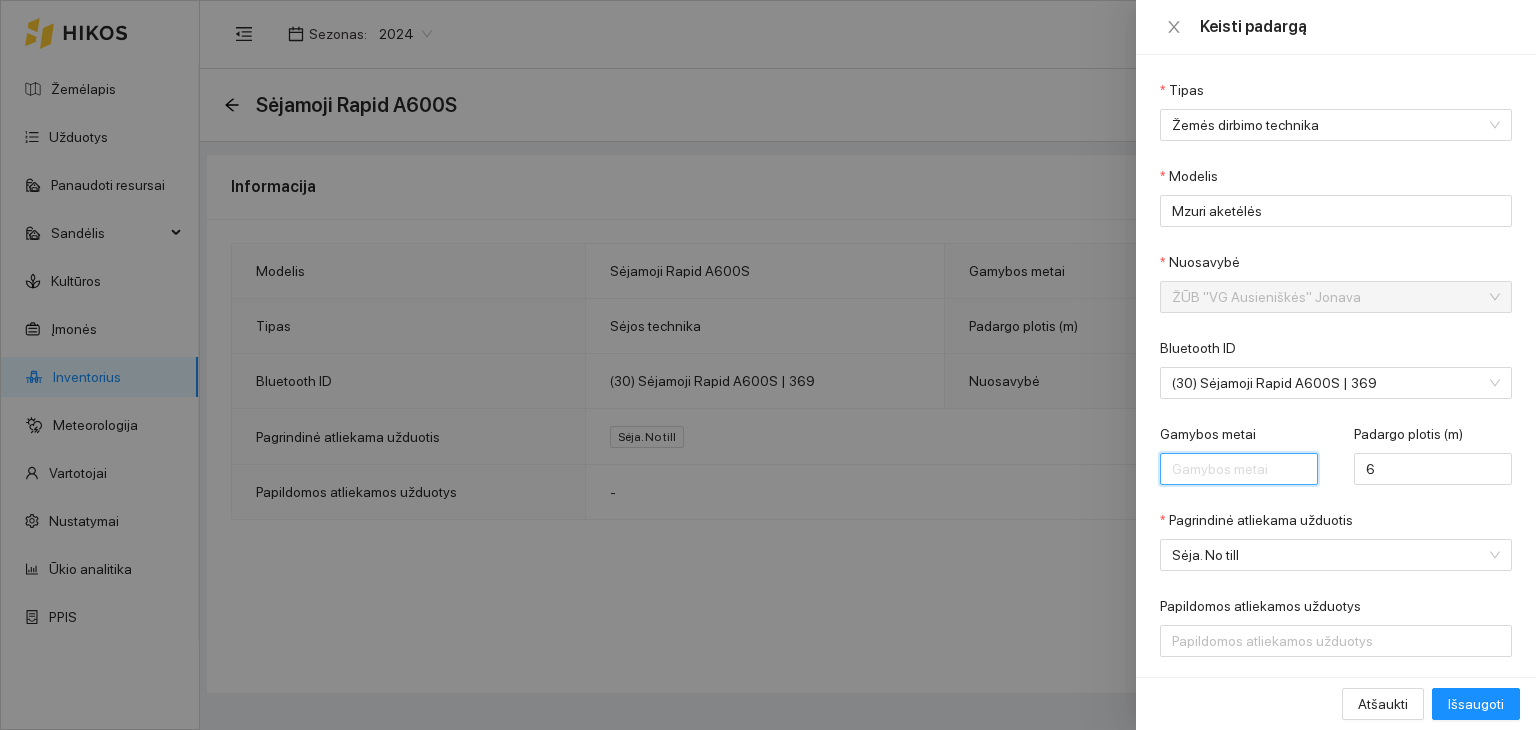 click on "Gamybos metai" at bounding box center [1239, 469] 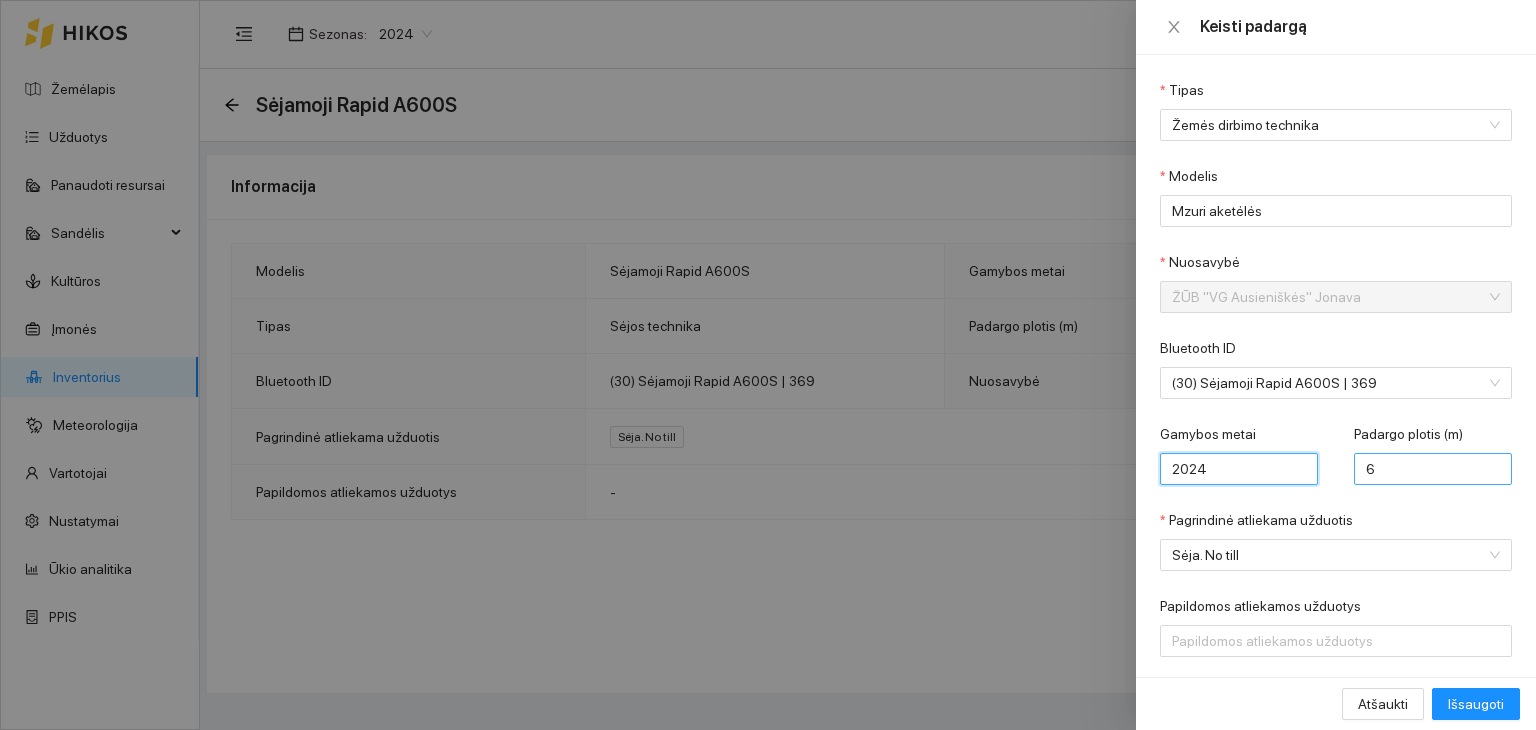 type on "2024" 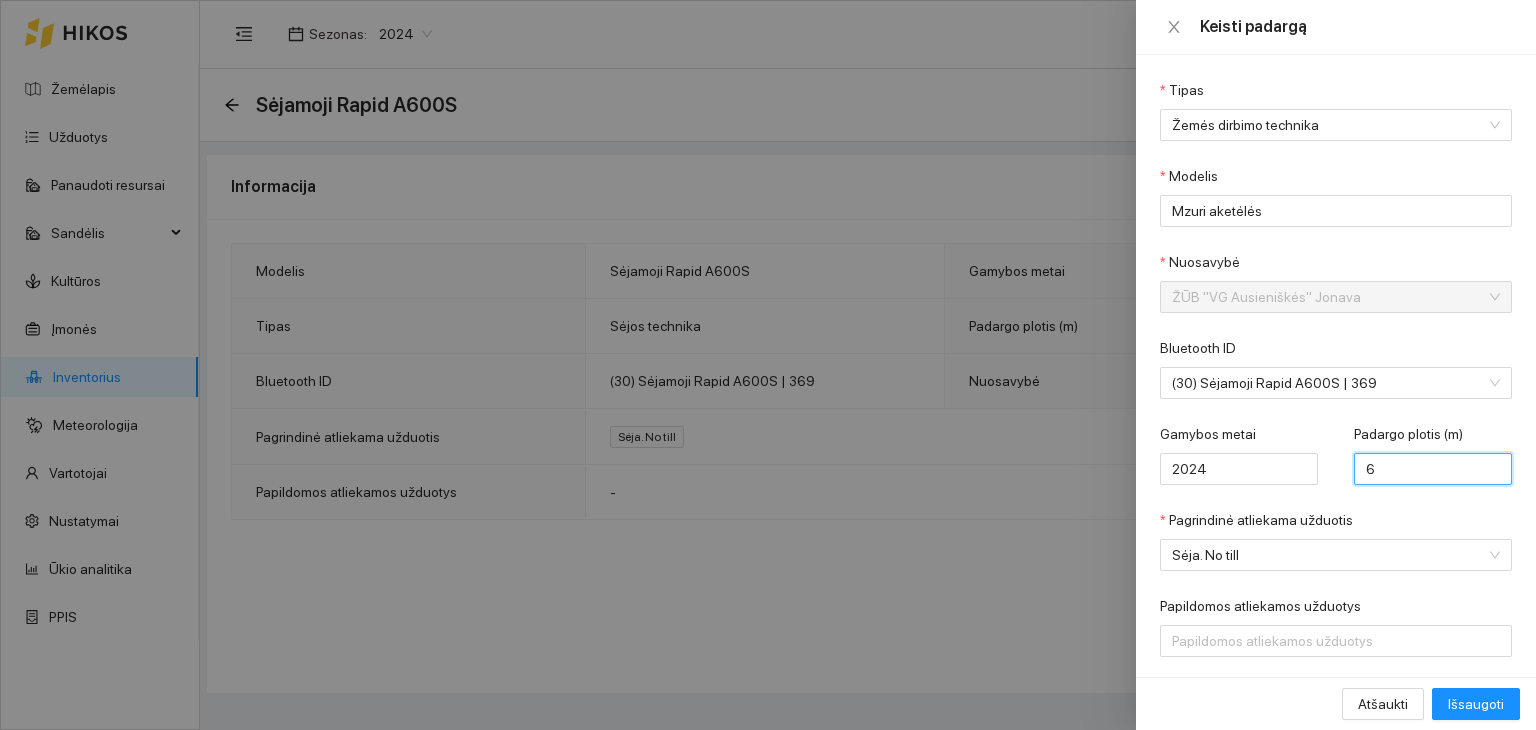 click on "6" at bounding box center [1433, 469] 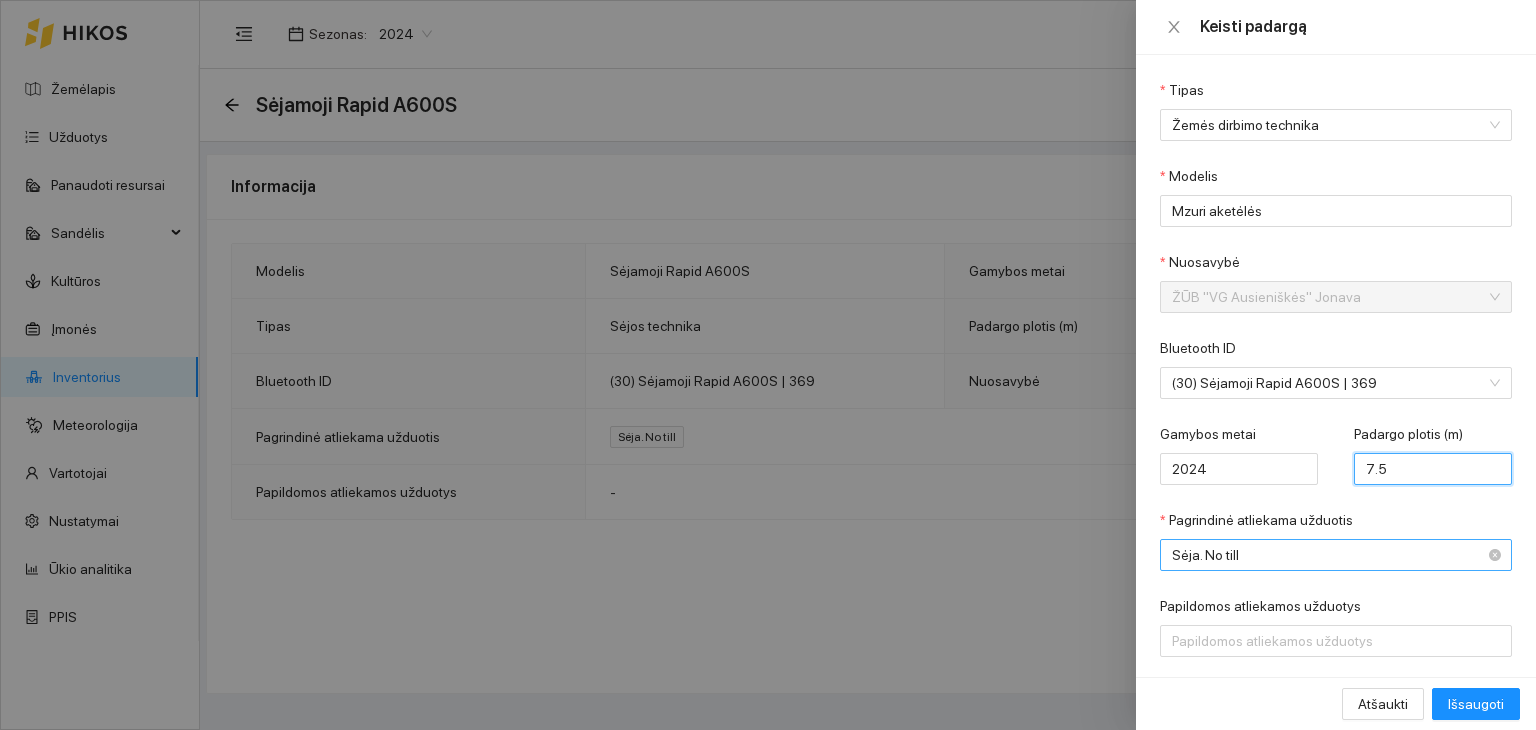 scroll, scrollTop: 100, scrollLeft: 0, axis: vertical 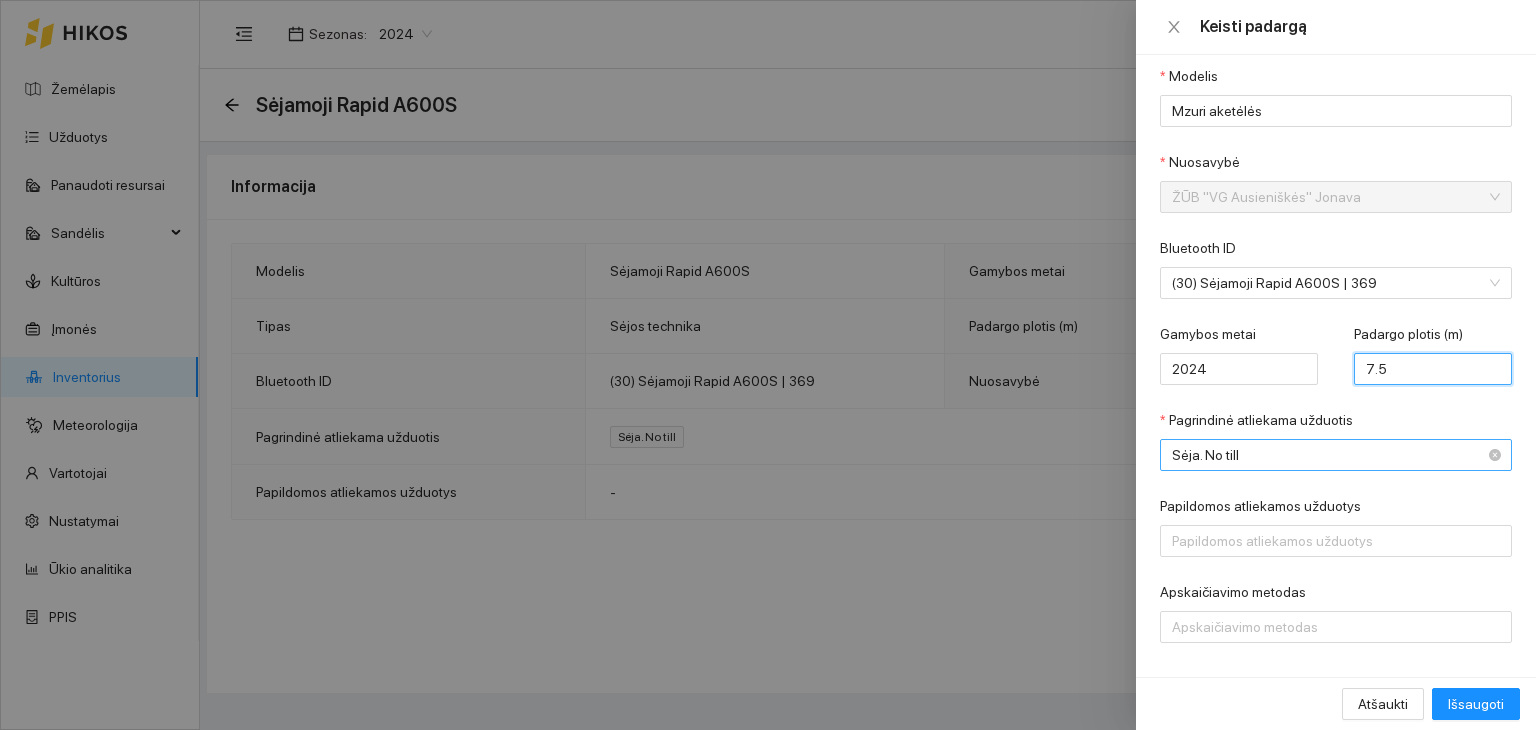 click on "Sėja. No till" at bounding box center (1322, 455) 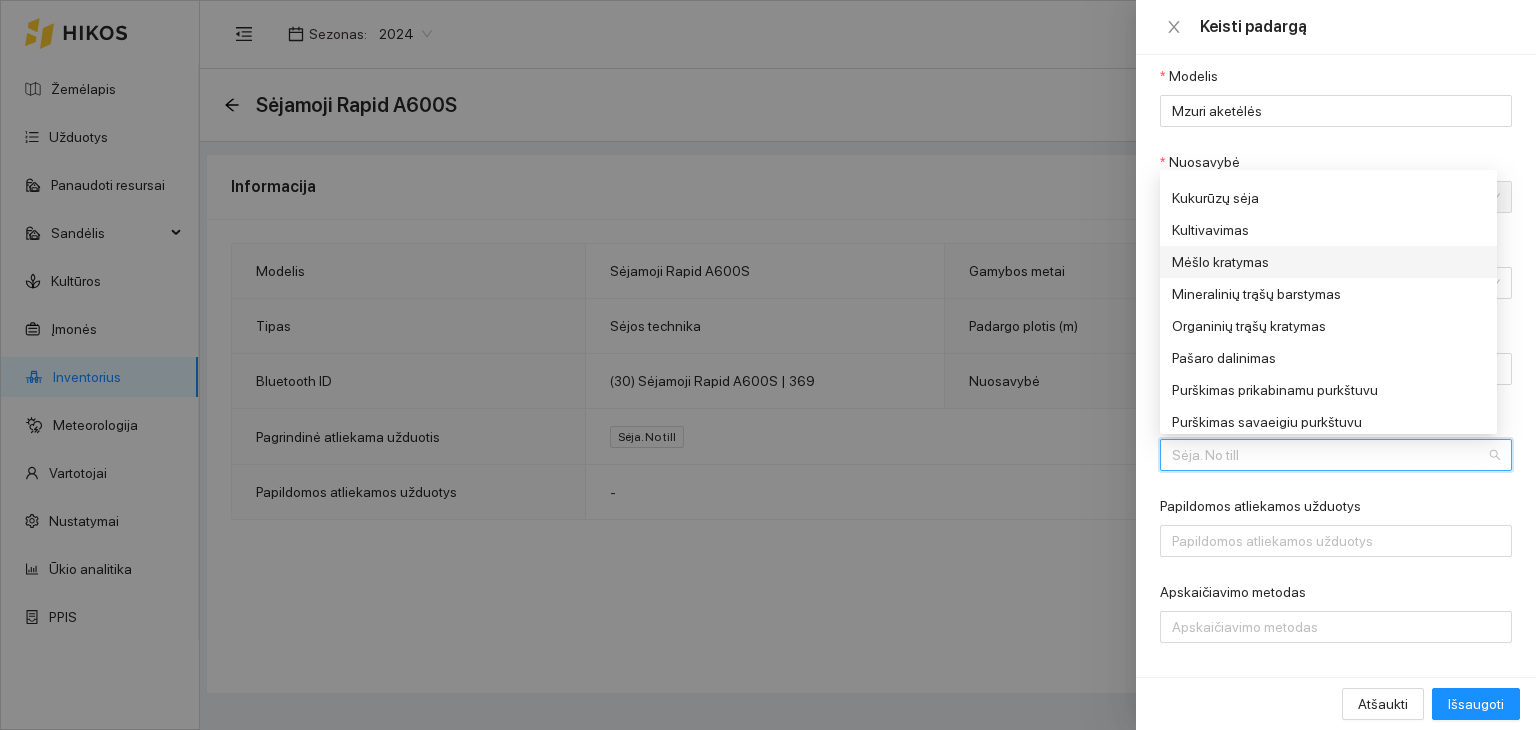 scroll, scrollTop: 500, scrollLeft: 0, axis: vertical 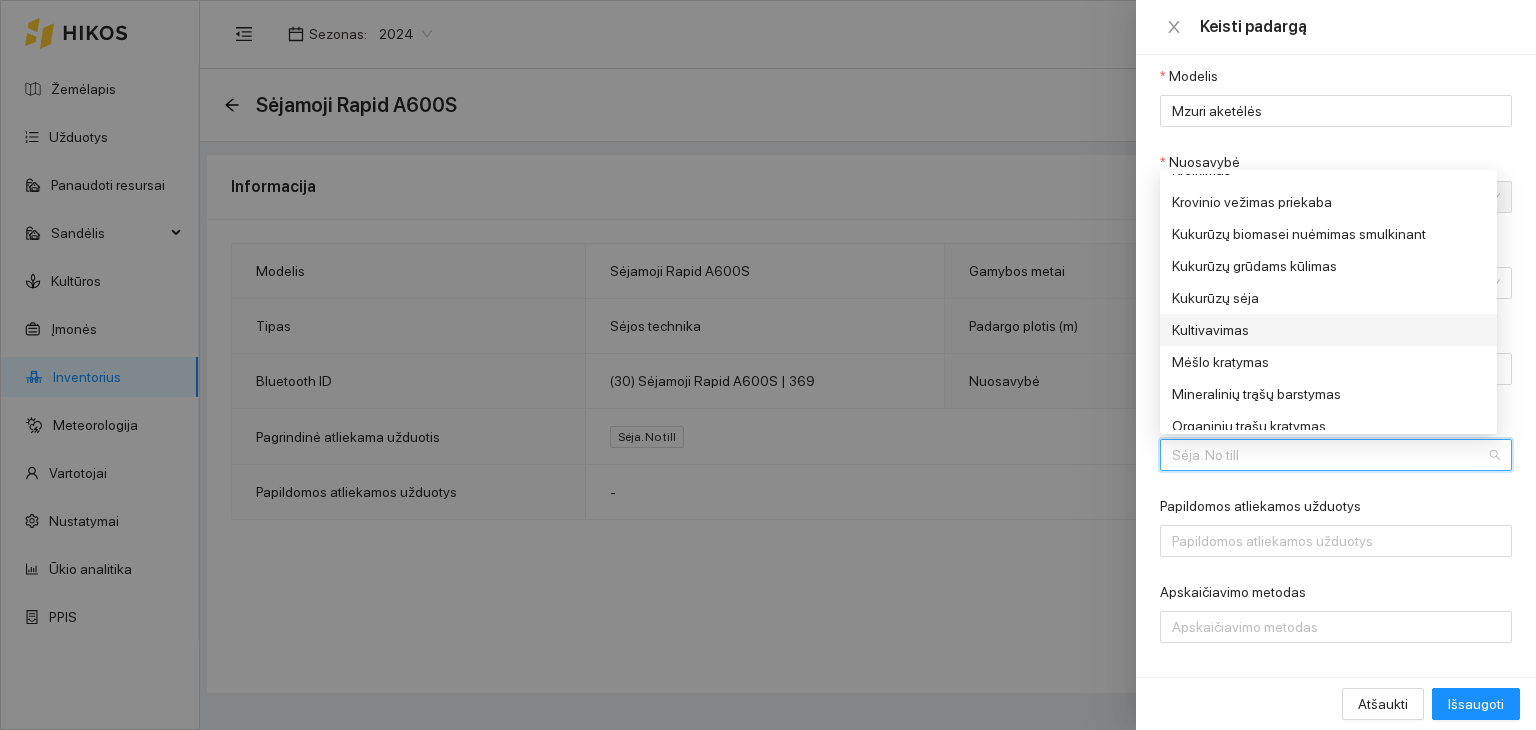 click on "Kultivavimas" at bounding box center [1322, 330] 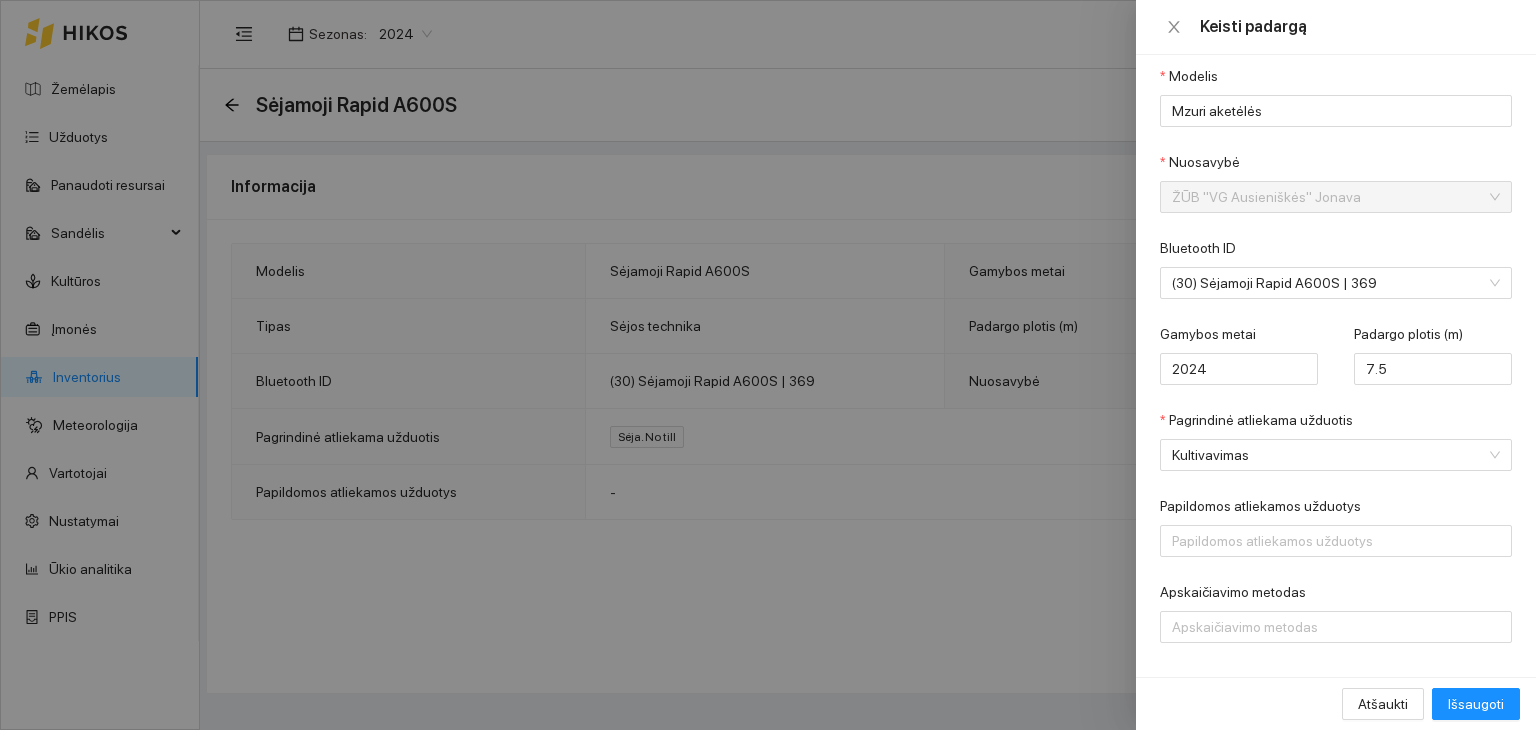 click on "Tipas Žemės dirbimo technika Modelis Mzuri aketėlės Nuosavybė ŽŪB "VG Ausieniškės" Jonava Bluetooth ID (30) Sėjamoji Rapid A600S | 369 Gamybos metai 2024 Padargo plotis (m) 7.5 Pagrindinė atliekama užduotis Kultivavimas Papildomos atliekamos užduotys   Papildomos atliekamos užduotys Apskaičiavimo metodas   Apskaičiavimo metodas" at bounding box center (1336, 311) 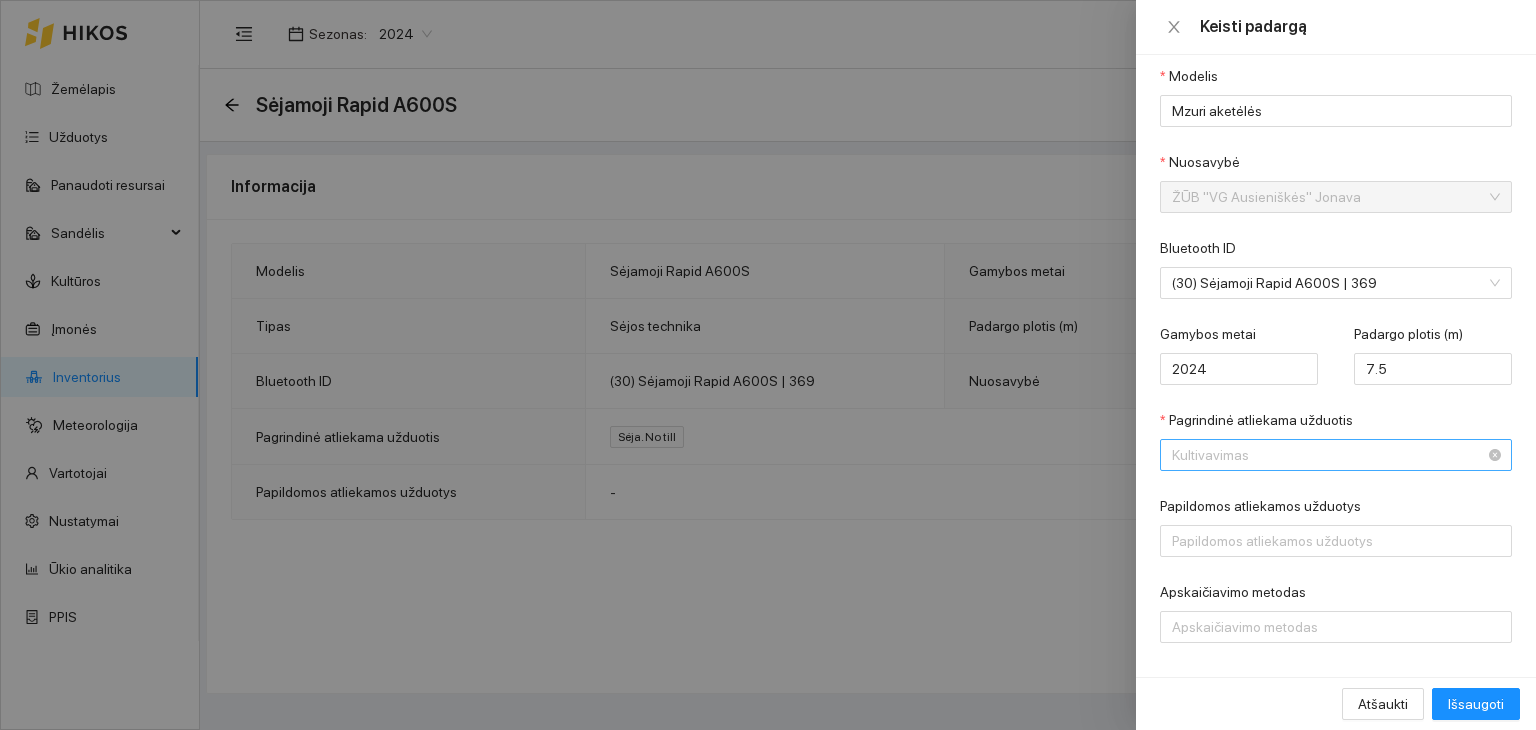 click on "Kultivavimas" at bounding box center [1322, 455] 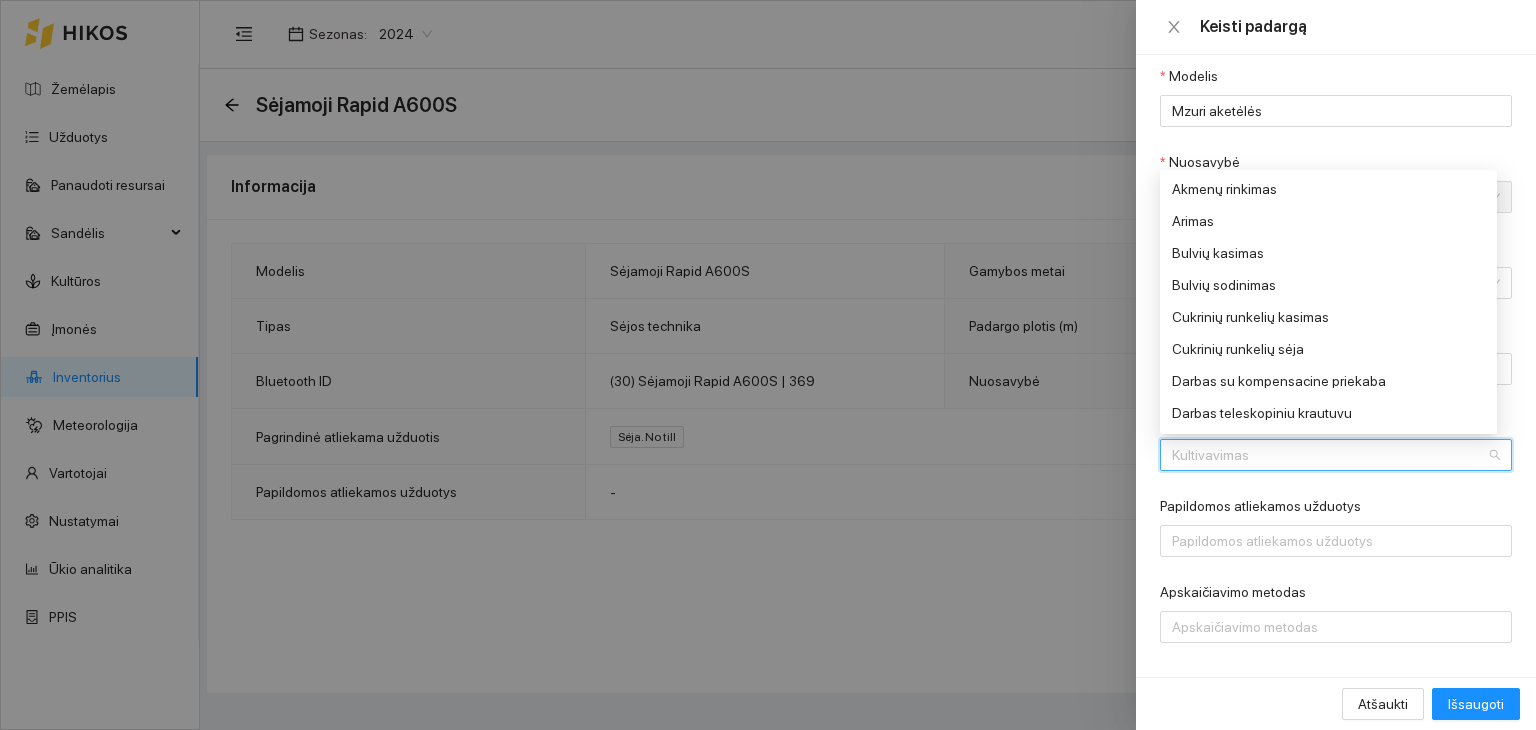 scroll, scrollTop: 0, scrollLeft: 0, axis: both 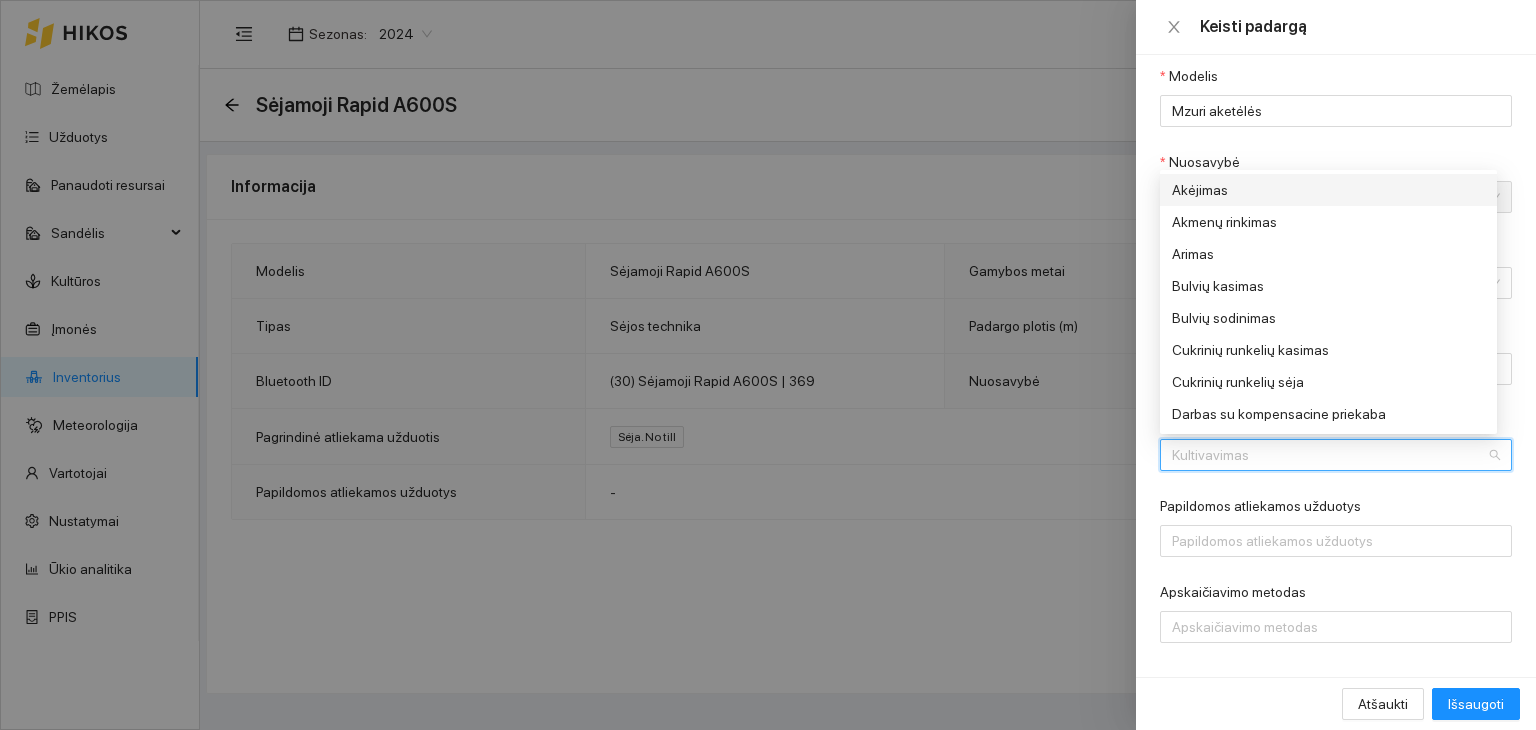 click on "Akėjimas" at bounding box center [1322, 190] 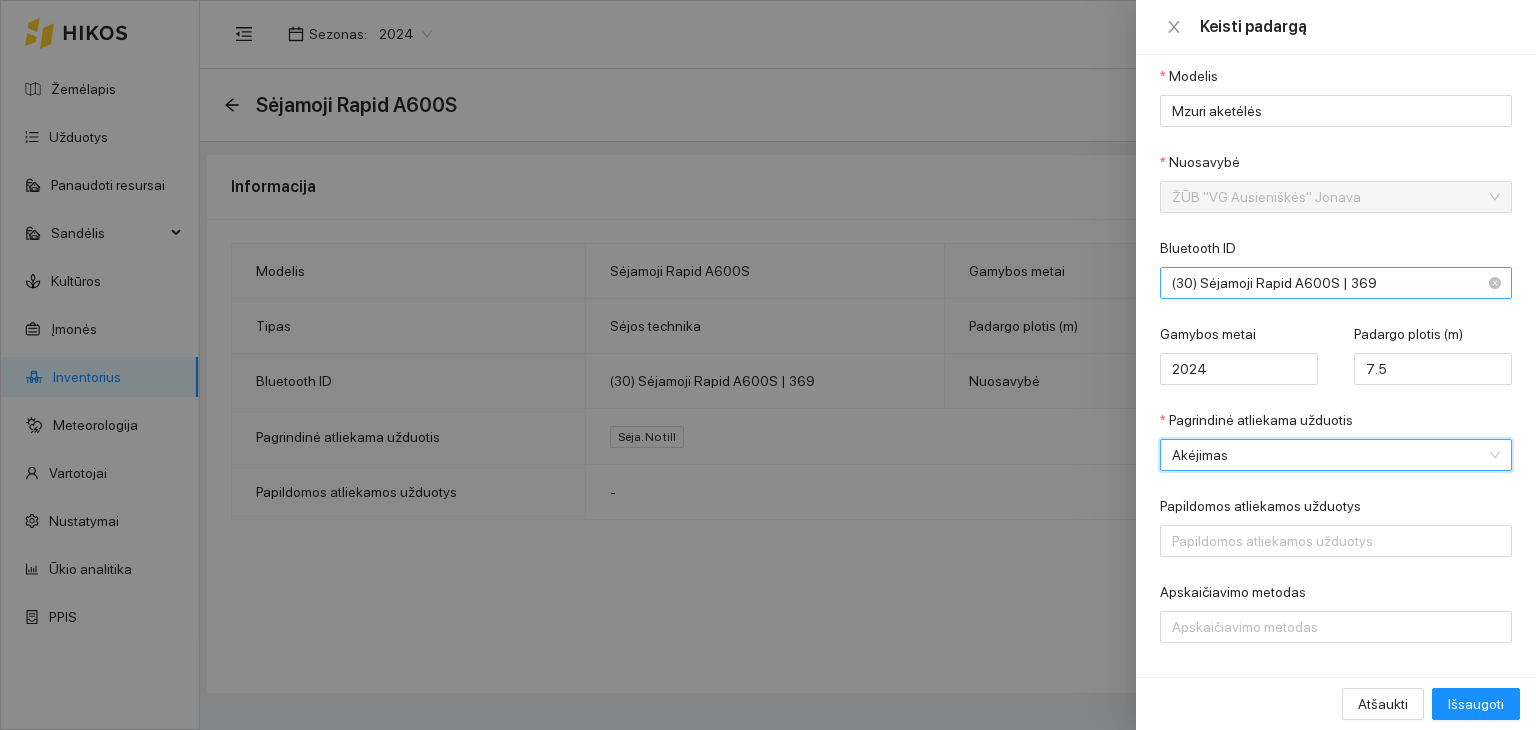 click on "(30) Sėjamoji Rapid A600S | 369" at bounding box center (1322, 283) 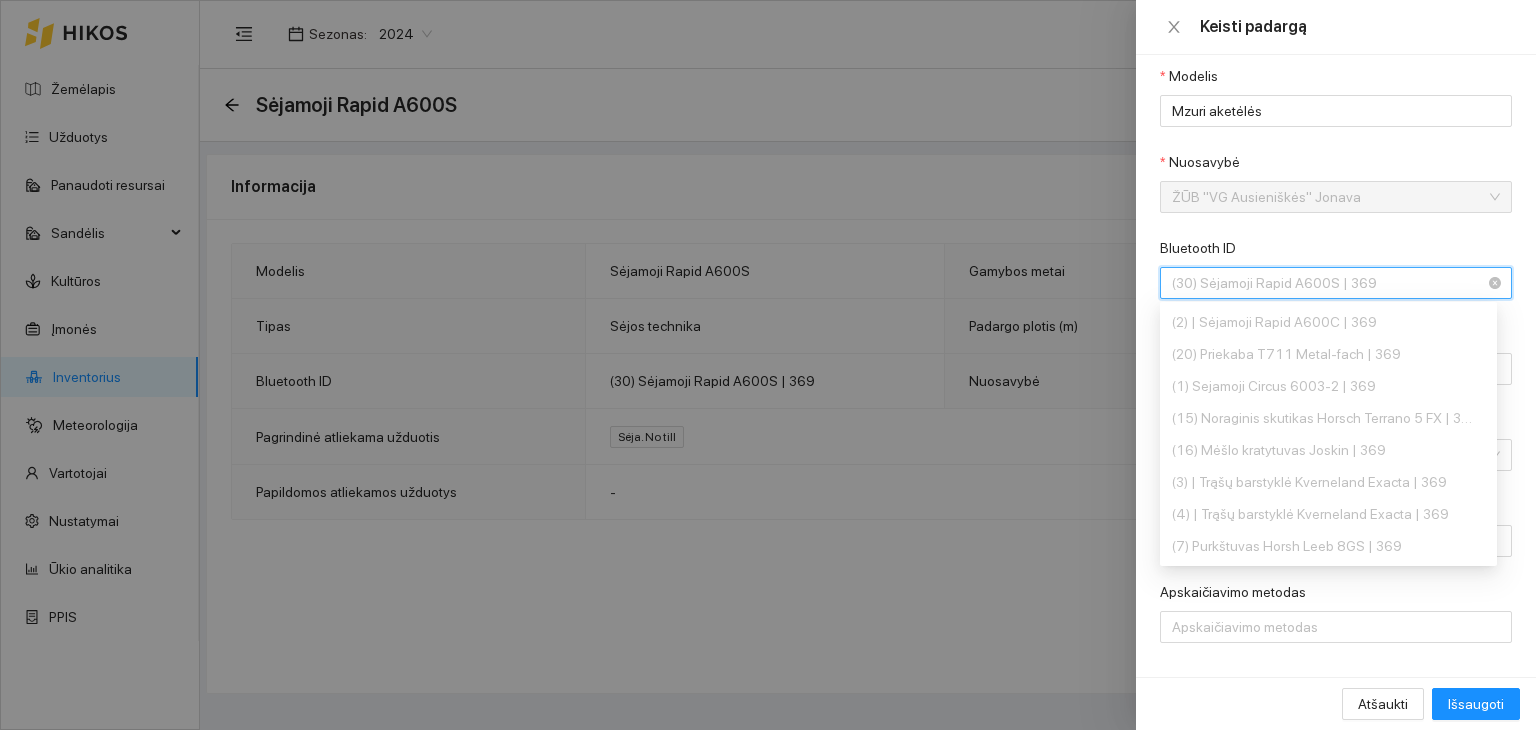 scroll, scrollTop: 512, scrollLeft: 0, axis: vertical 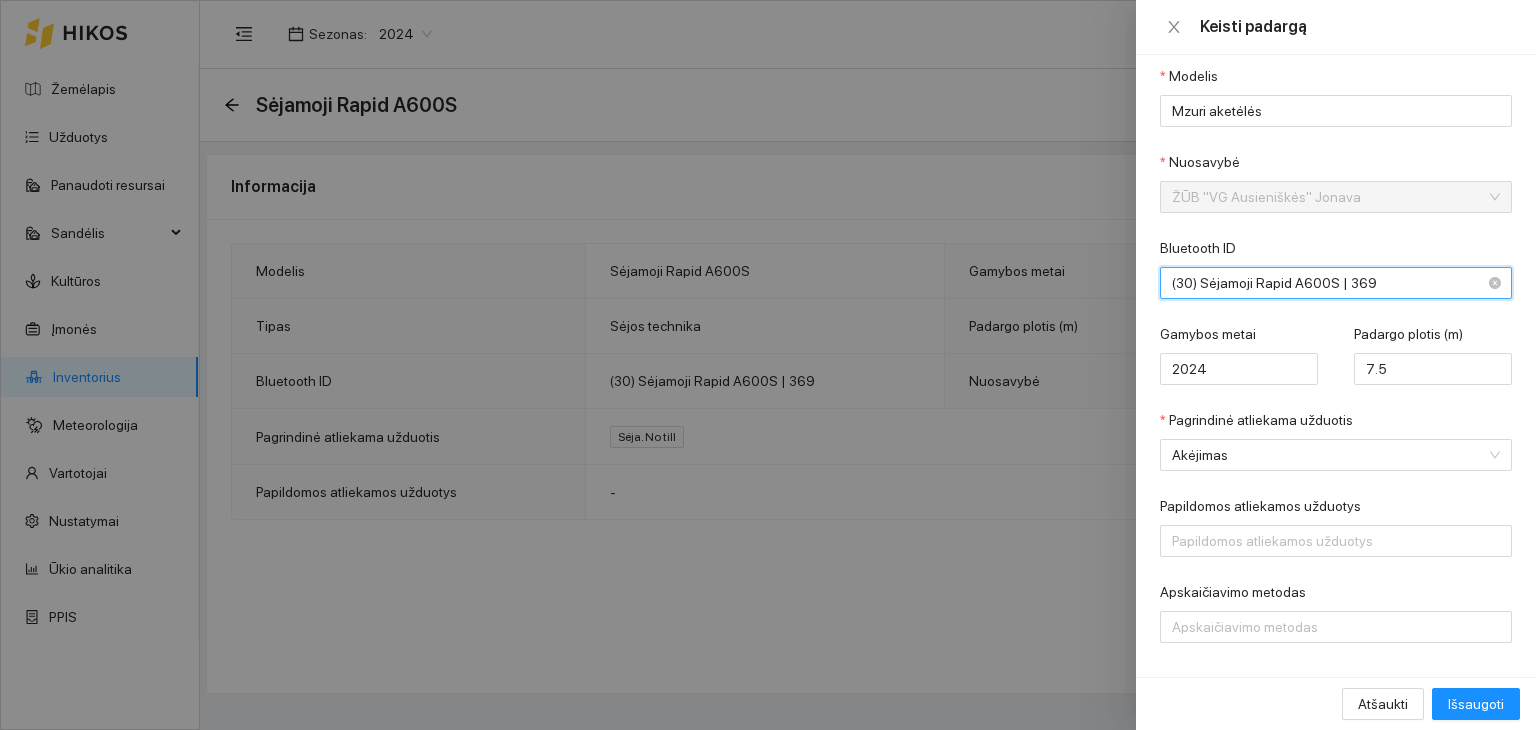 click on "(30) Sėjamoji Rapid A600S | 369" at bounding box center [1322, 283] 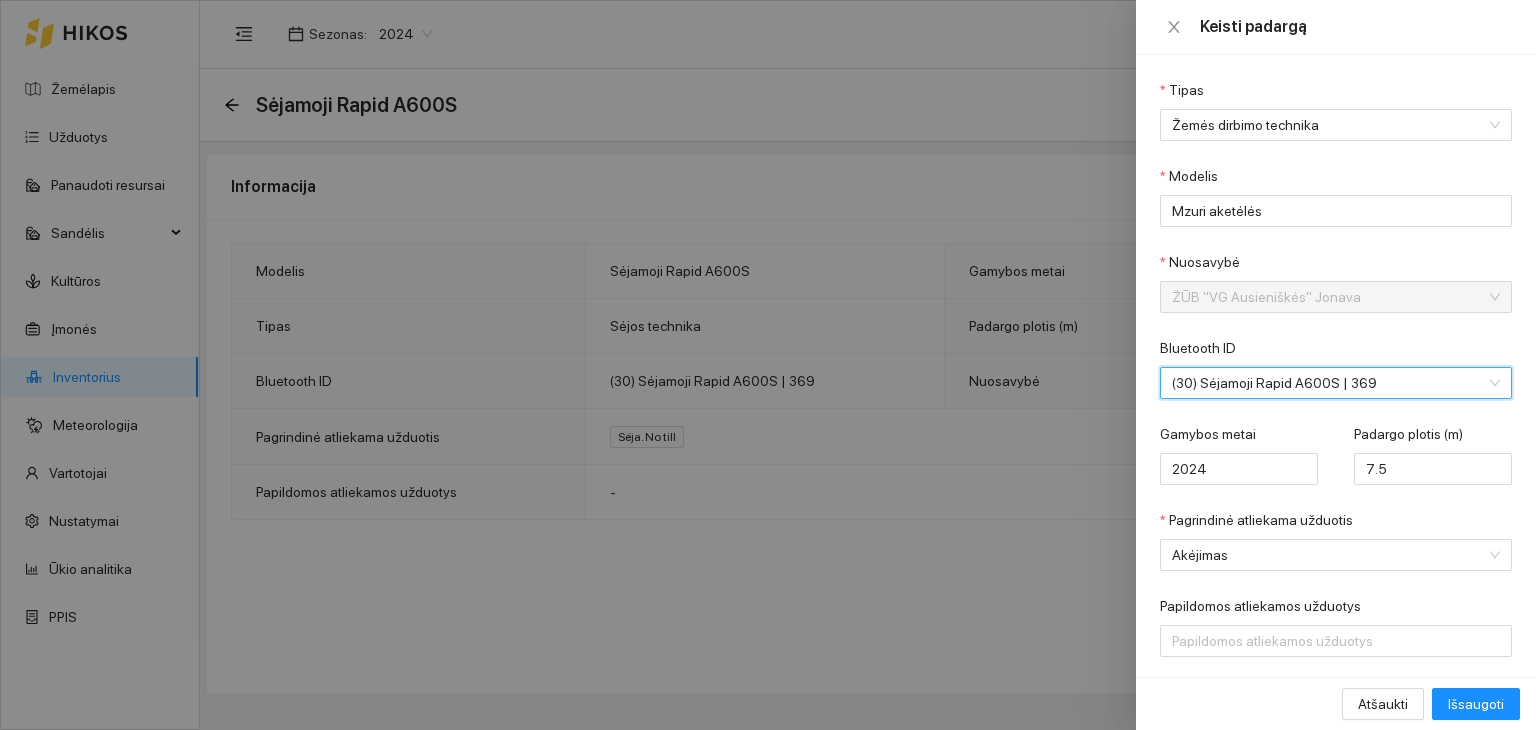 scroll, scrollTop: 113, scrollLeft: 0, axis: vertical 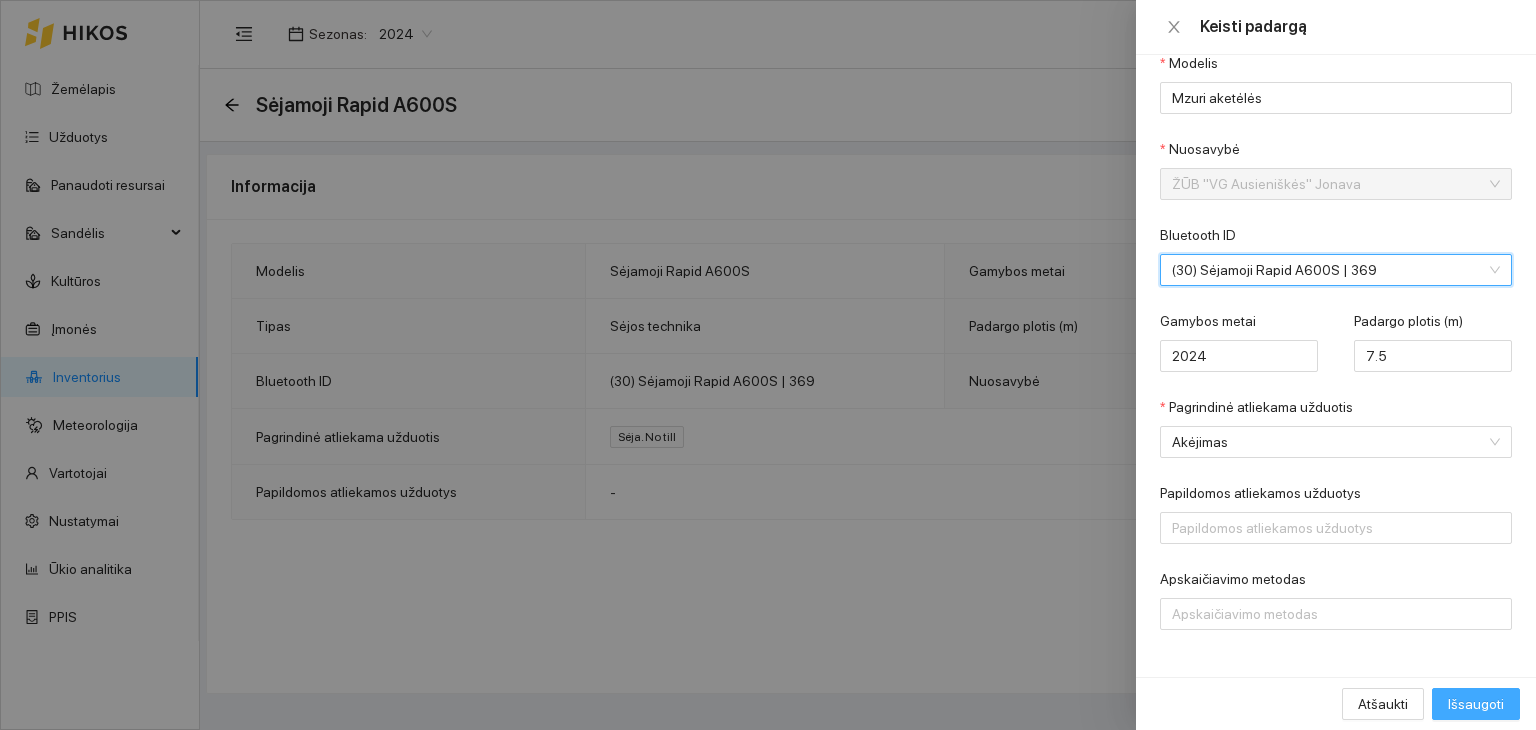 click on "Išsaugoti" at bounding box center [1476, 704] 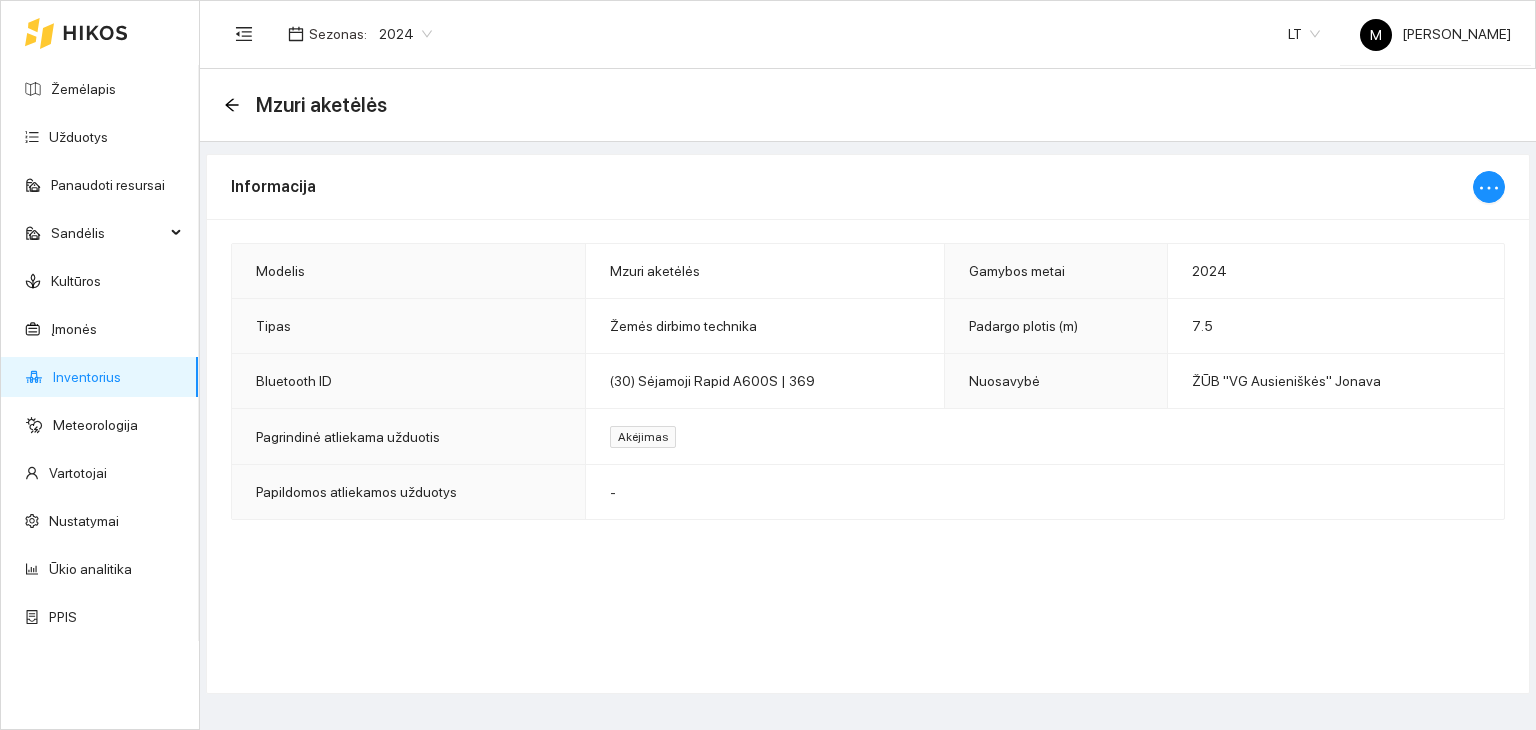 click on "Inventorius" at bounding box center (87, 377) 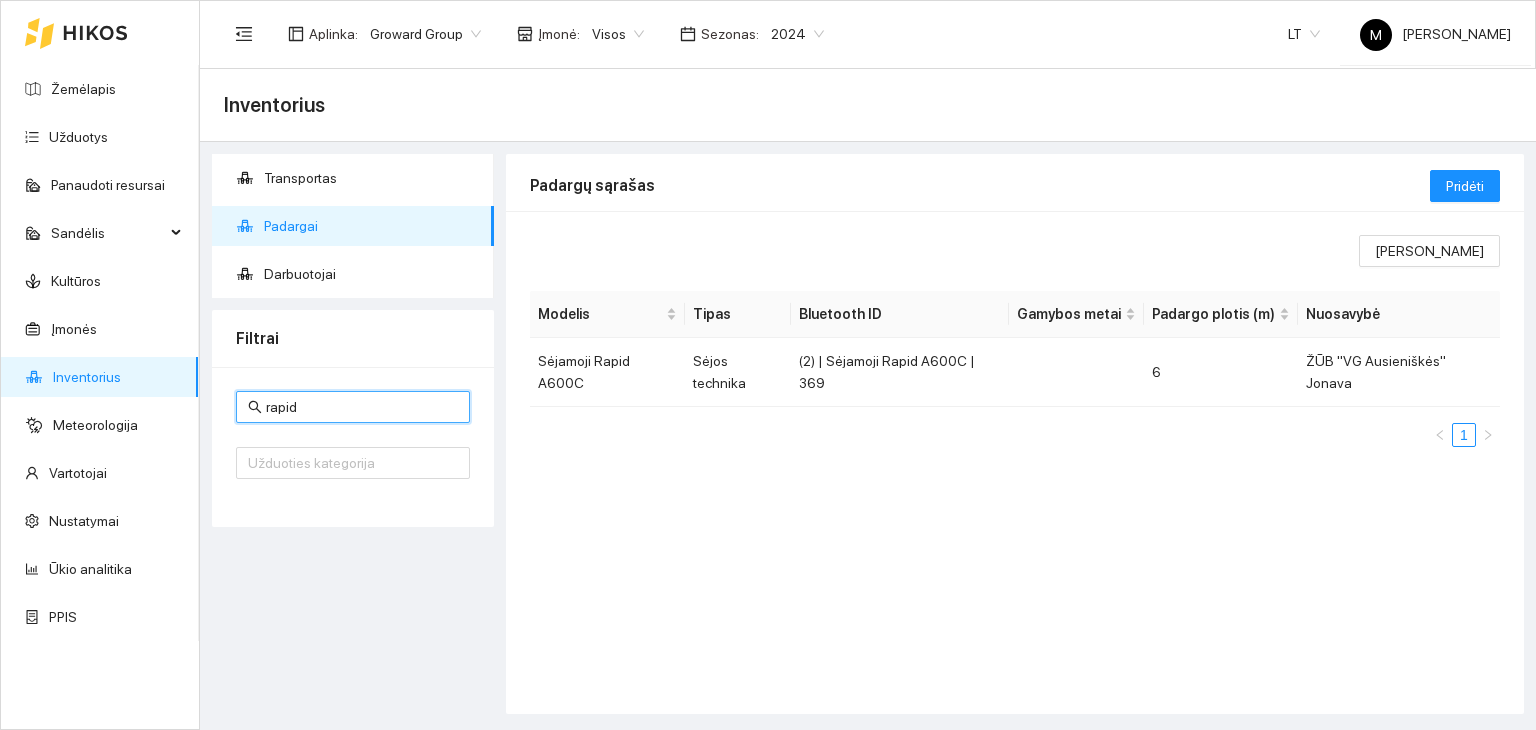 click on "rapid" at bounding box center (362, 407) 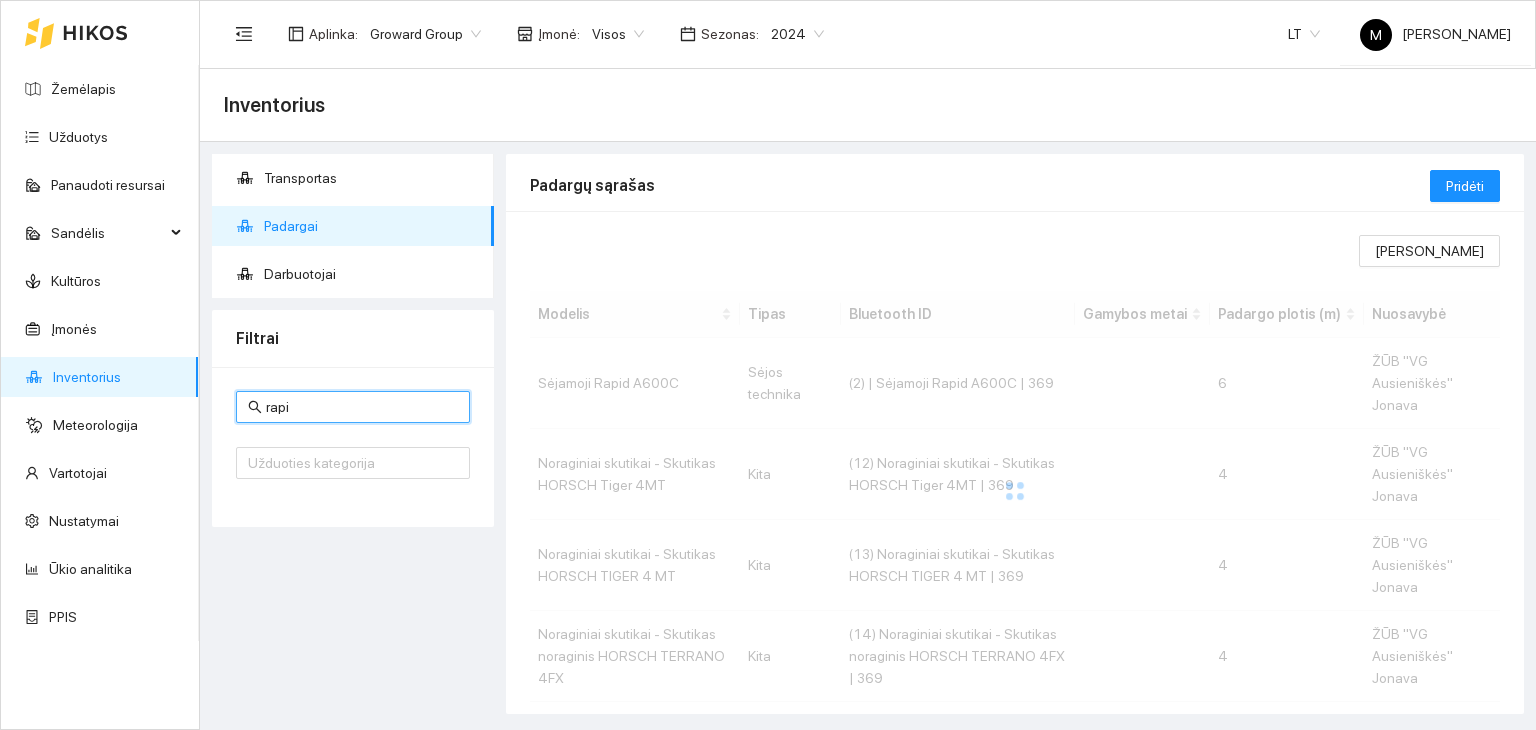type on "rapid" 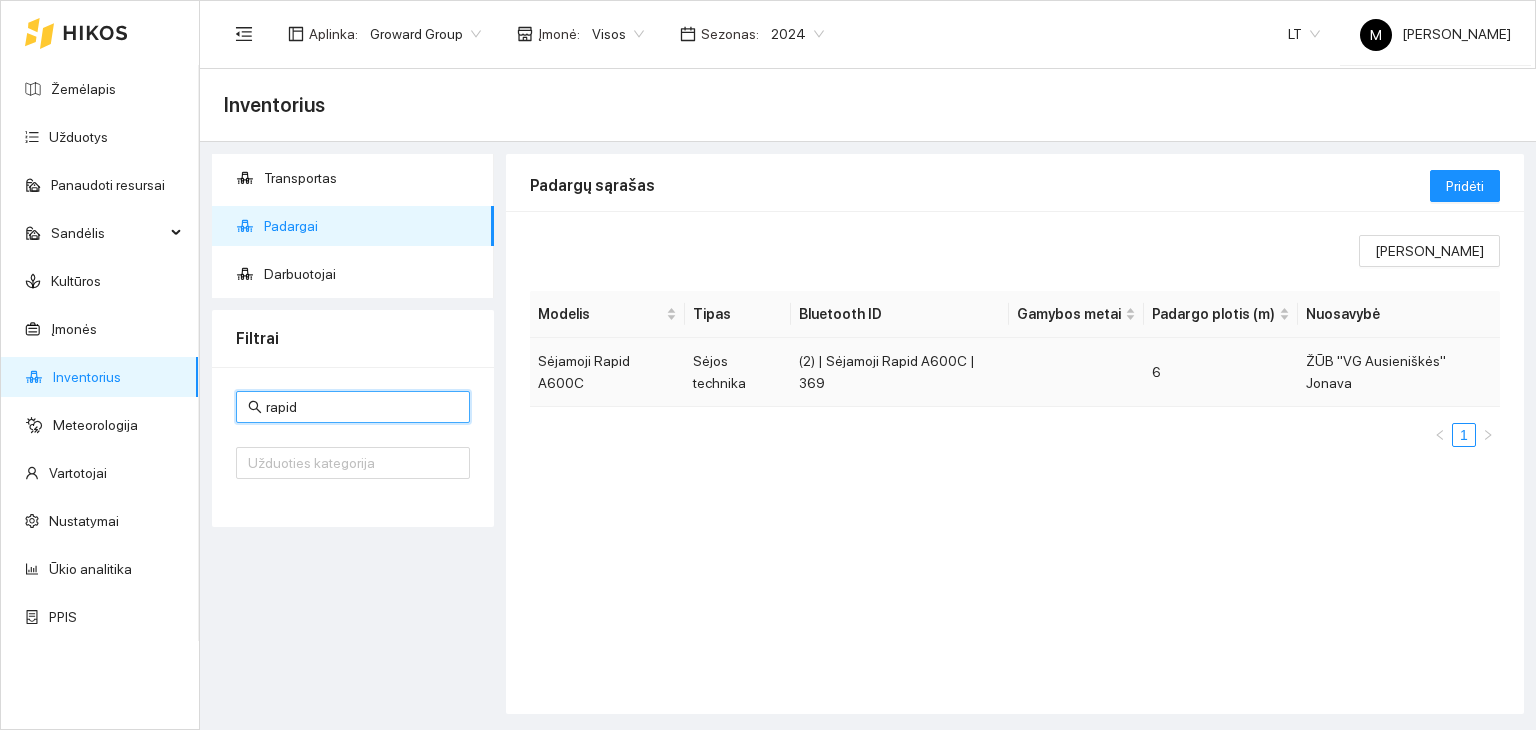 click on "Sėjamoji Rapid A600C" at bounding box center (607, 372) 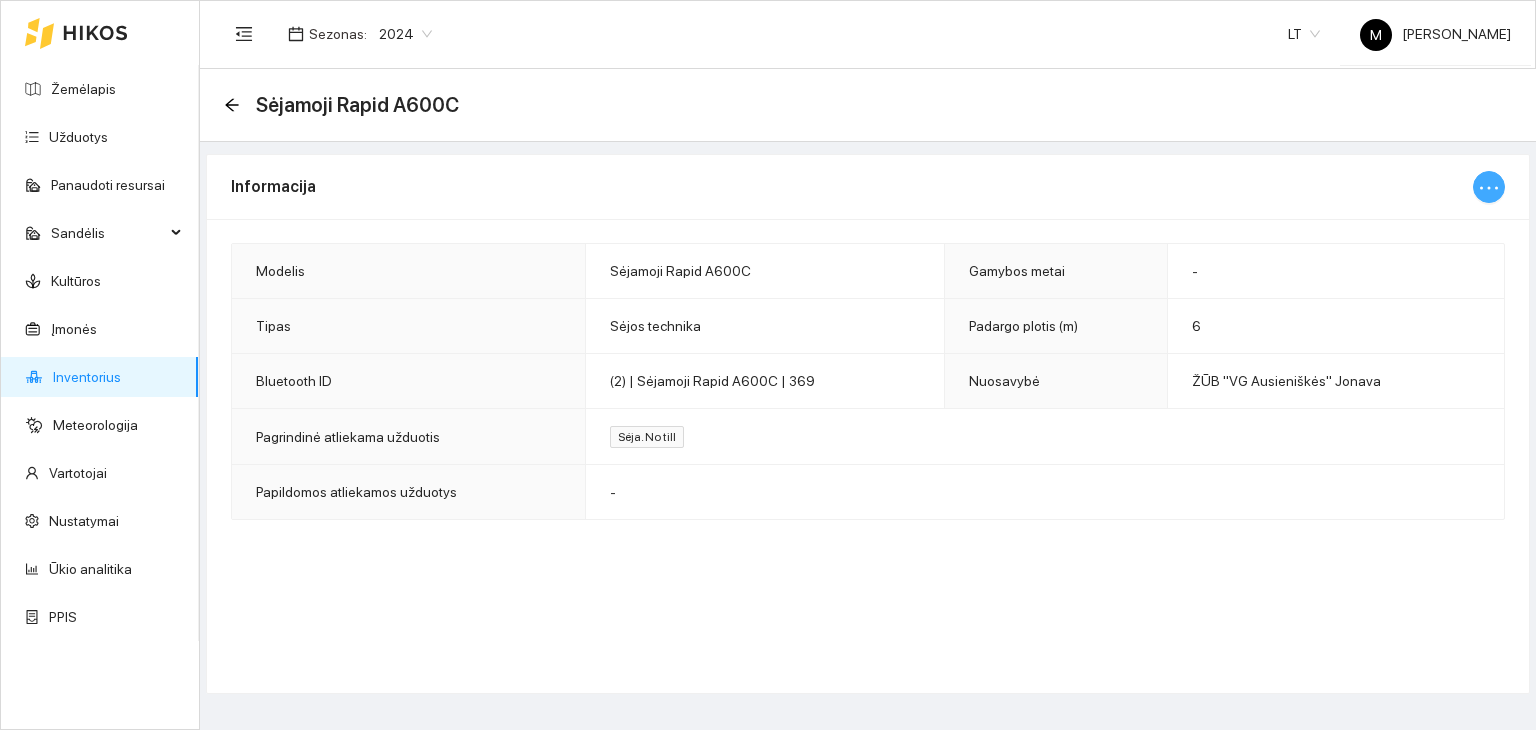click 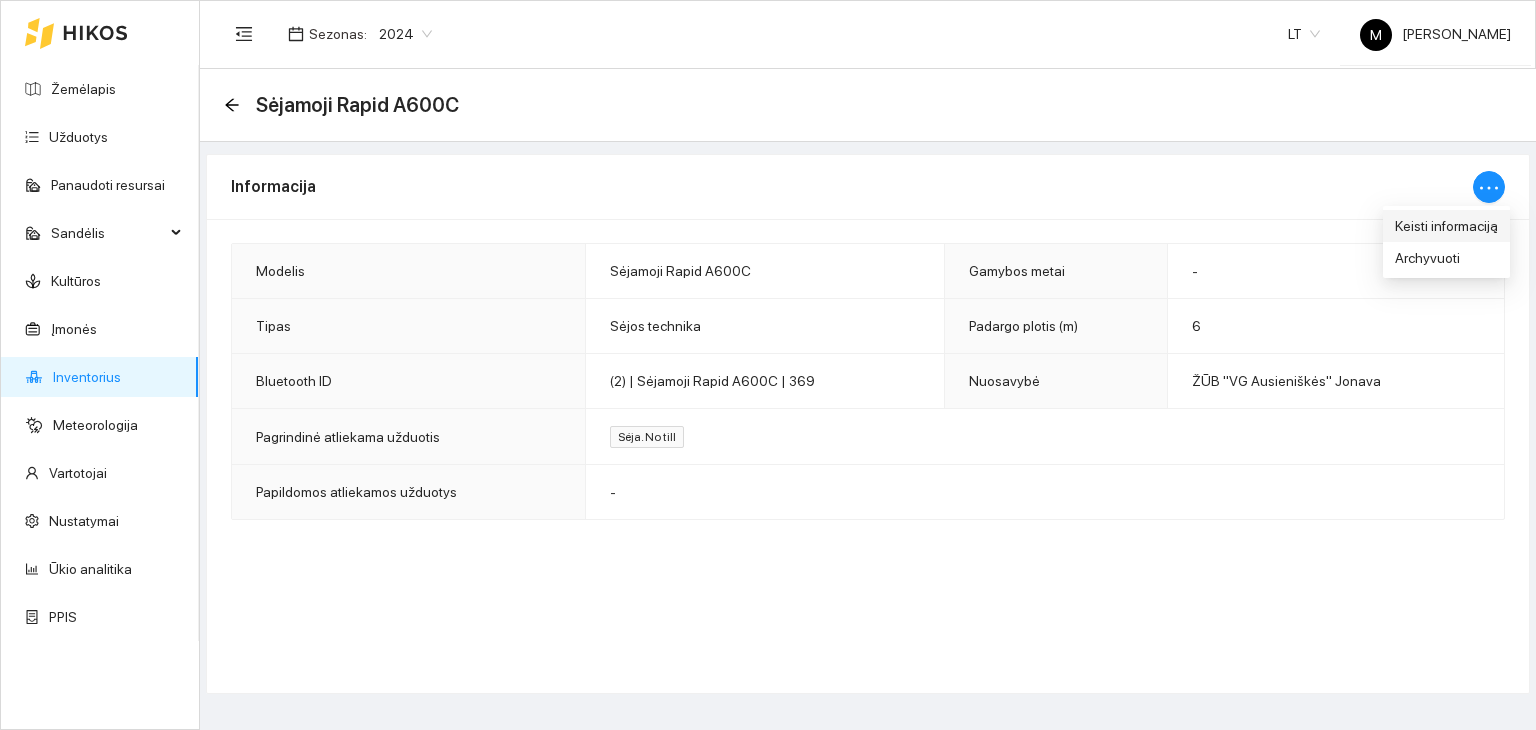 click on "Keisti informaciją" at bounding box center [1446, 226] 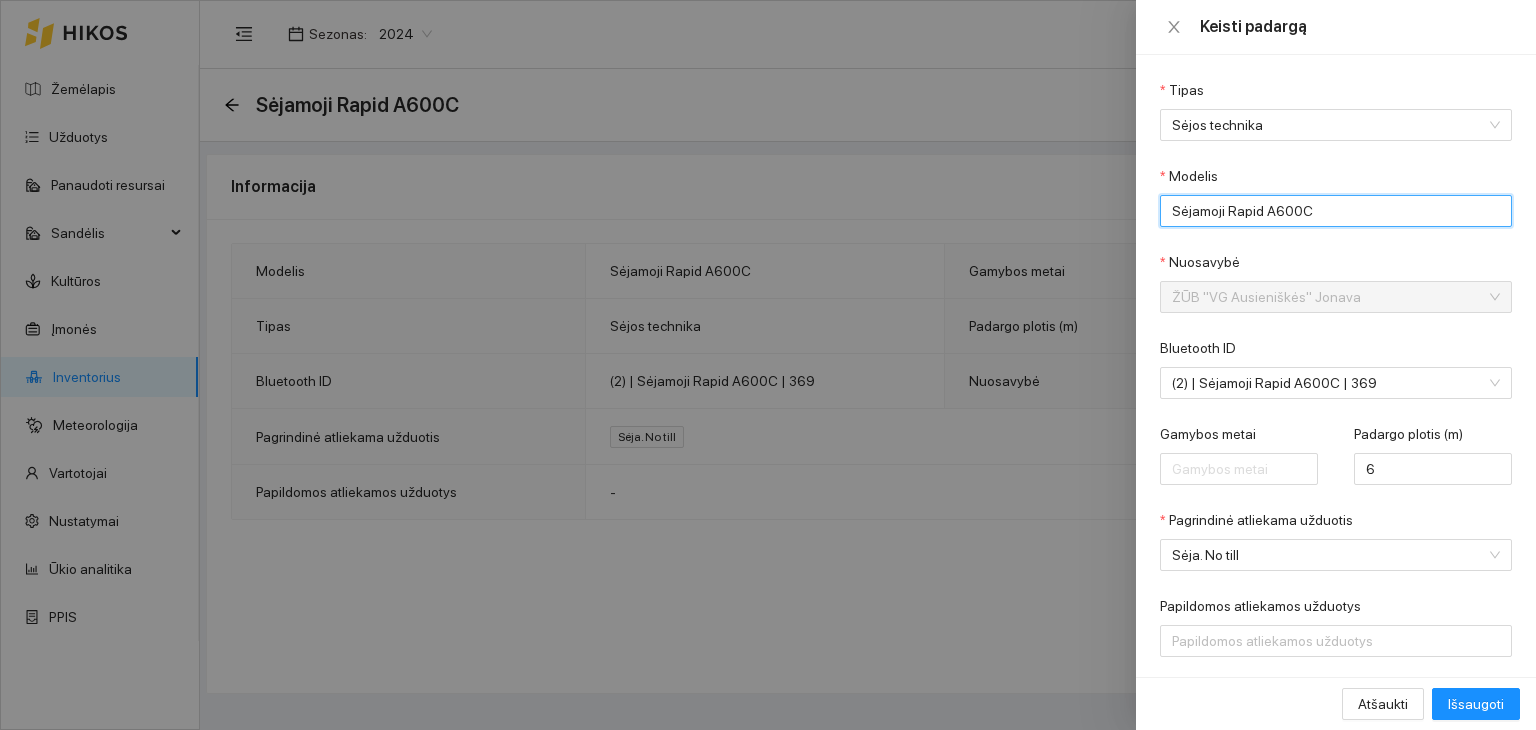 click on "Sėjamoji Rapid A600C" at bounding box center (1336, 211) 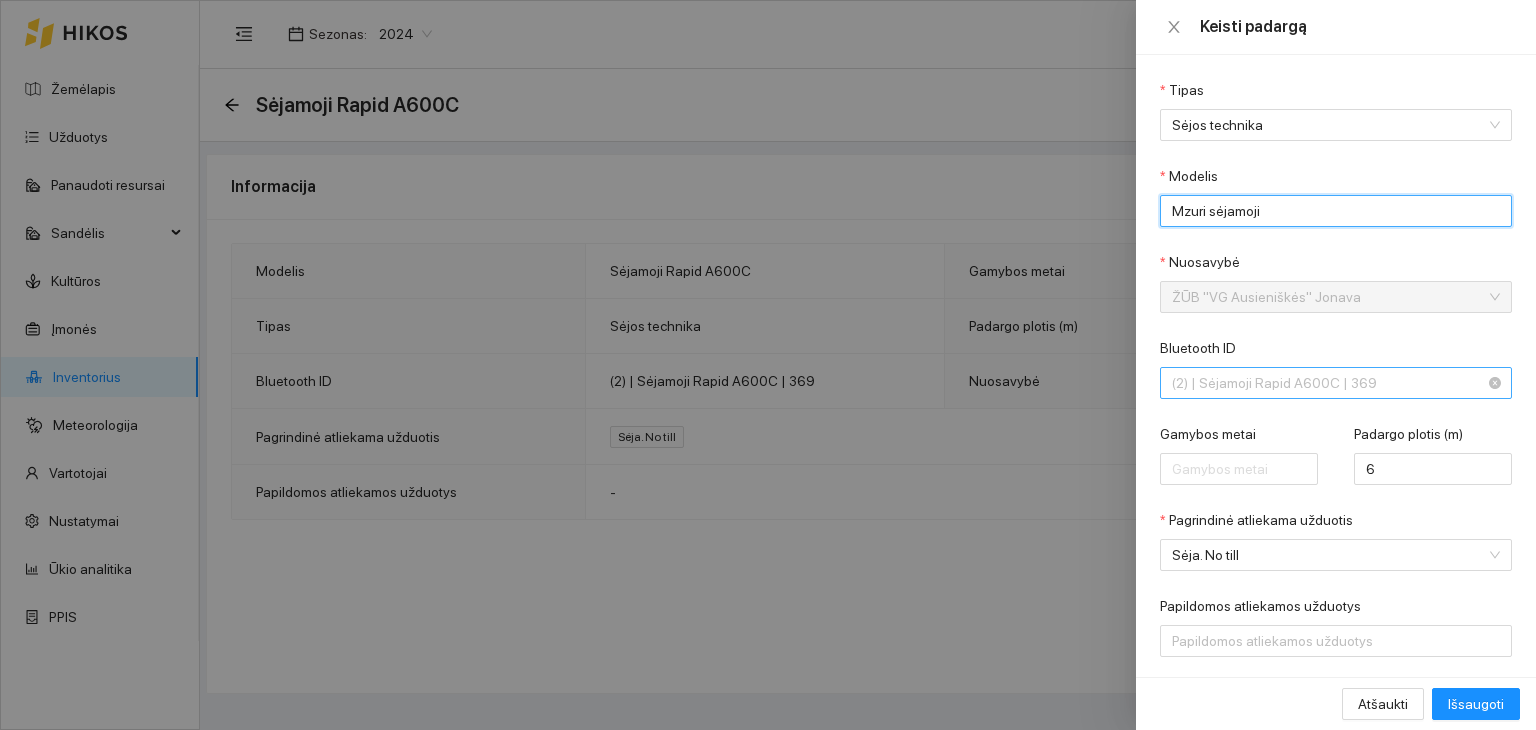click on "(2) | Sėjamoji Rapid A600C | 369" at bounding box center (1322, 383) 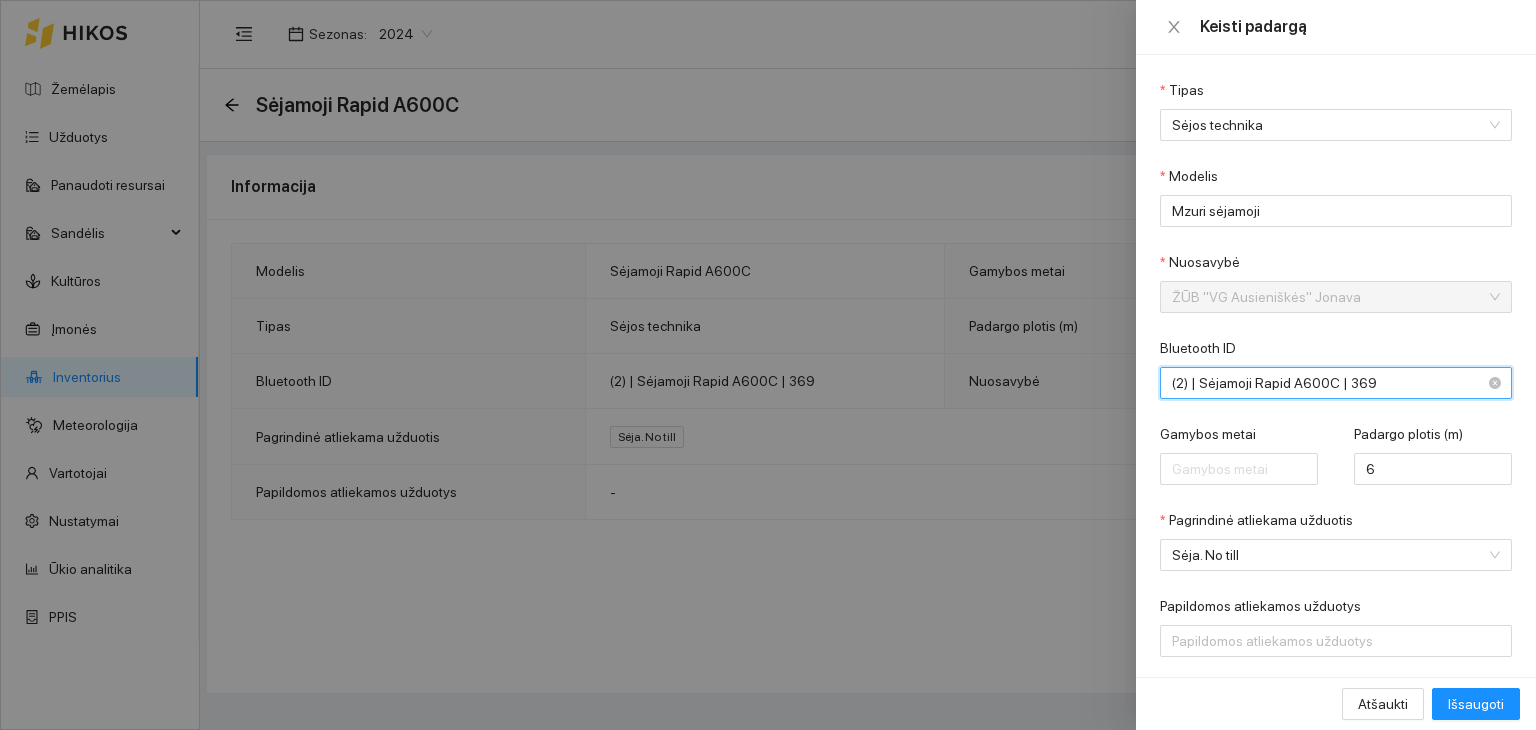 click on "(2) | Sėjamoji Rapid A600C | 369" at bounding box center [1322, 383] 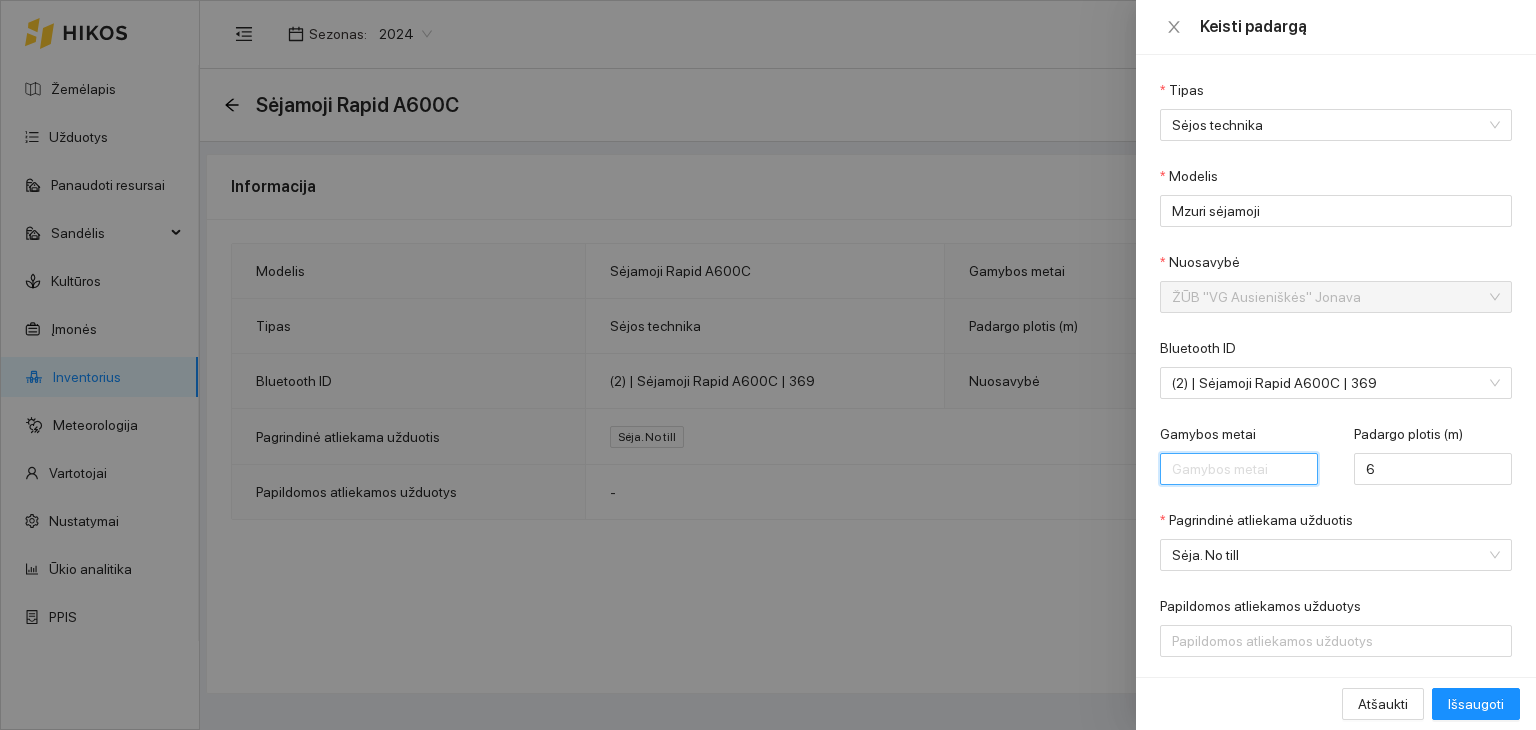 click on "Gamybos metai" at bounding box center (1239, 469) 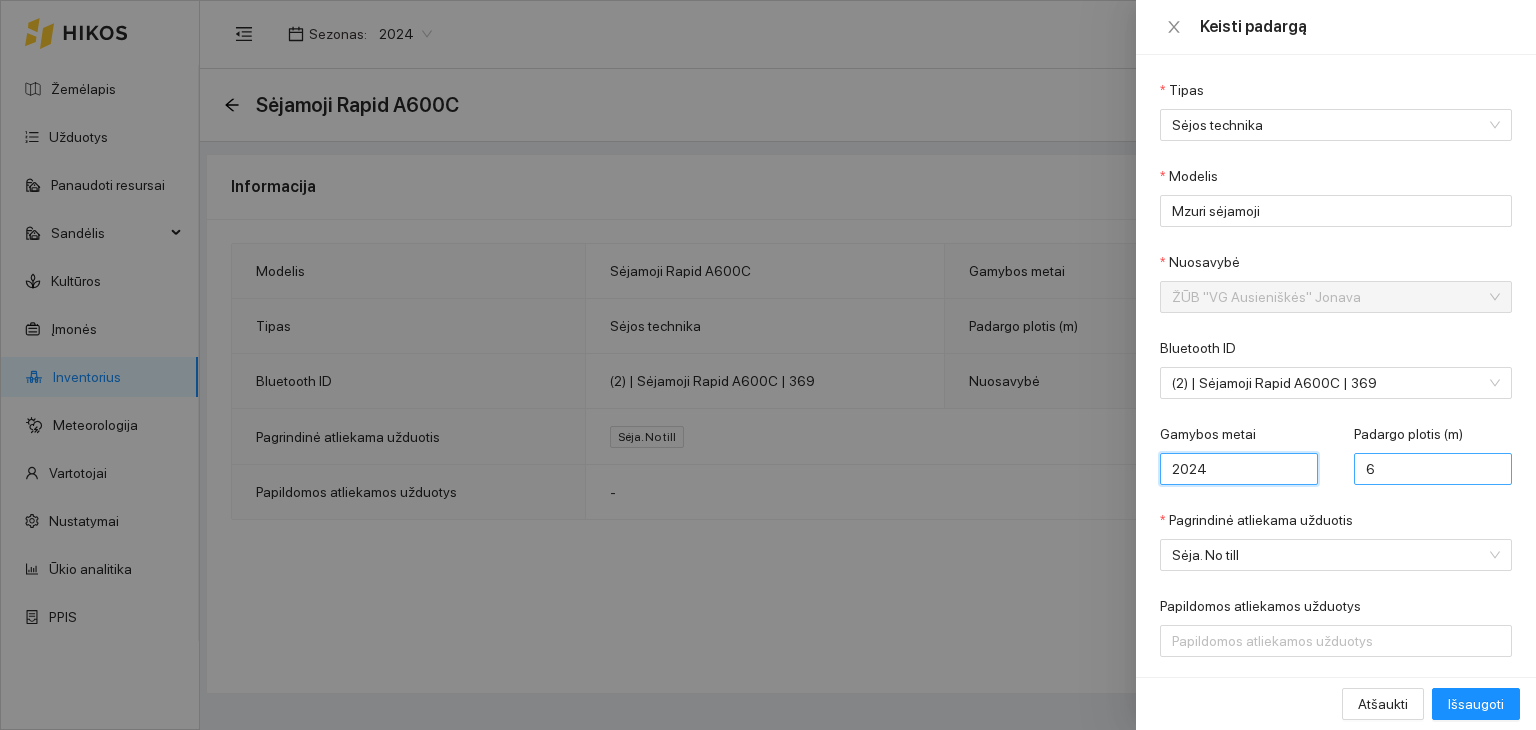 type on "2024" 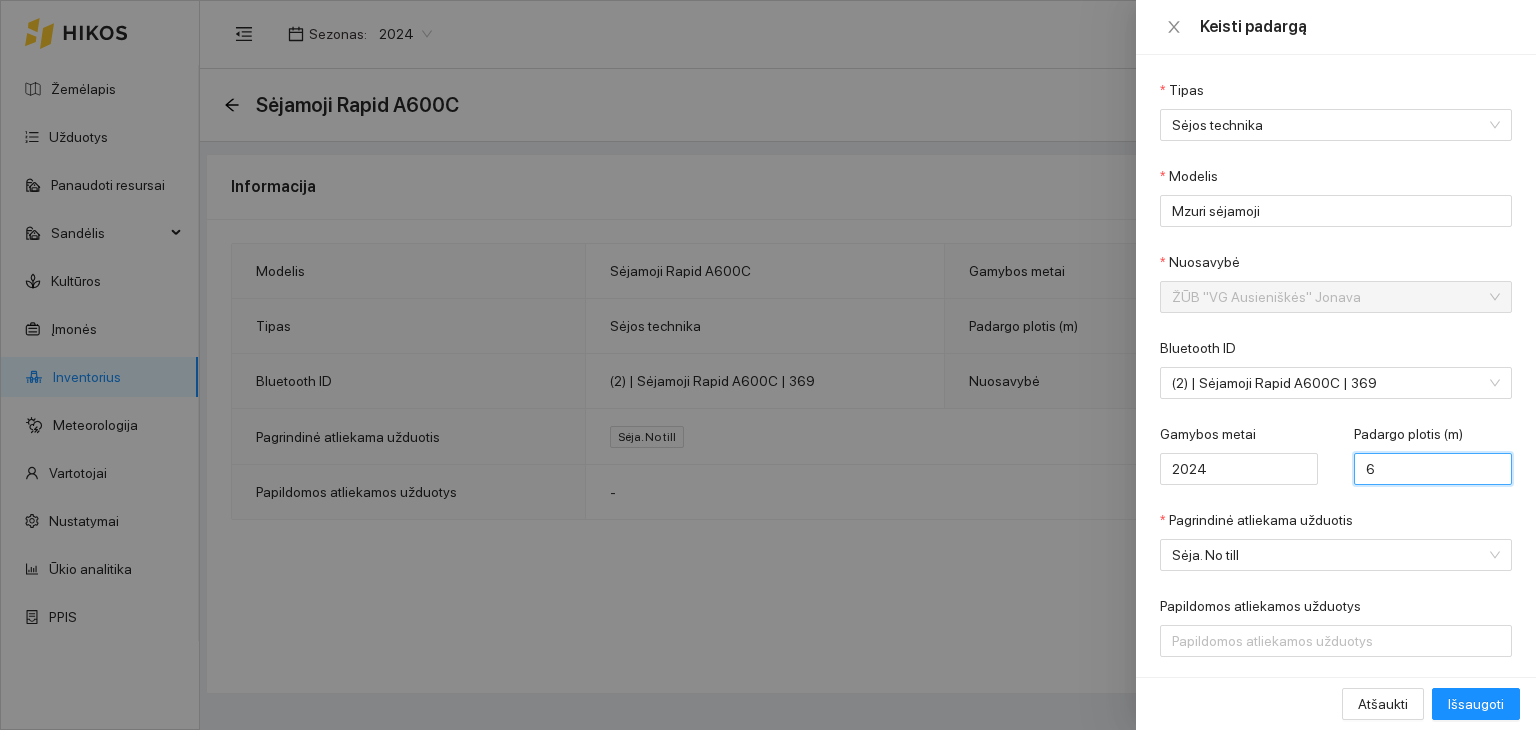 click on "6" at bounding box center (1433, 469) 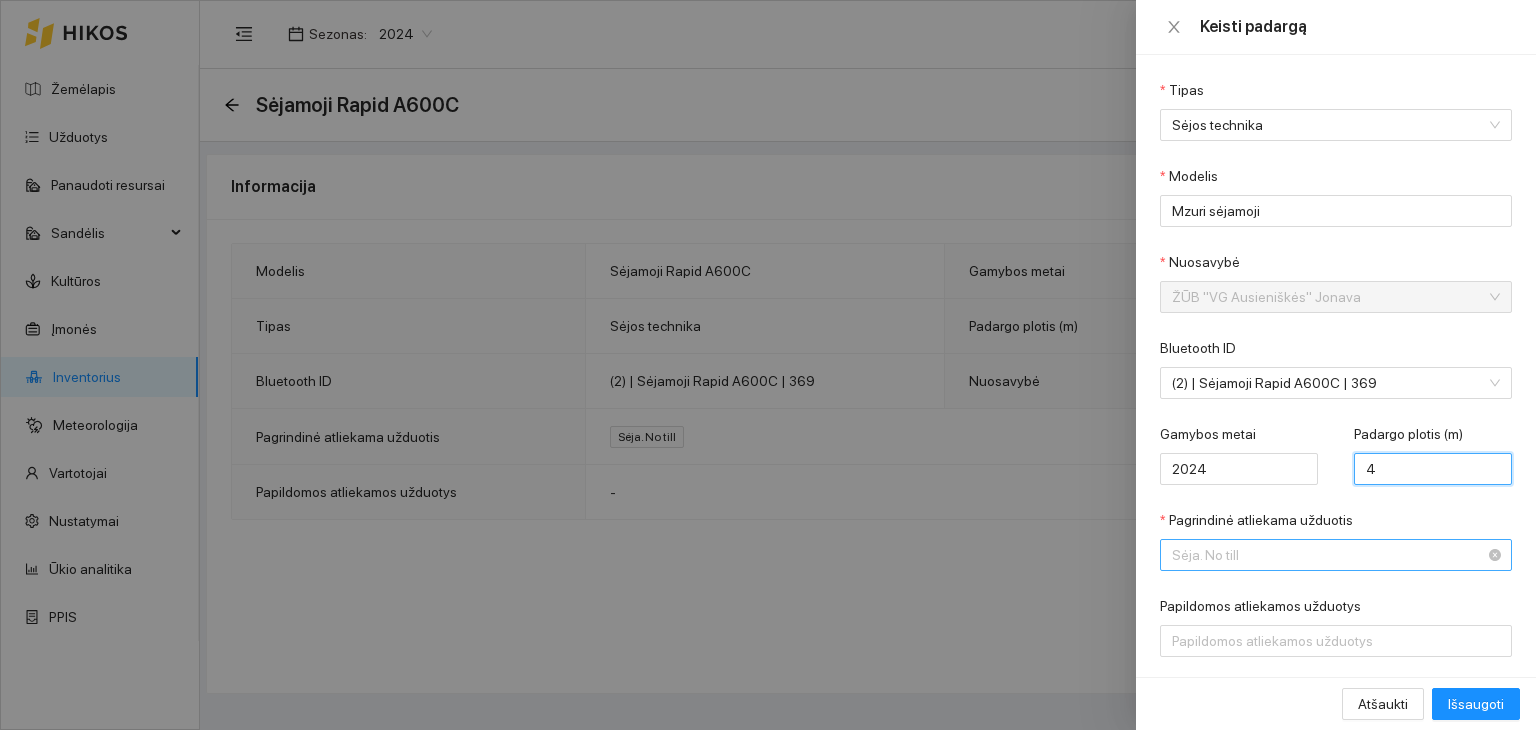click on "Sėja. No till" at bounding box center (1322, 555) 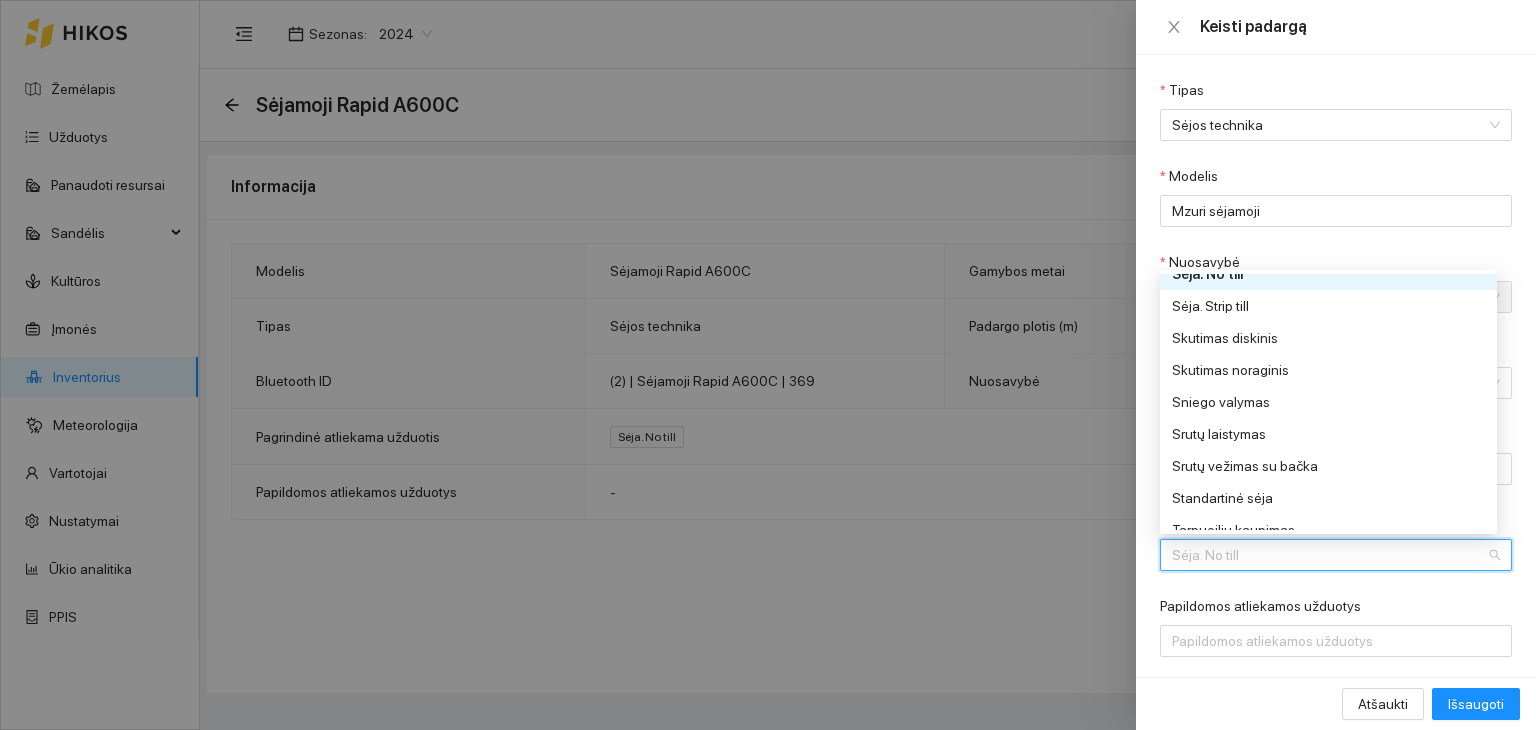 scroll, scrollTop: 812, scrollLeft: 0, axis: vertical 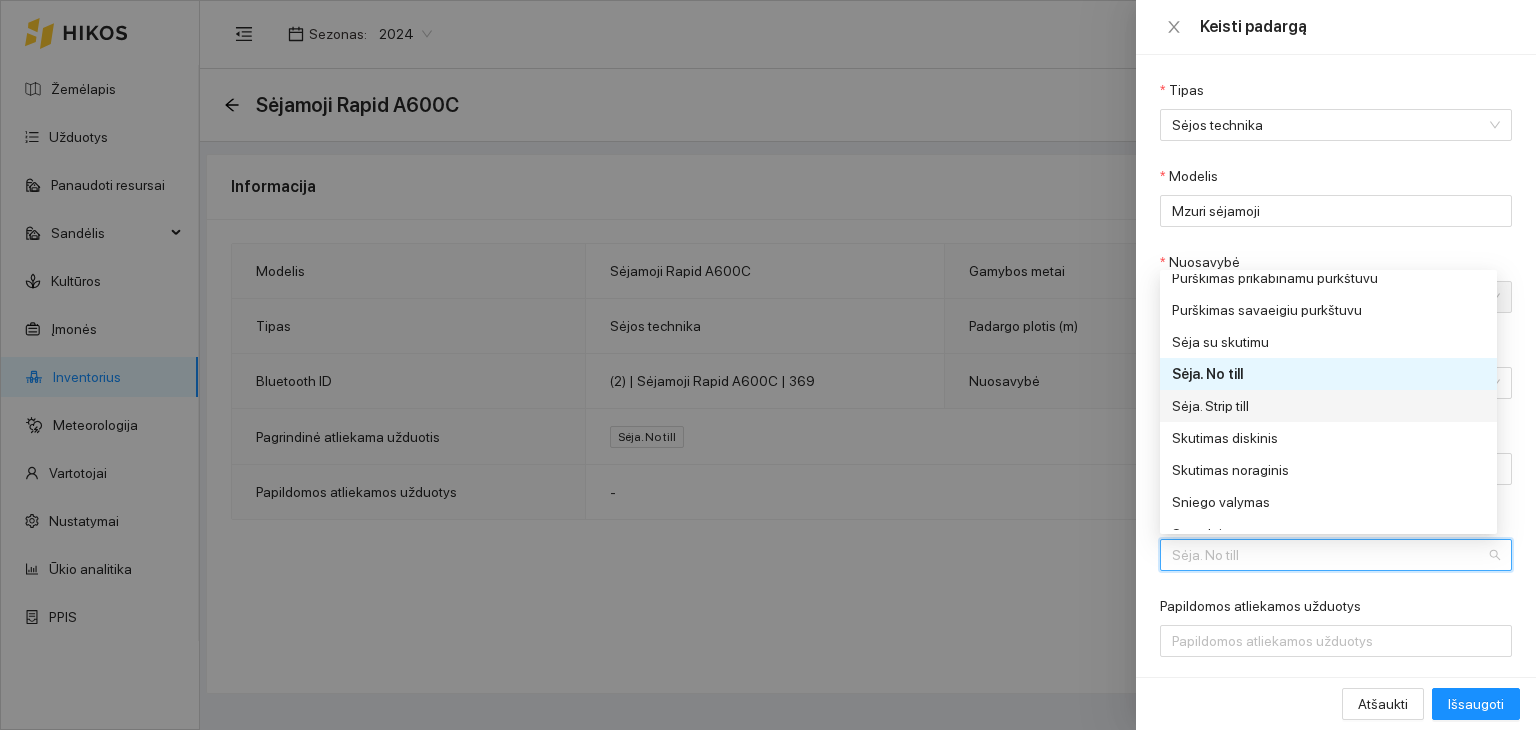 click on "Sėja. Strip till" at bounding box center (1322, 406) 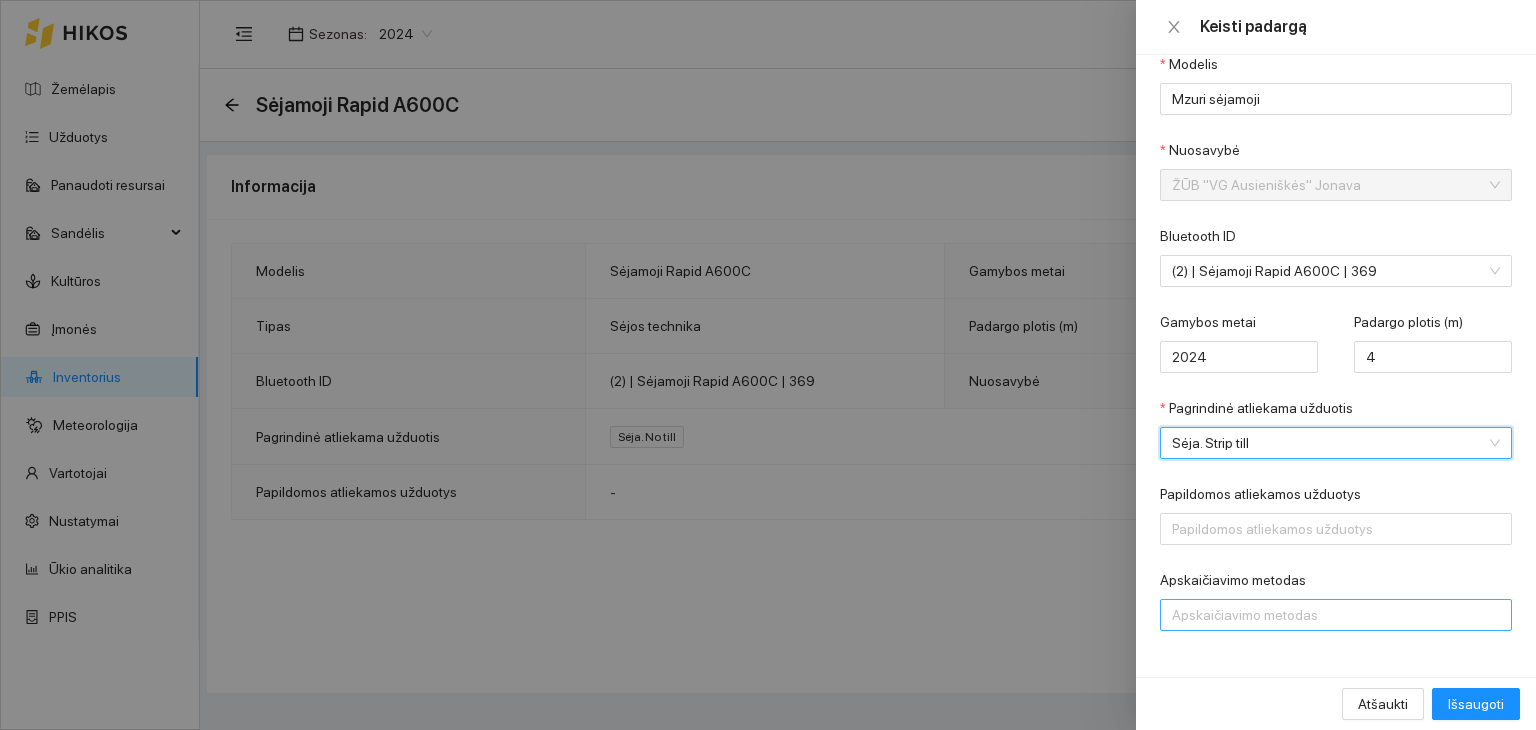 scroll, scrollTop: 113, scrollLeft: 0, axis: vertical 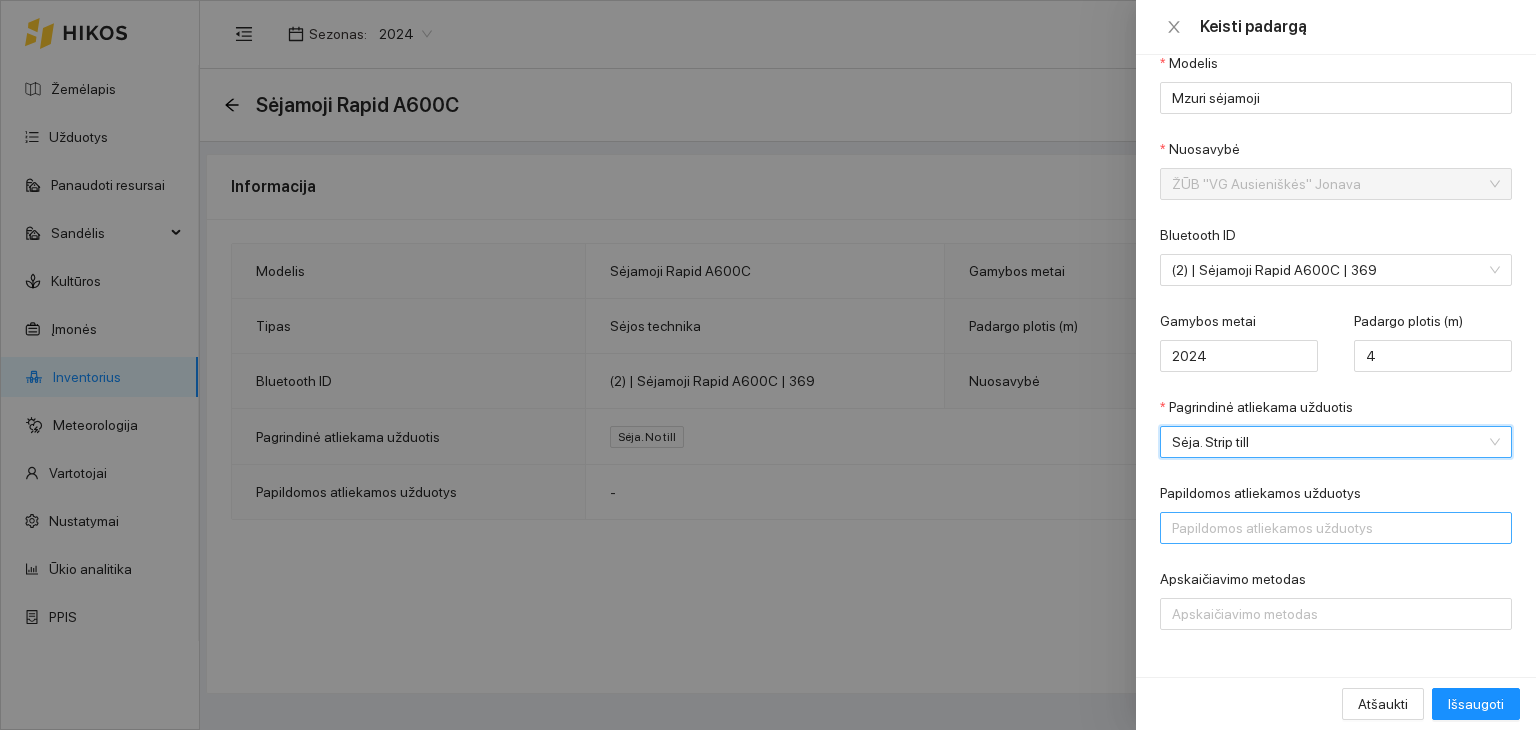 click at bounding box center [1326, 528] 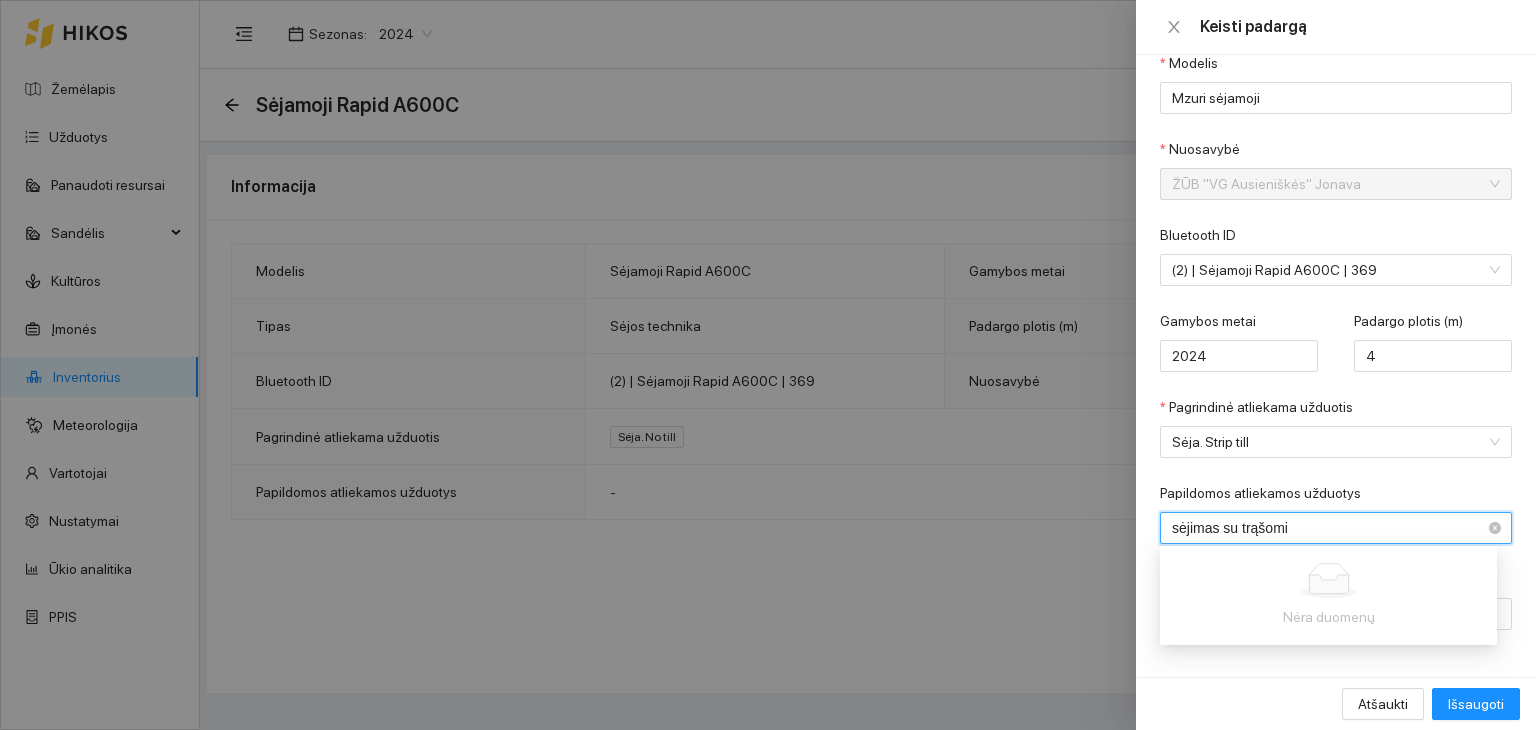 type on "sėjimas su trąšomis" 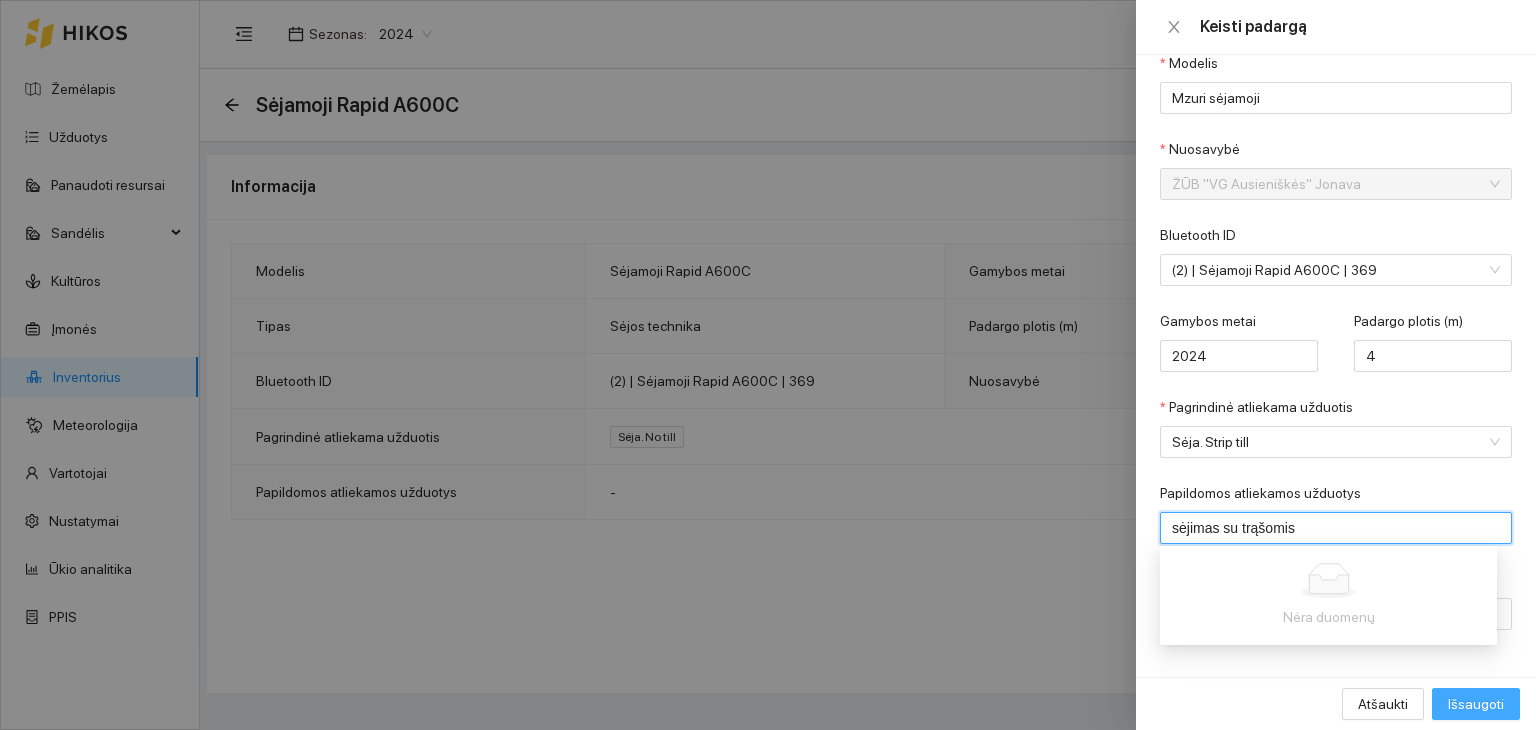 type 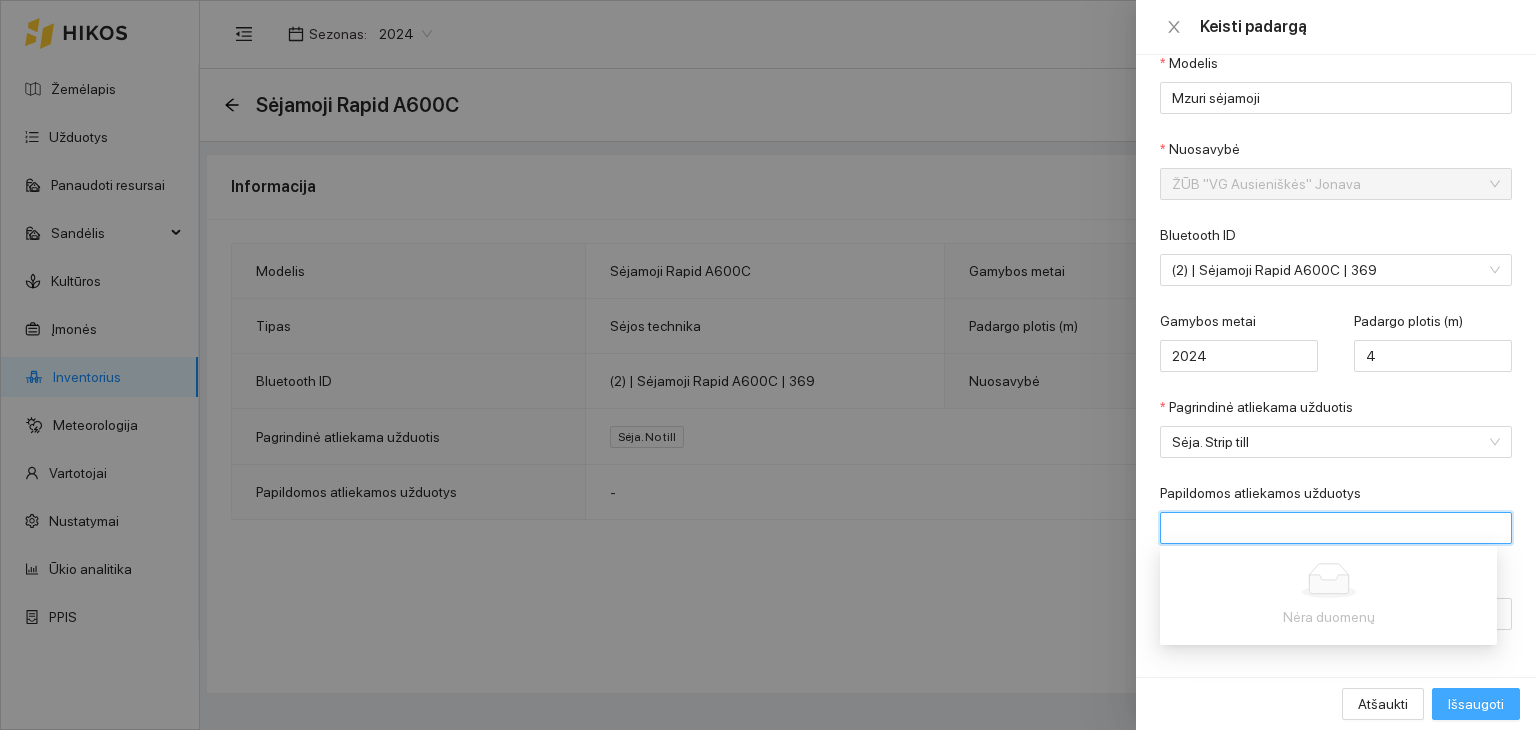 click on "Išsaugoti" at bounding box center (1476, 704) 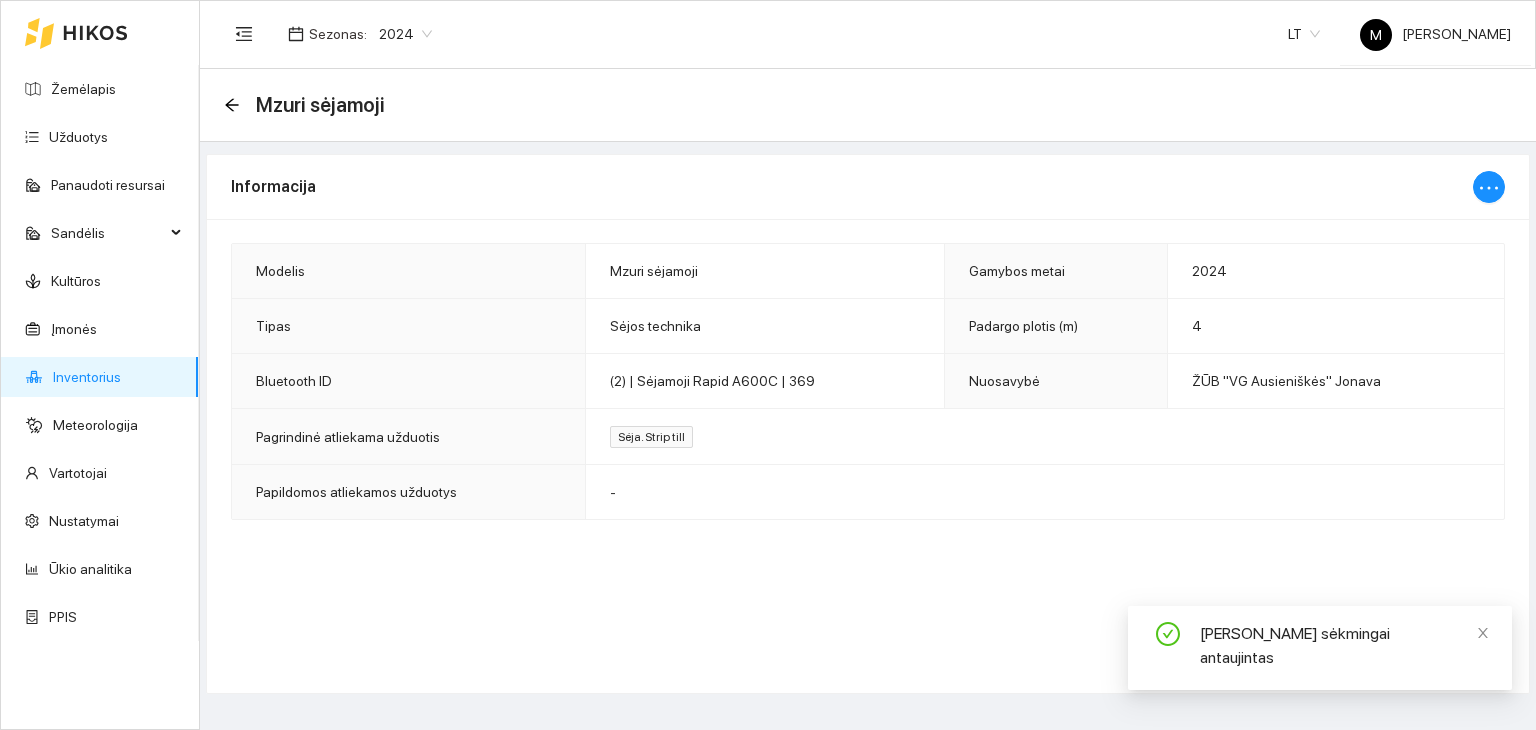 click on "Inventorius" at bounding box center (87, 377) 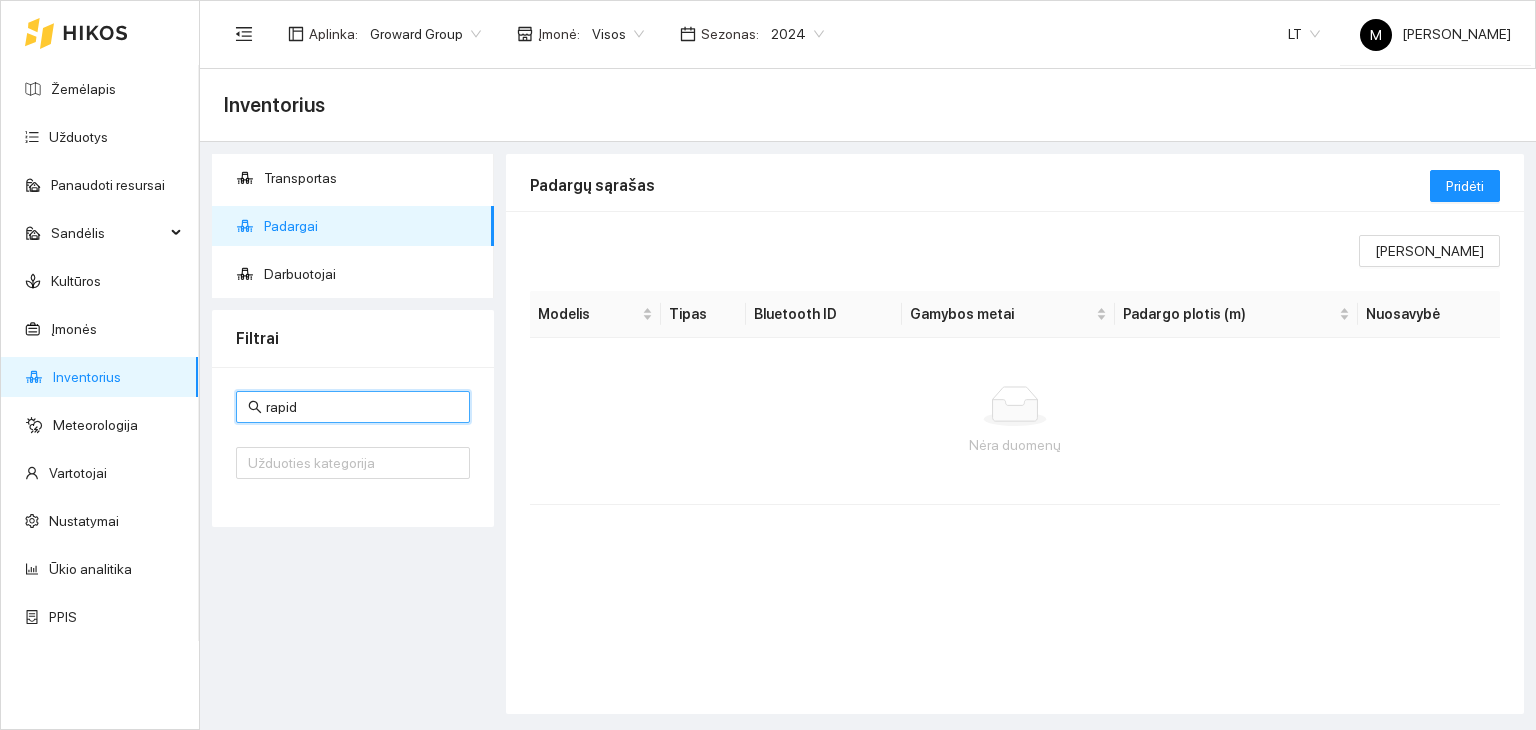 click on "rapid" at bounding box center [362, 407] 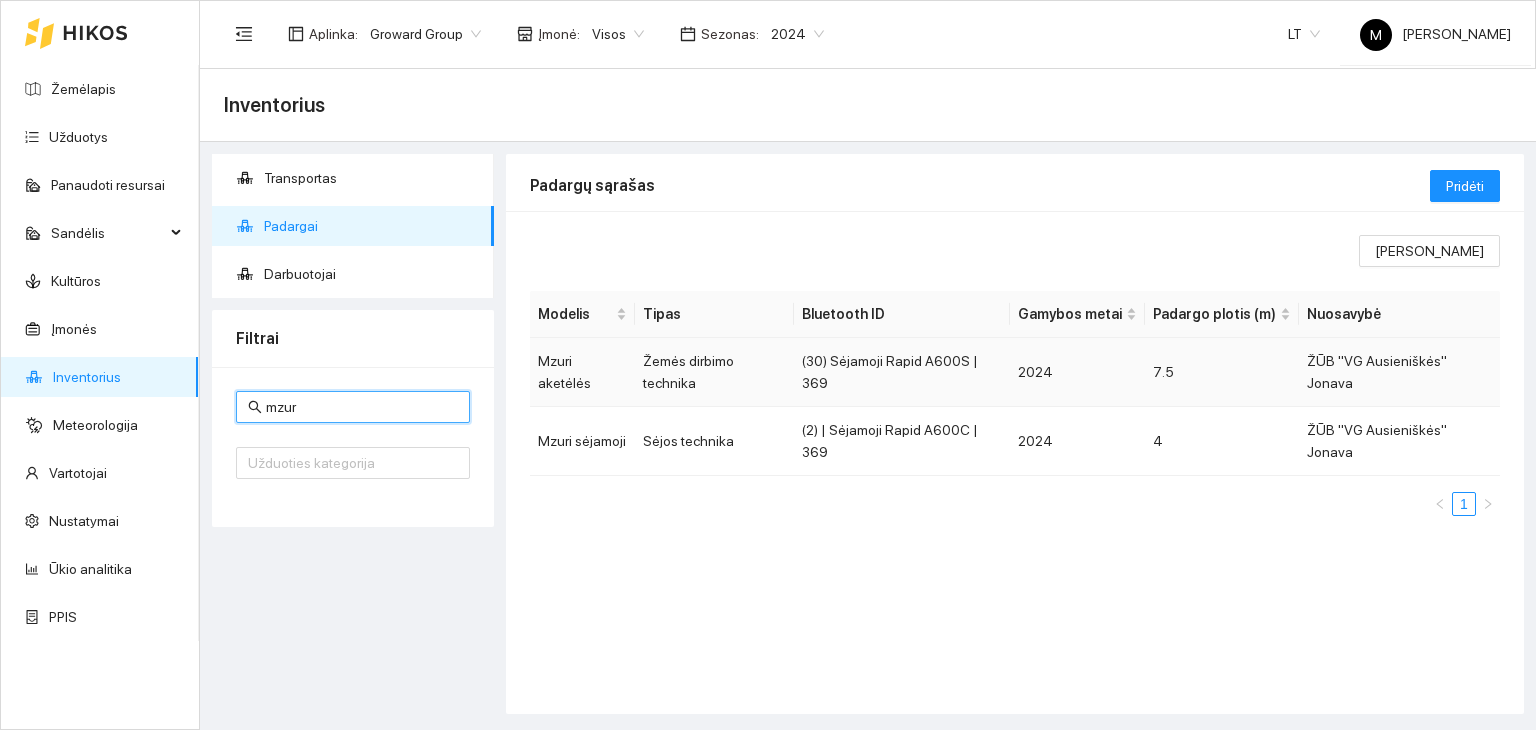 type on "mzur" 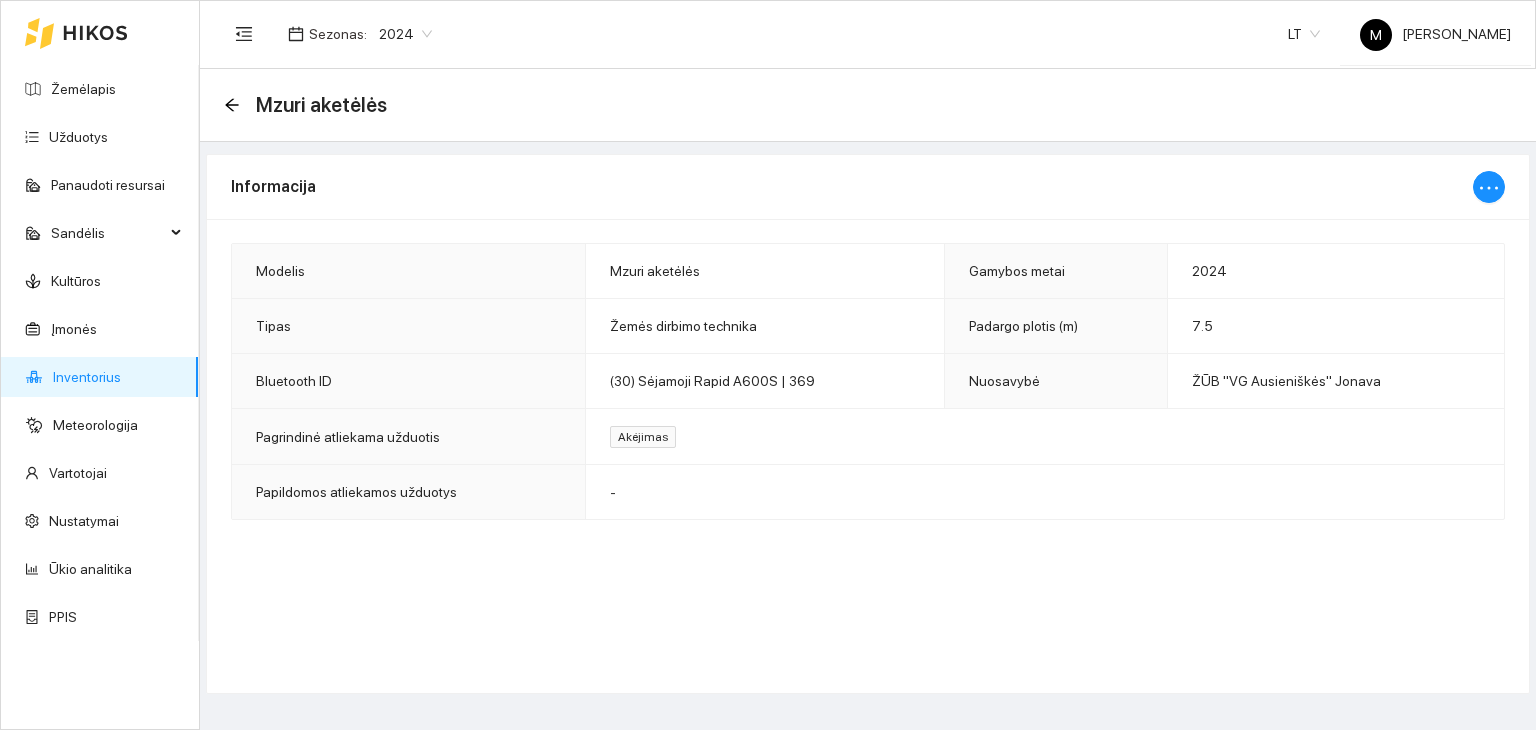 click on "(30) Sėjamoji Rapid A600S | 369" at bounding box center [712, 381] 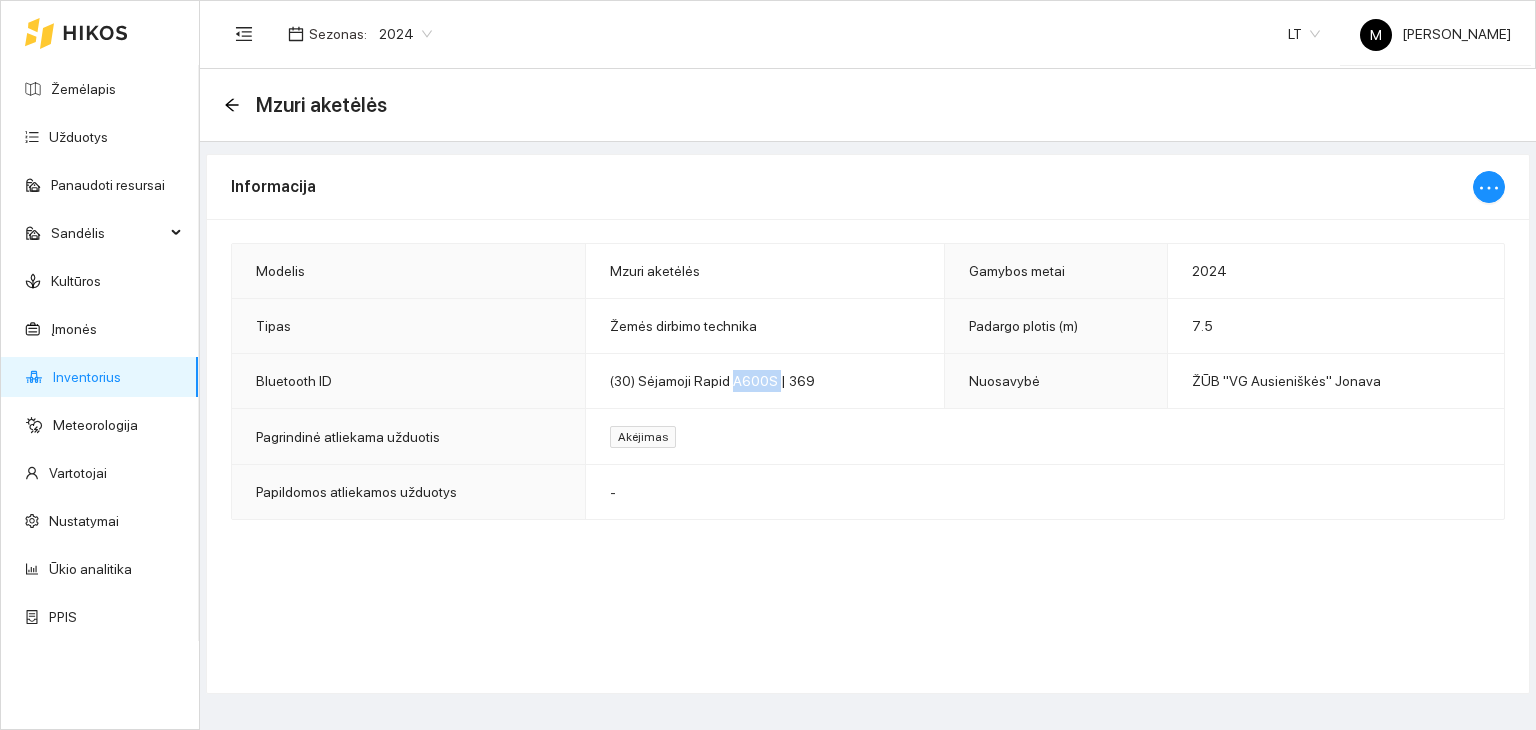 click on "(30) Sėjamoji Rapid A600S | 369" at bounding box center (712, 381) 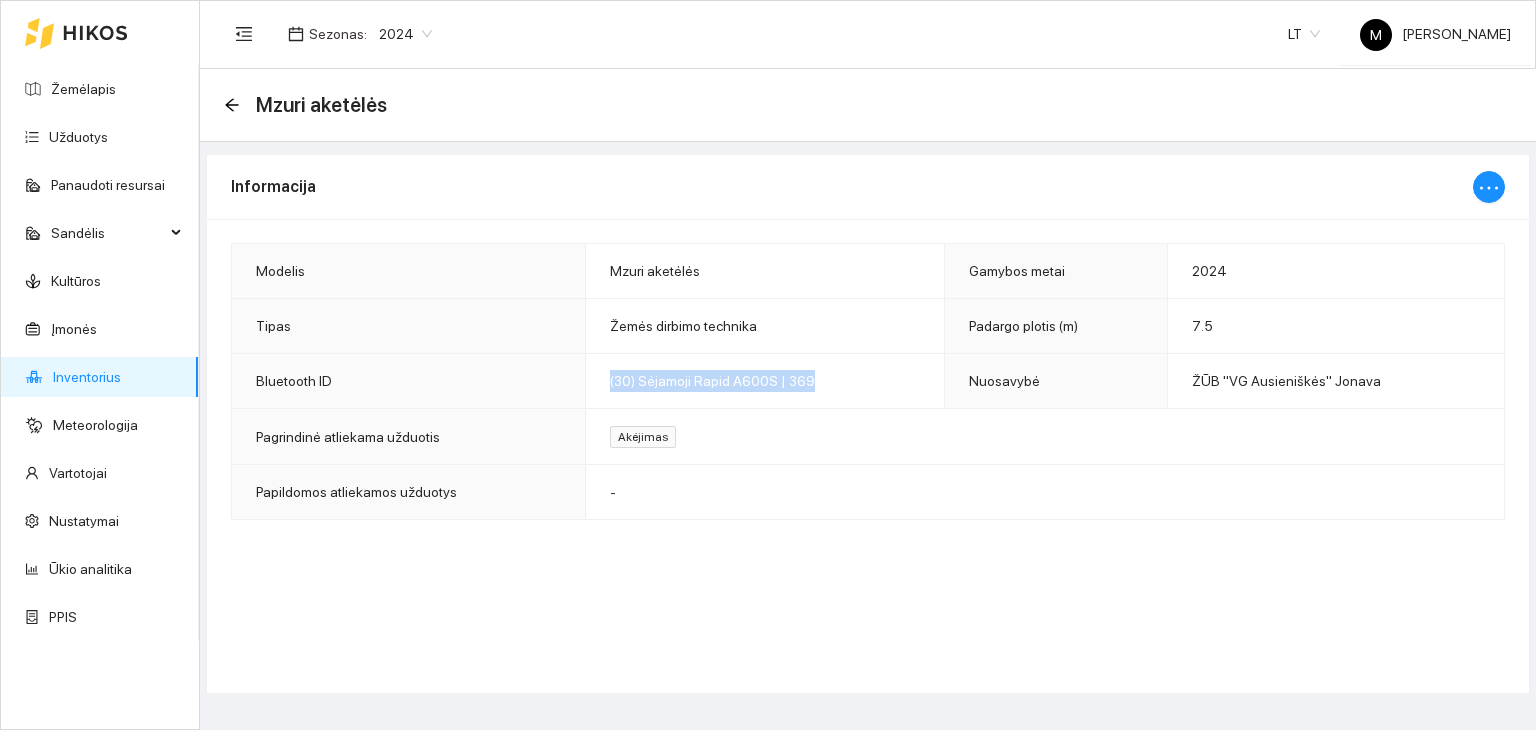 click on "(30) Sėjamoji Rapid A600S | 369" at bounding box center [712, 381] 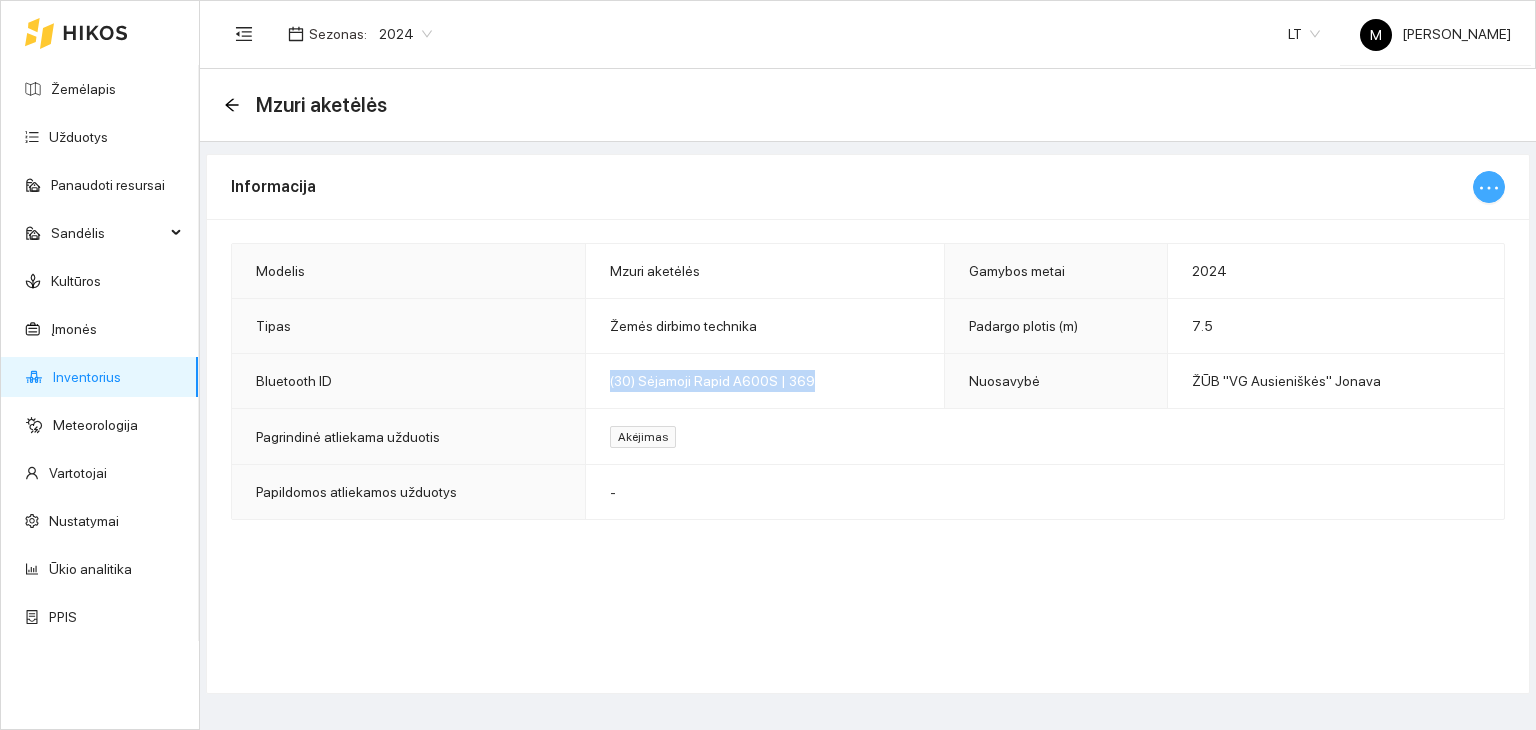 click 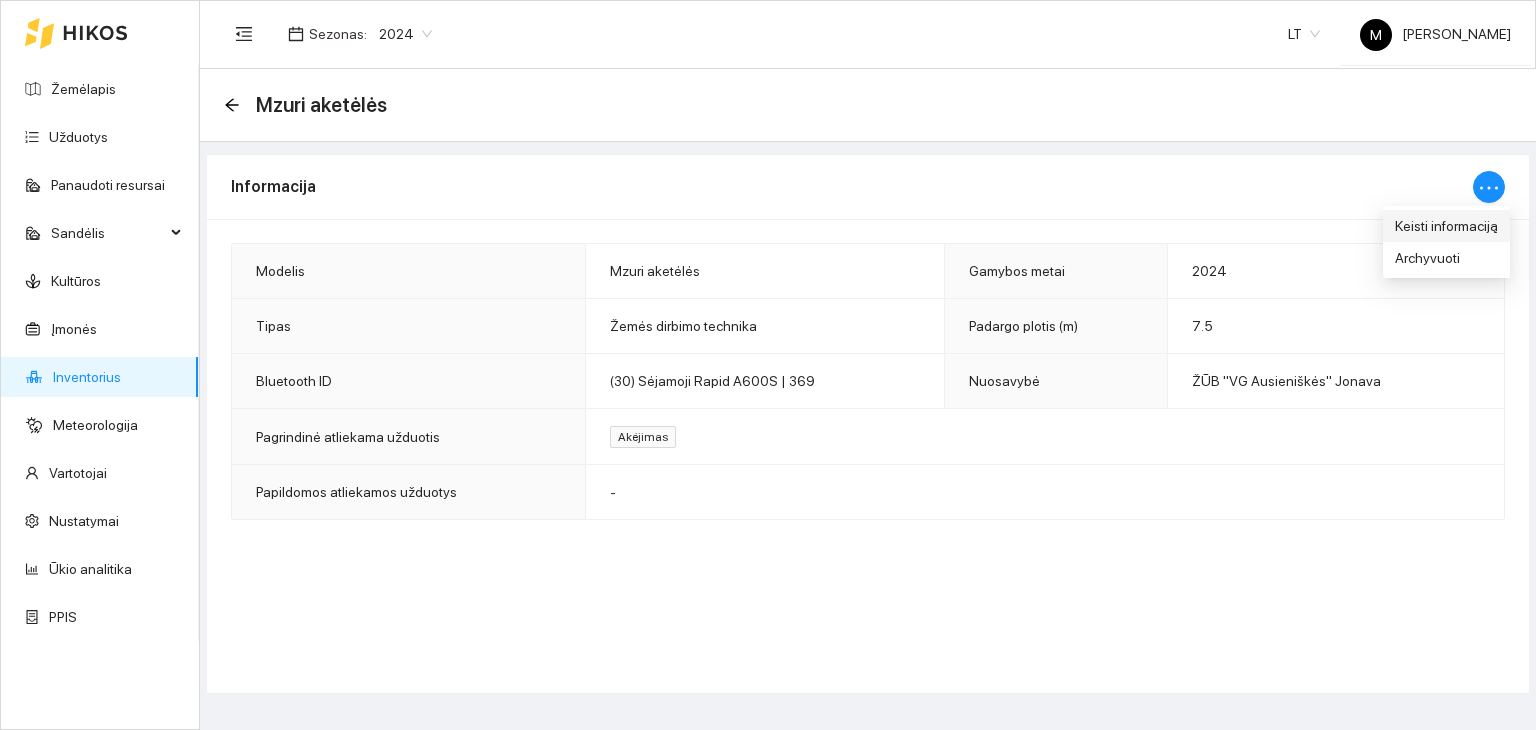 click on "Keisti informaciją" at bounding box center [1446, 226] 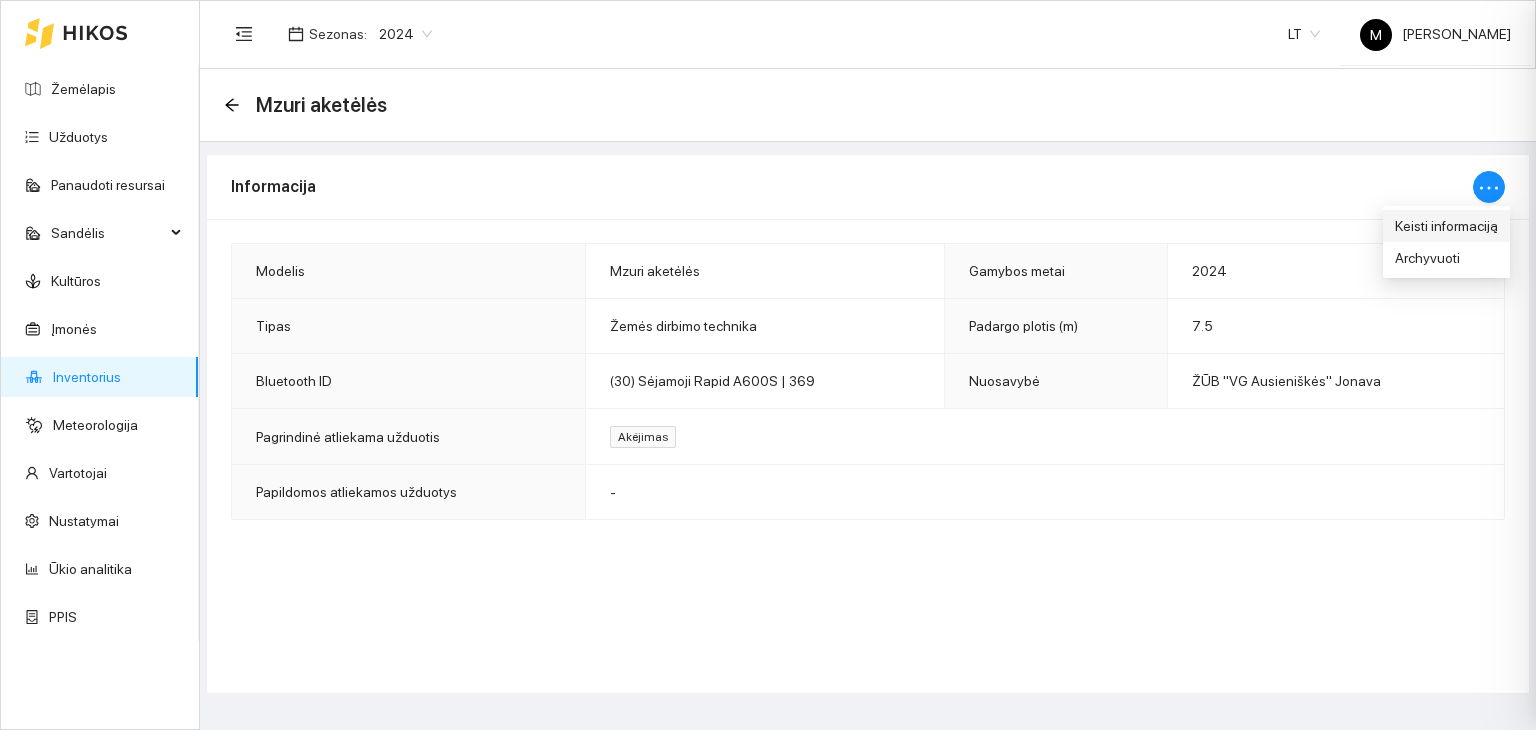 type on "Mzuri aketėlės" 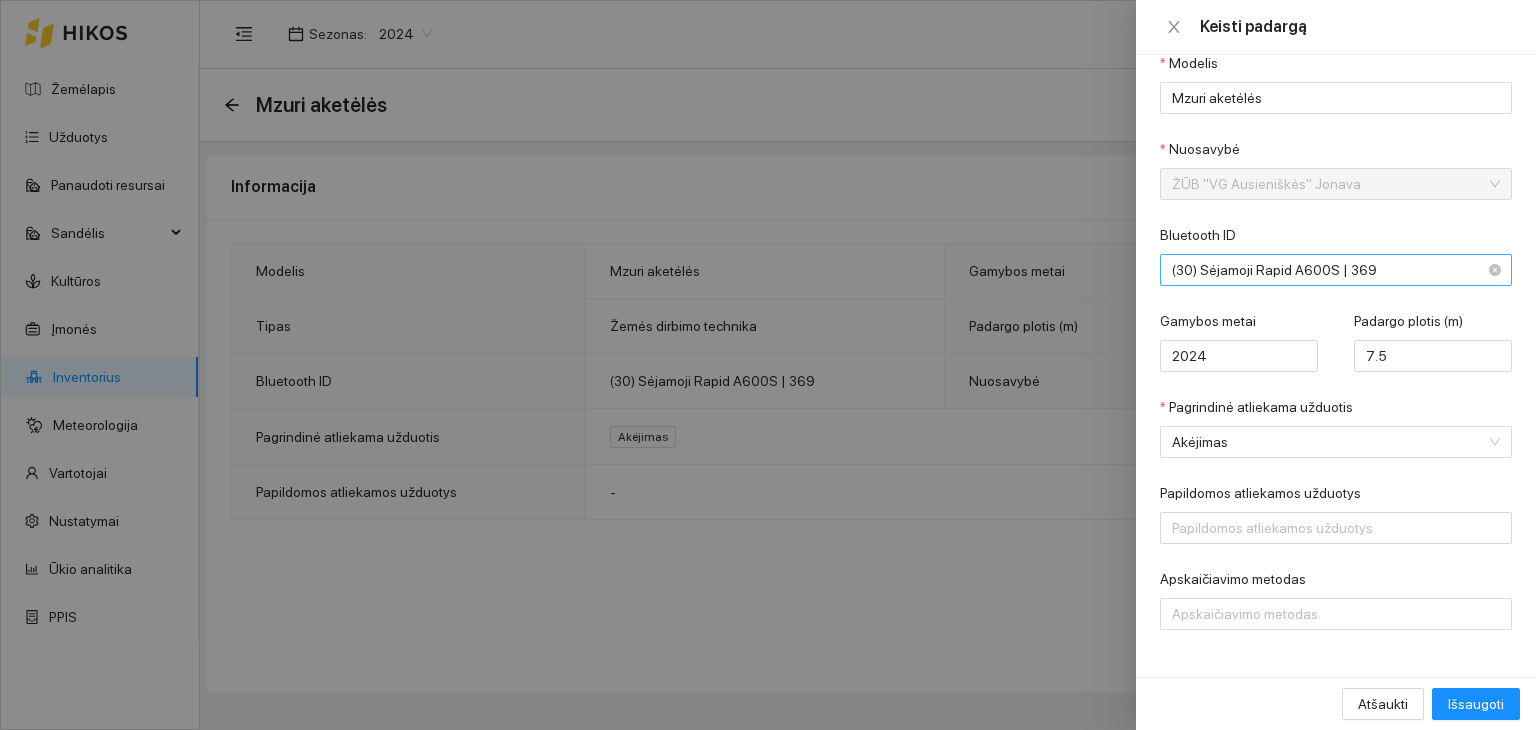 scroll, scrollTop: 0, scrollLeft: 0, axis: both 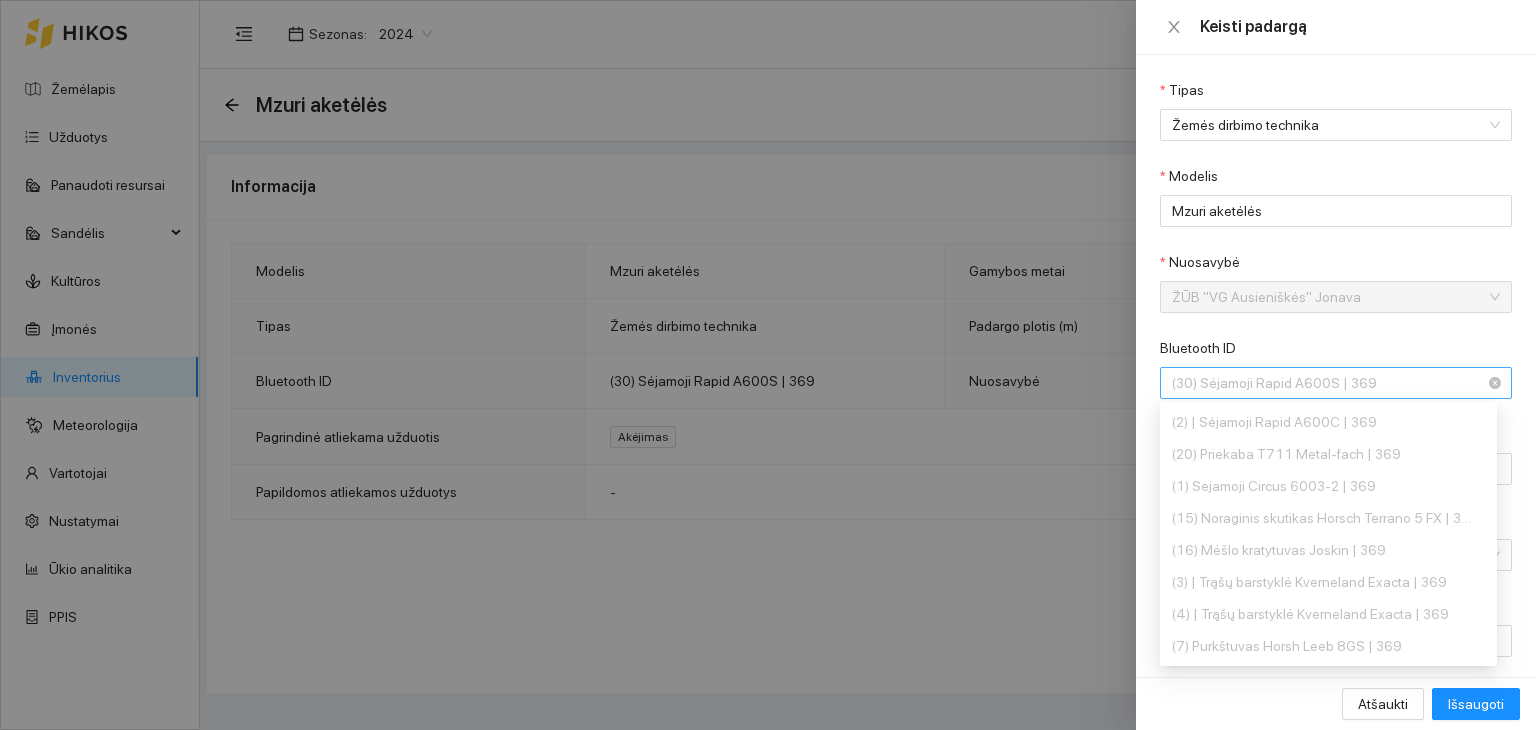 click on "(30) Sėjamoji Rapid A600S | 369" at bounding box center (1322, 383) 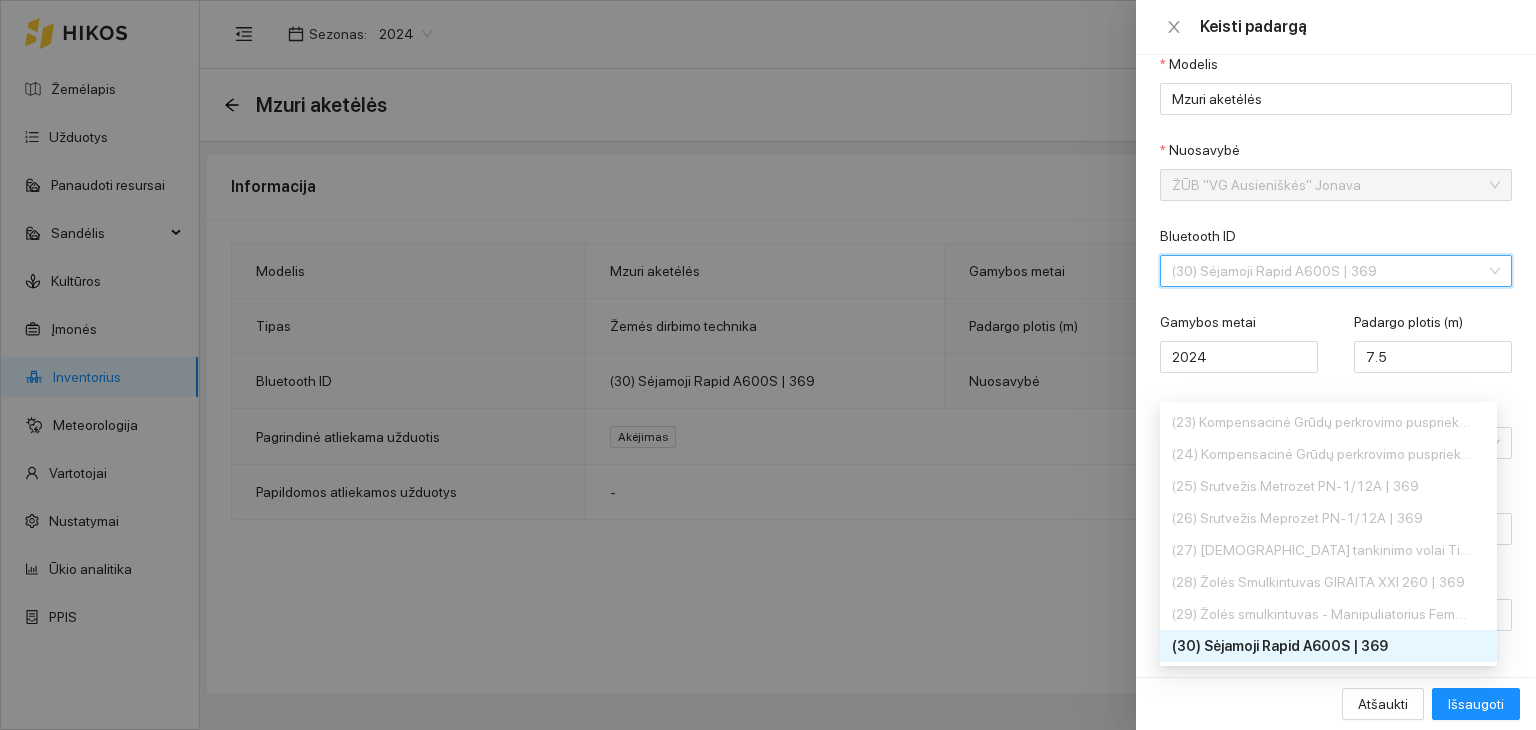 scroll, scrollTop: 113, scrollLeft: 0, axis: vertical 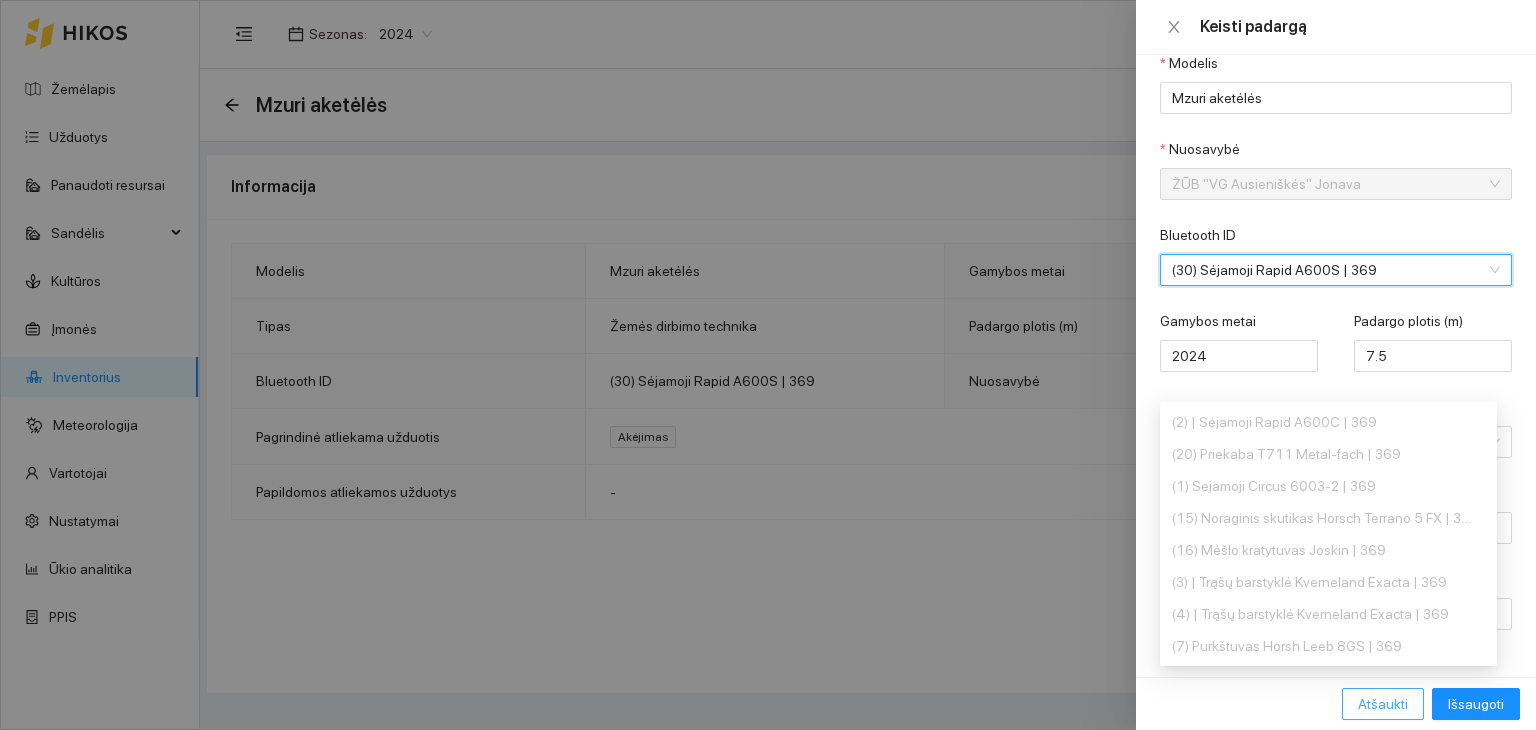 click on "Atšaukti" at bounding box center (1383, 704) 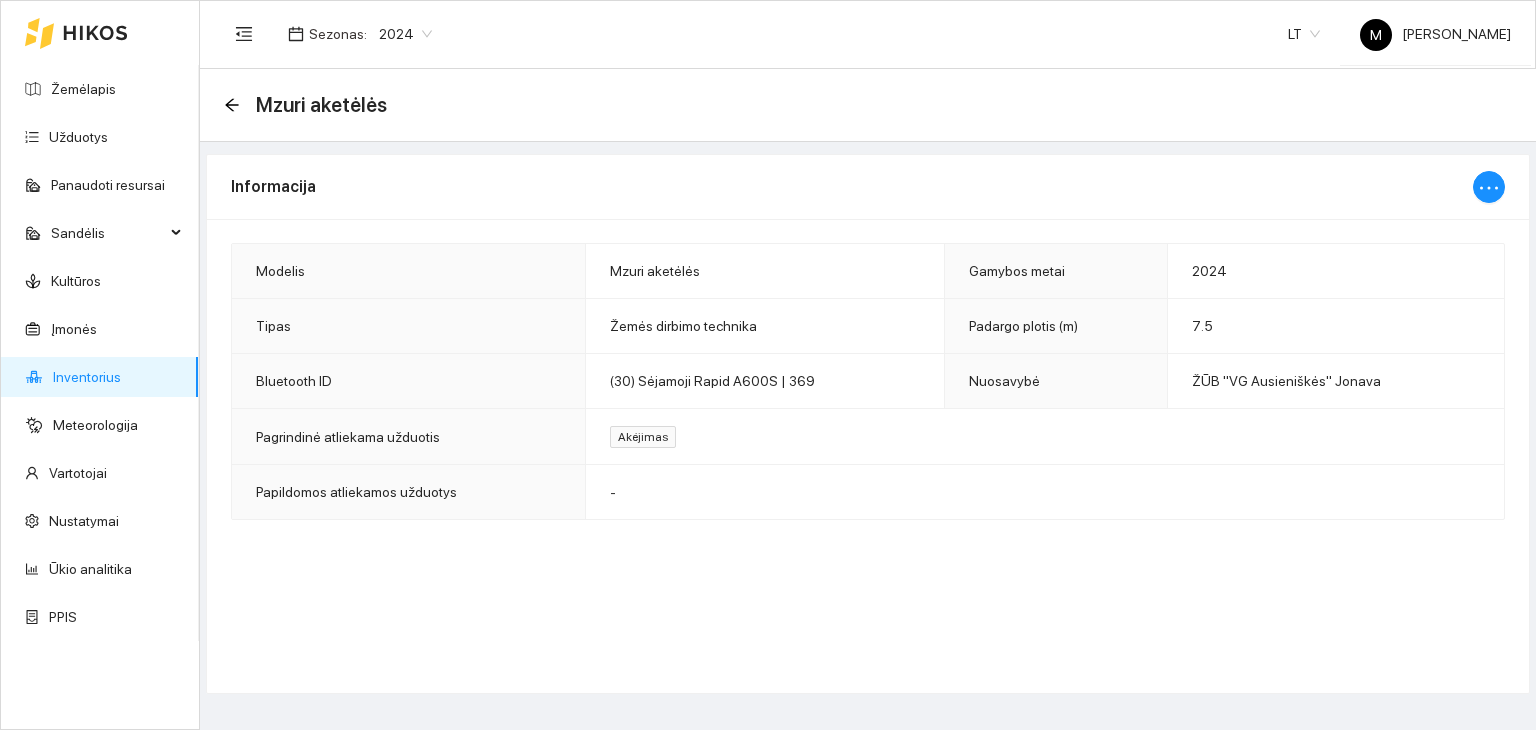 click on "Inventorius" at bounding box center (87, 377) 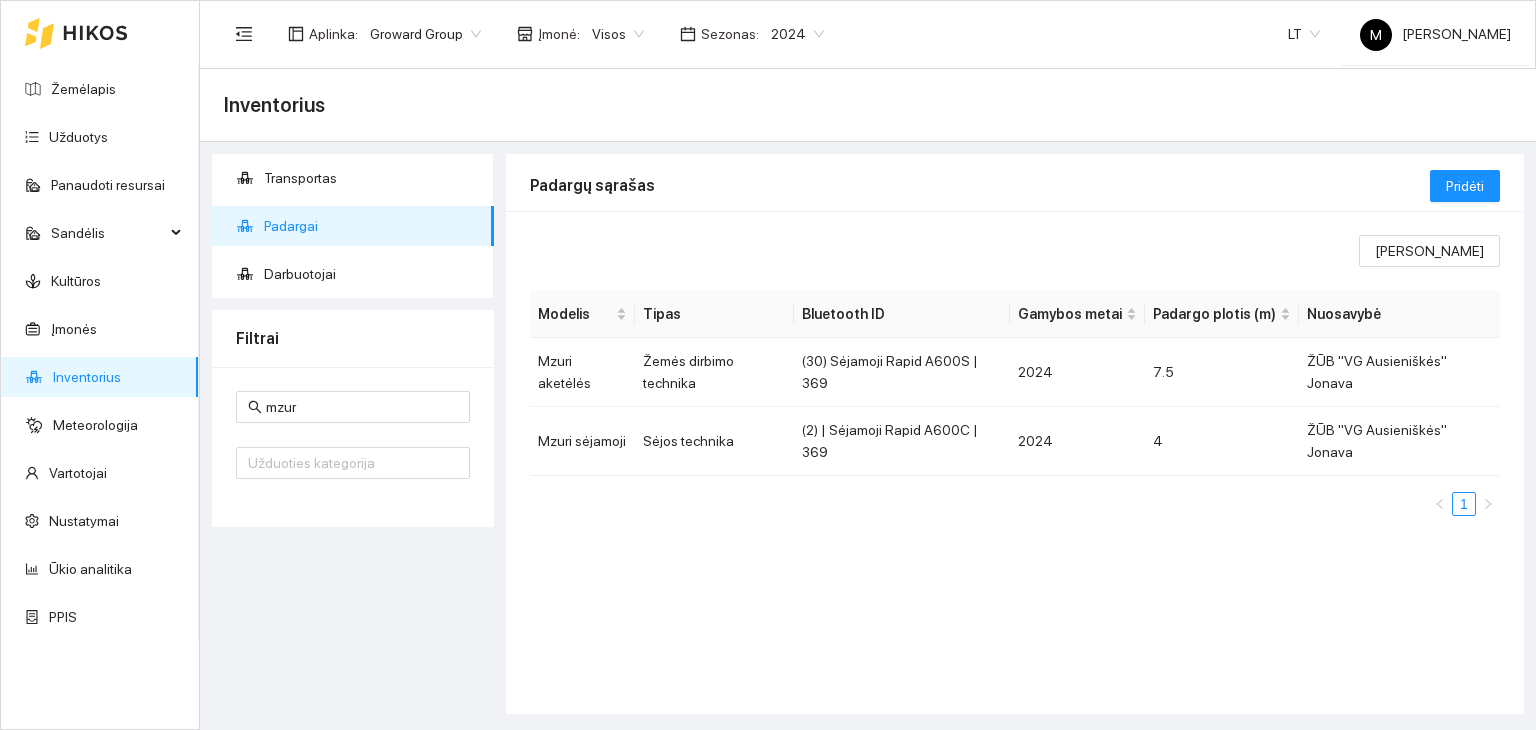 click on "mzur   Užduoties kategorija" at bounding box center [353, 447] 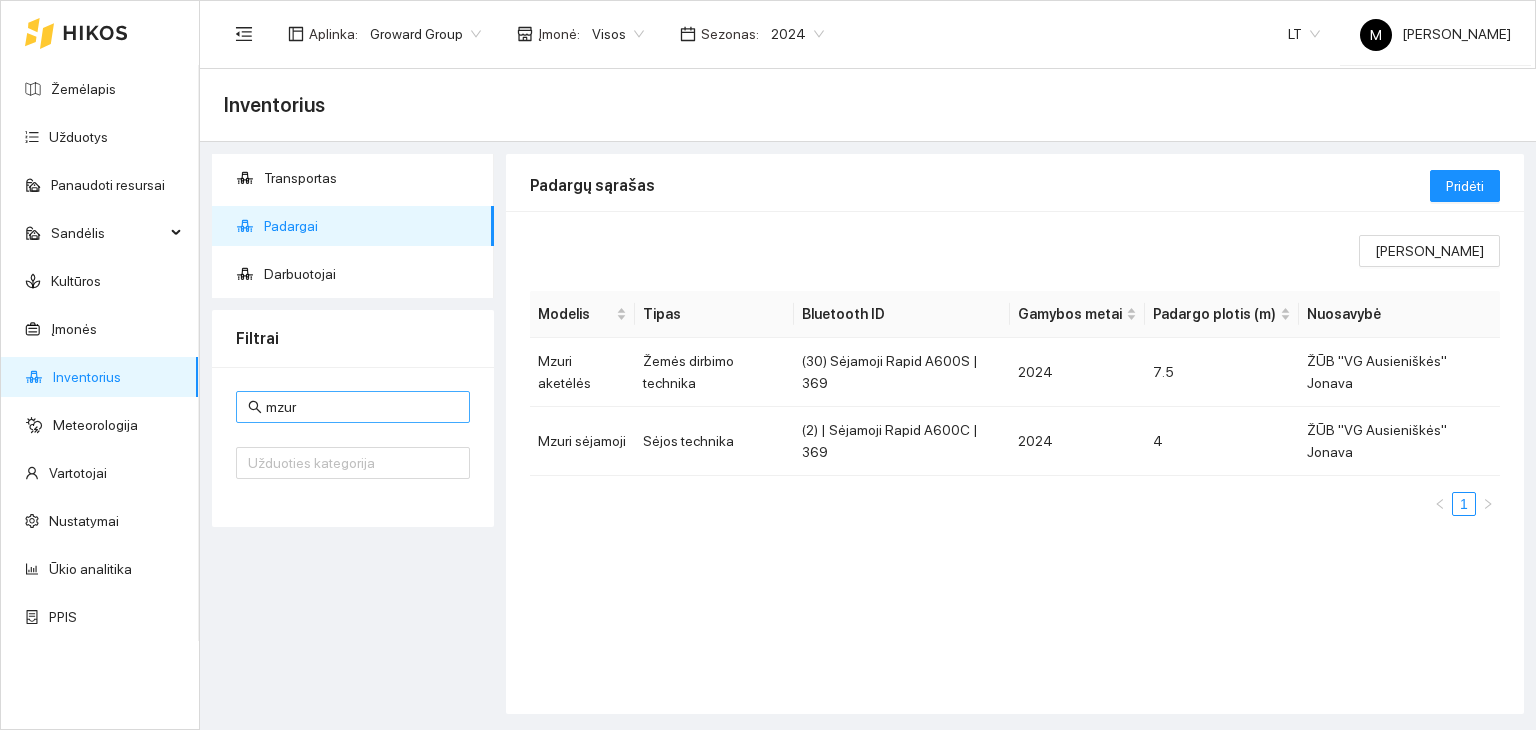 click on "mzur" at bounding box center (362, 407) 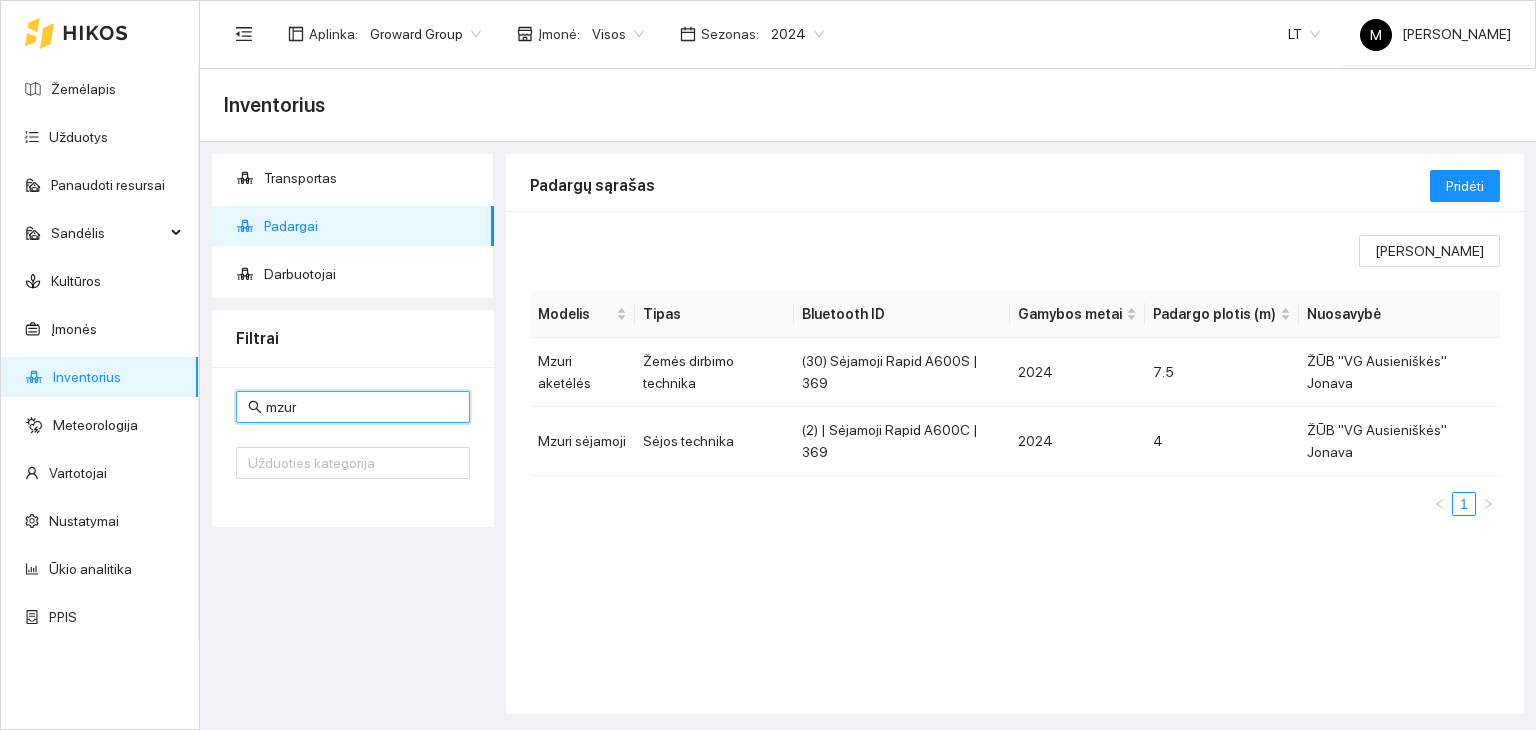 click on "mzur" at bounding box center (362, 407) 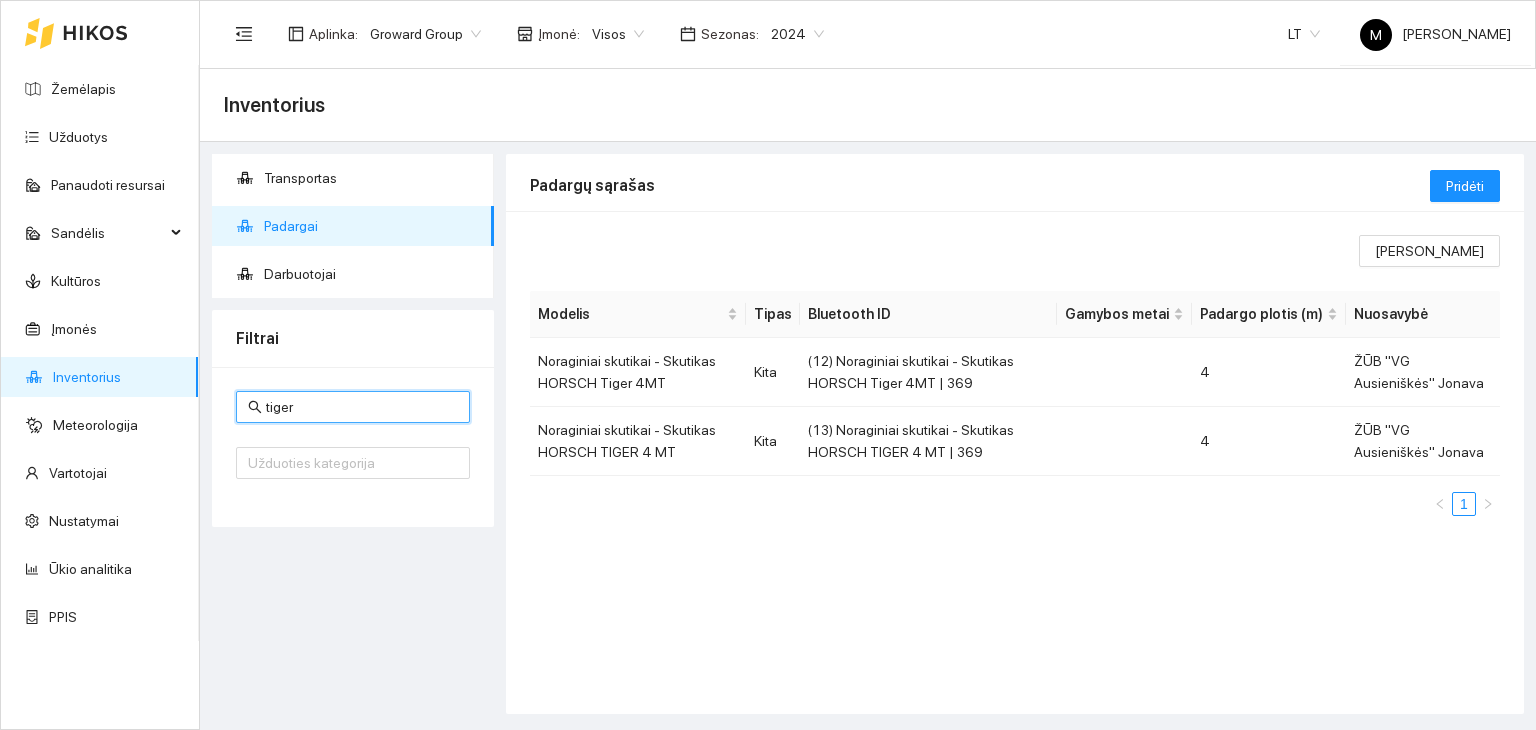 type on "tiger" 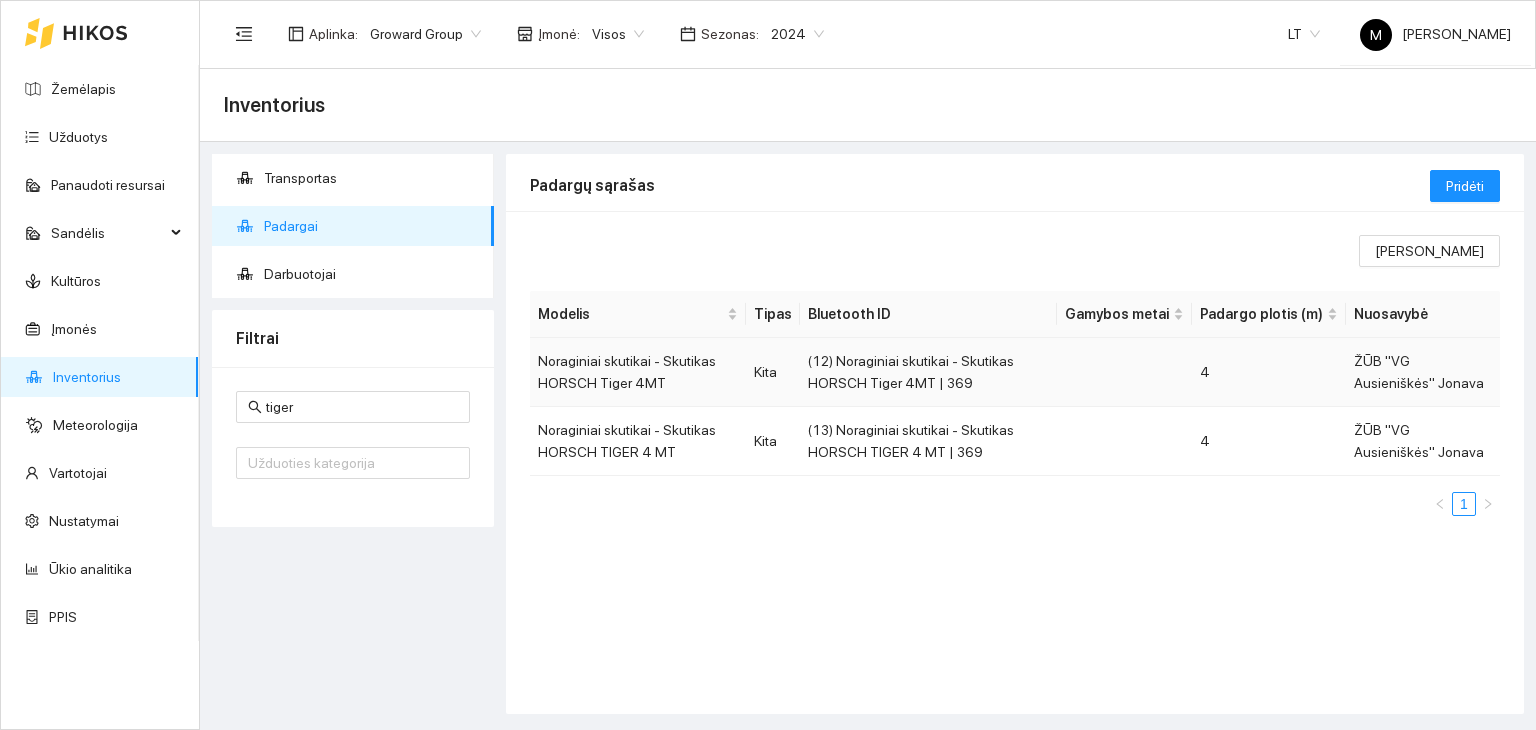 click on "Noraginiai skutikai - Skutikas HORSCH Tiger 4MT" at bounding box center (638, 372) 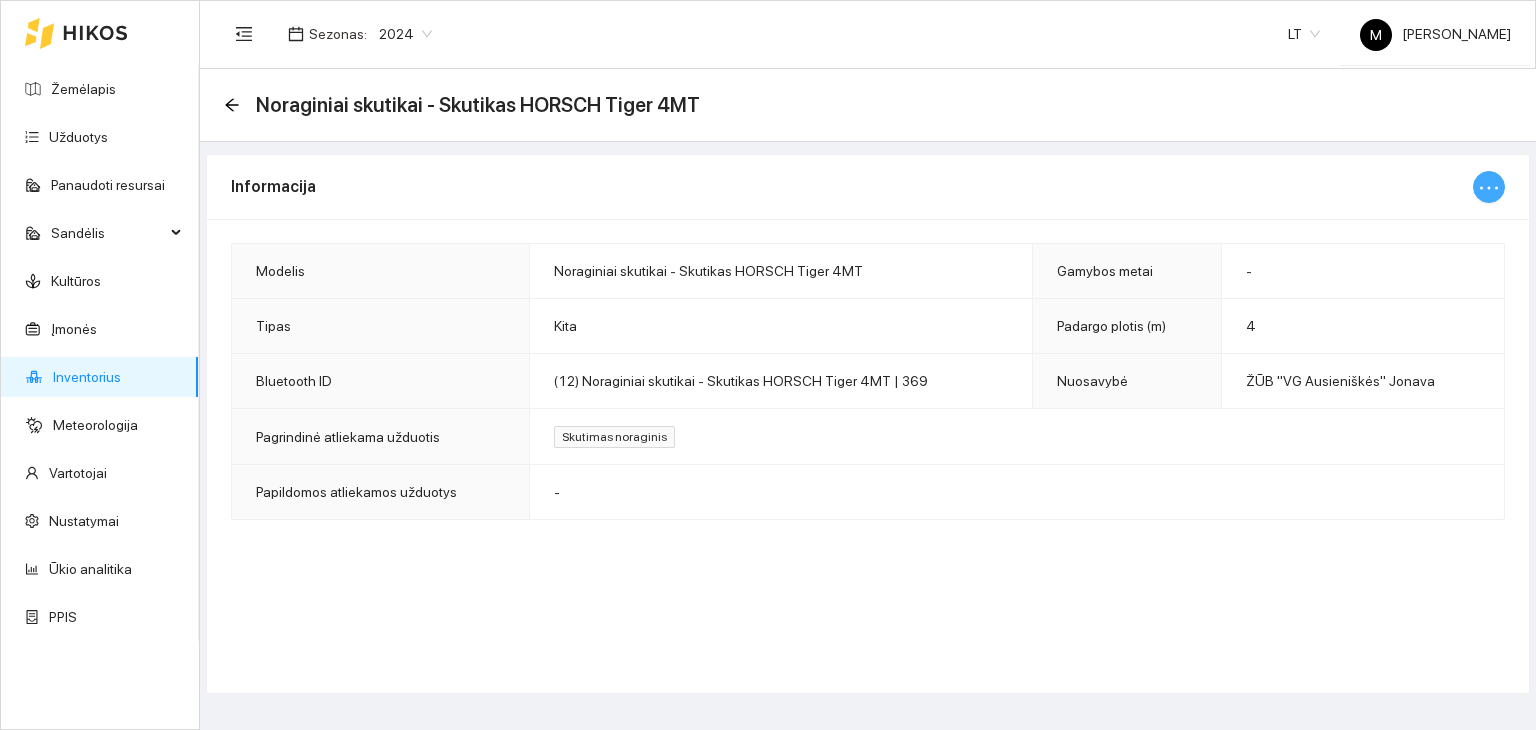 click 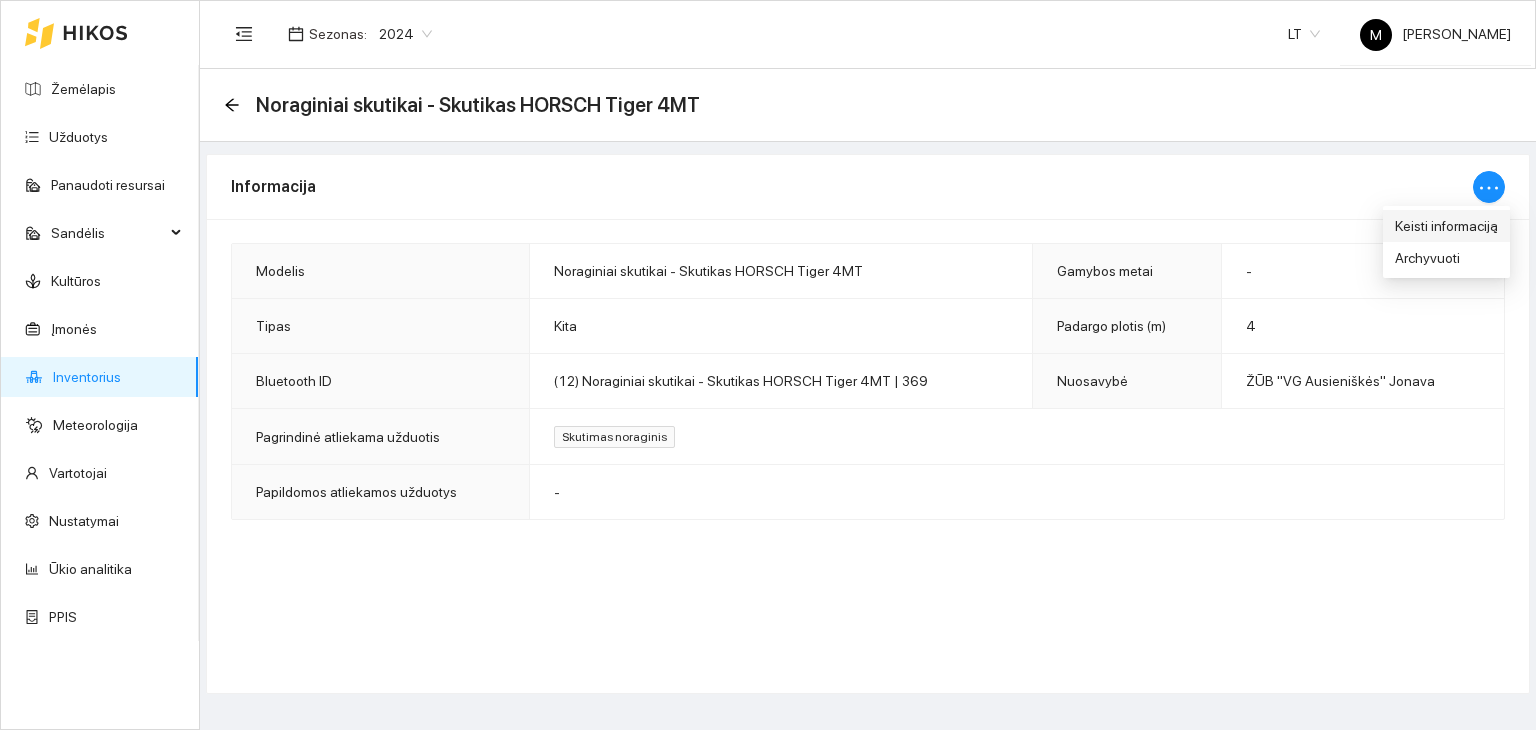 click on "Keisti informaciją" at bounding box center (1446, 226) 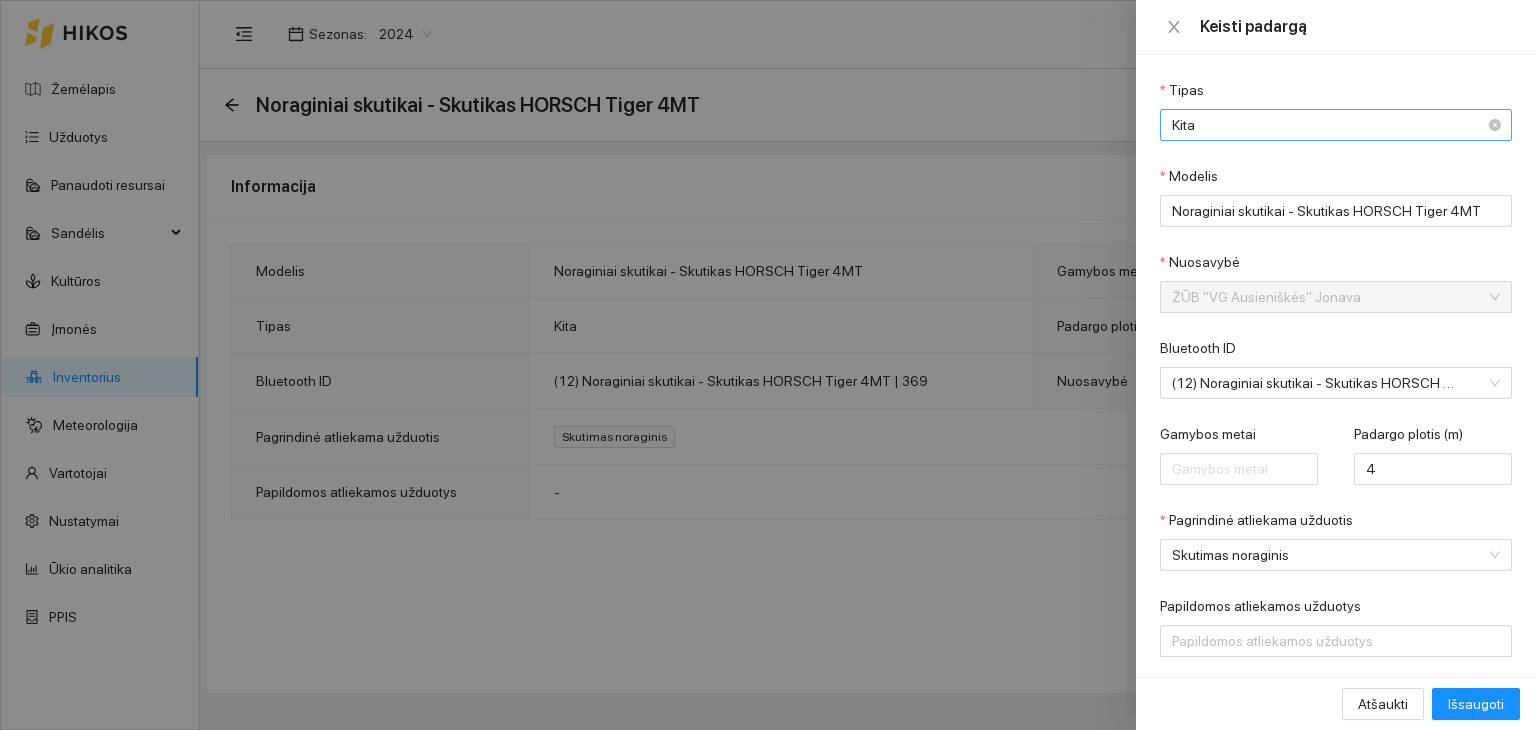 click on "Kita" at bounding box center (1322, 125) 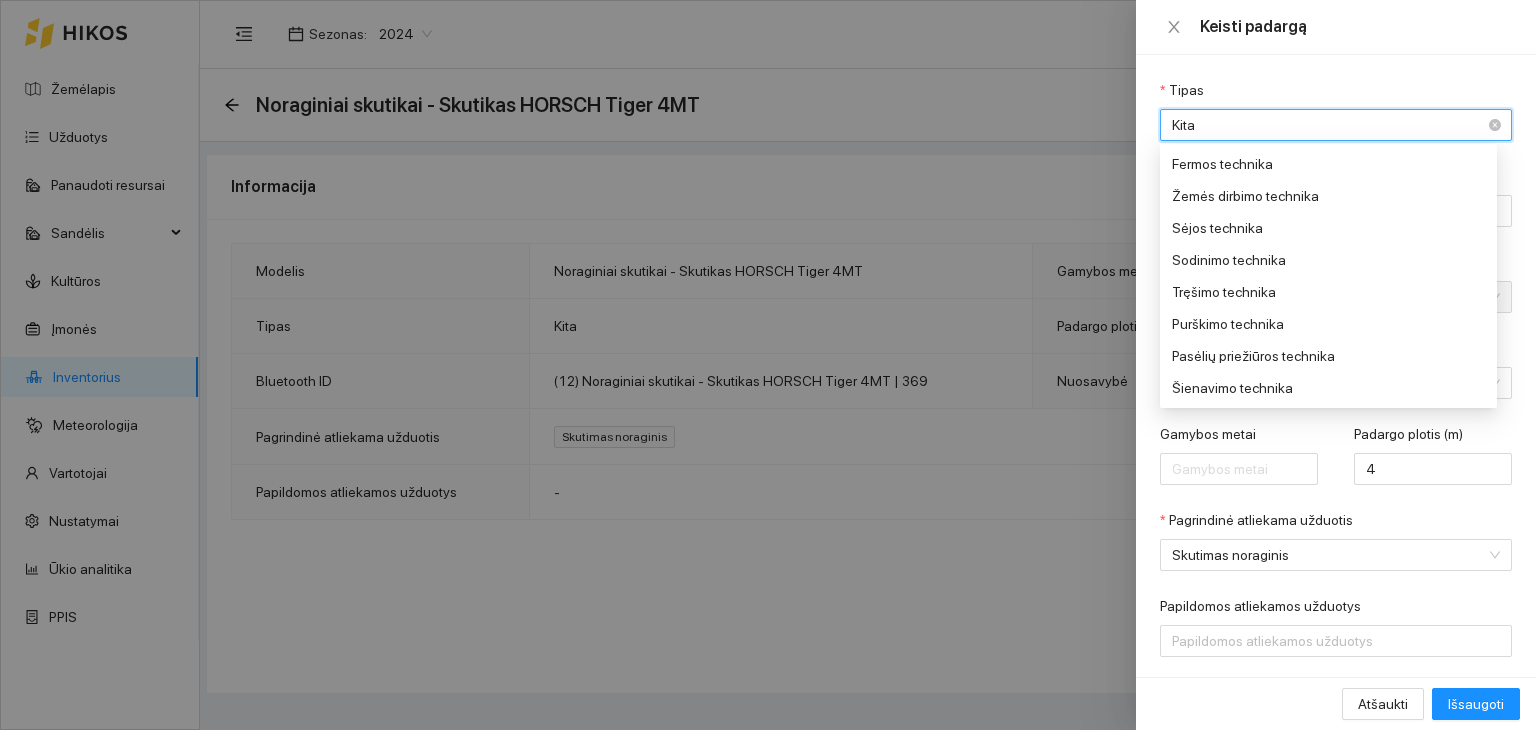 click on "Kita" at bounding box center [1322, 125] 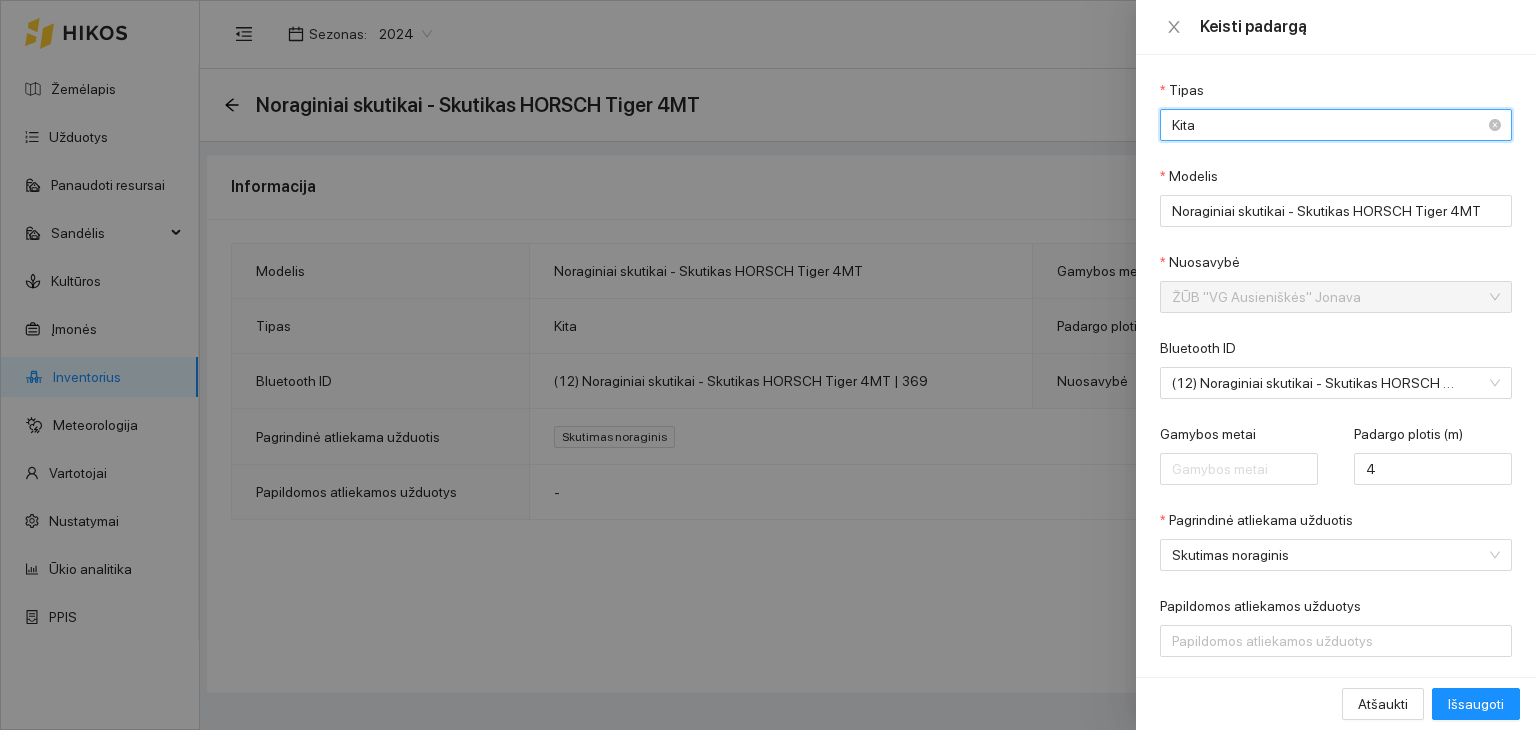 click on "Kita" at bounding box center (1322, 125) 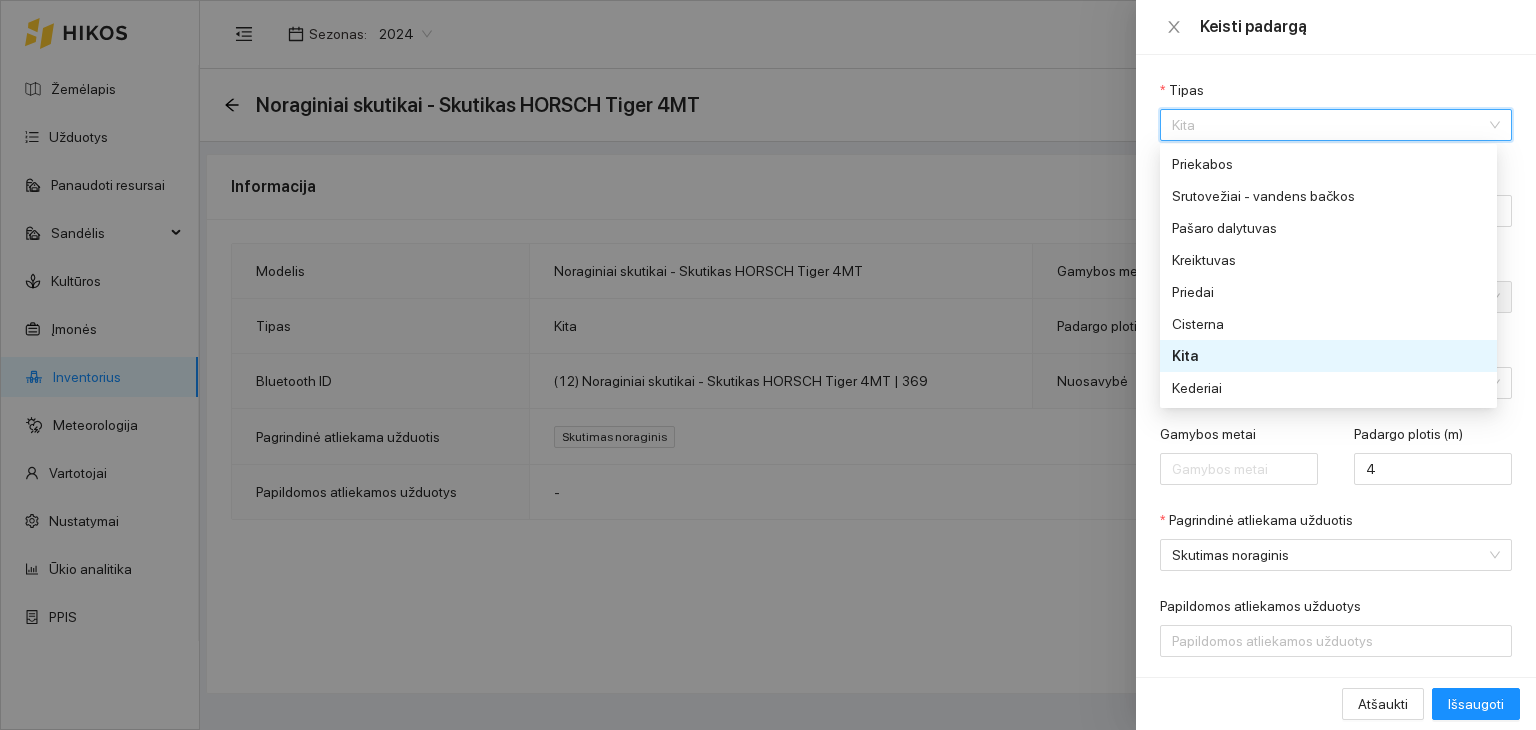 scroll, scrollTop: 56, scrollLeft: 0, axis: vertical 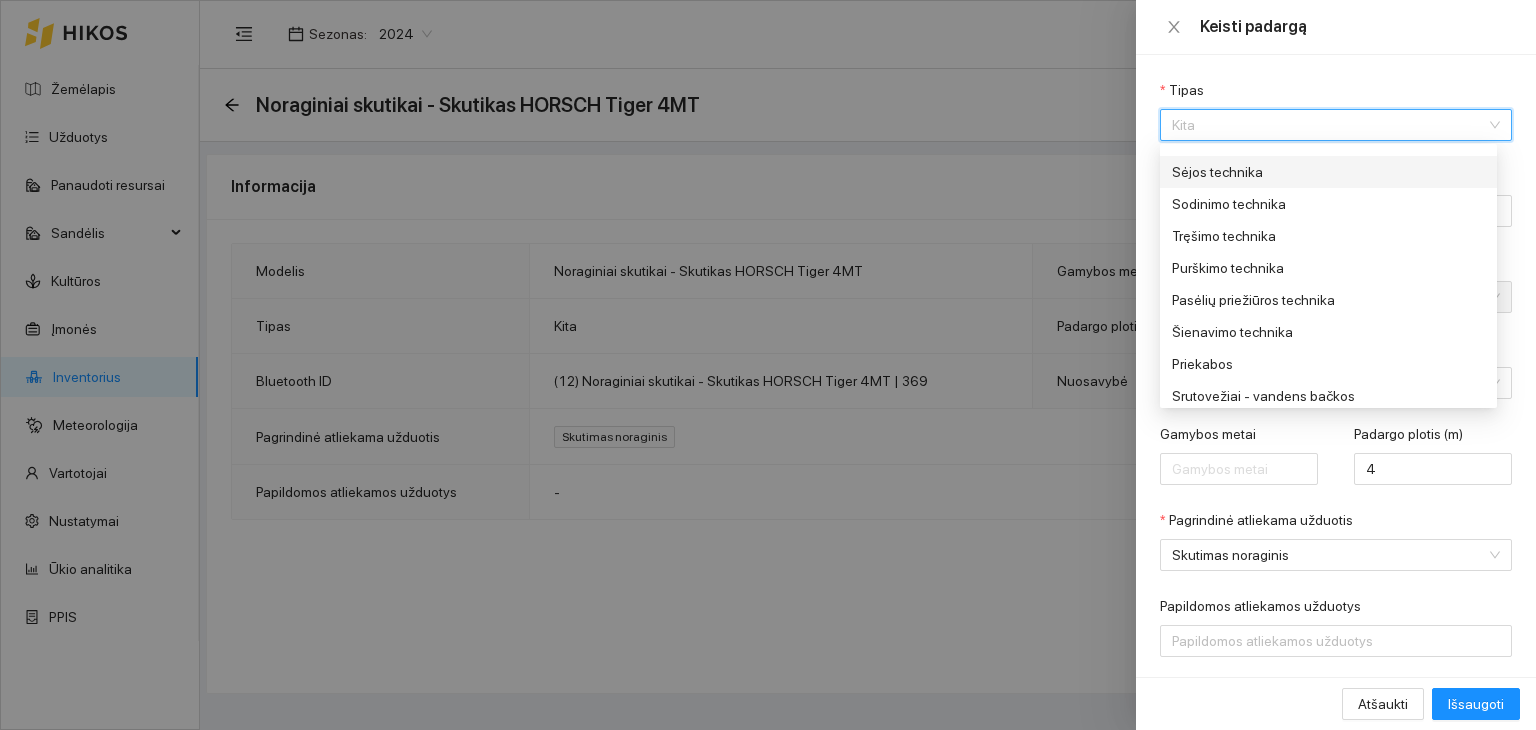 click on "Sėjos technika" at bounding box center (1322, 172) 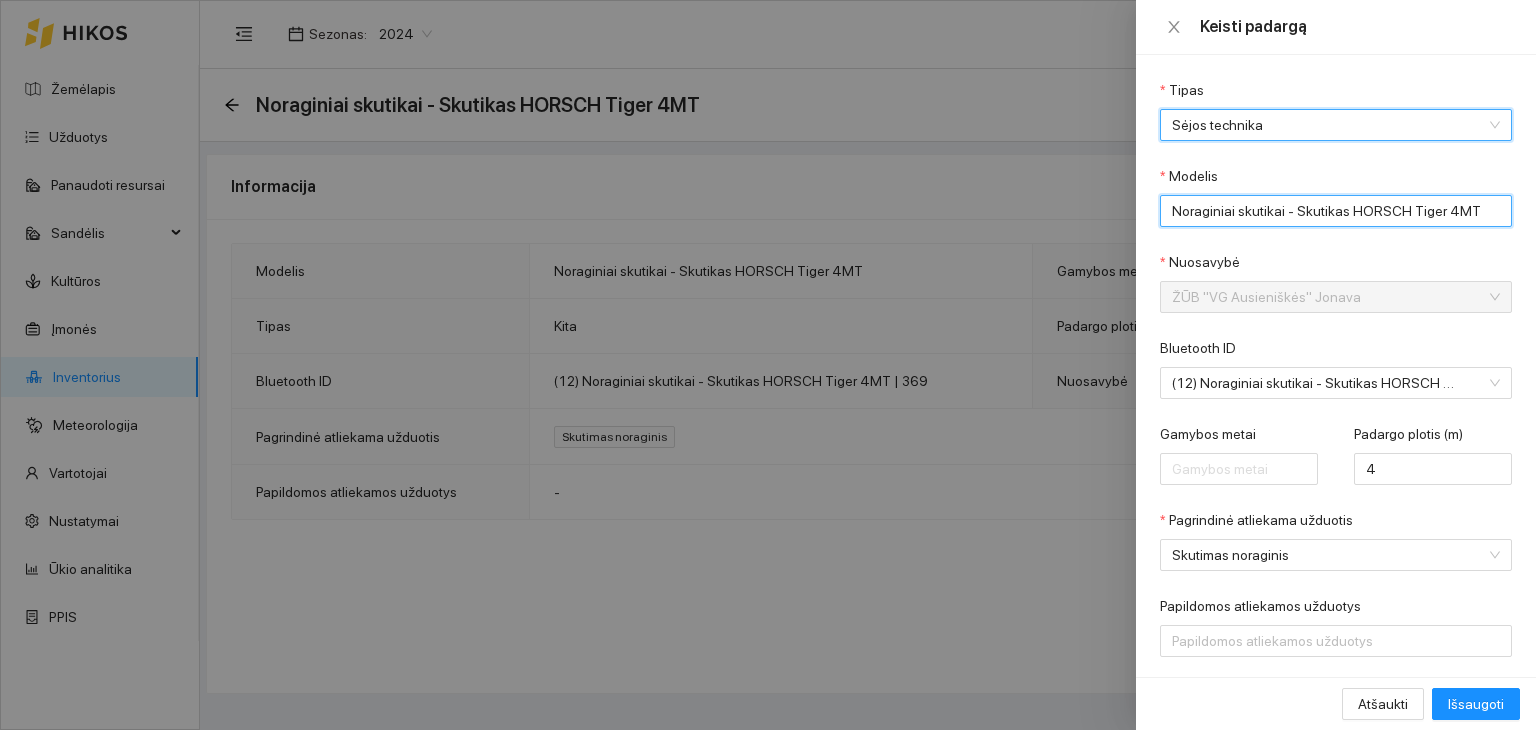 click on "Noraginiai skutikai - Skutikas HORSCH Tiger 4MT" at bounding box center (1336, 211) 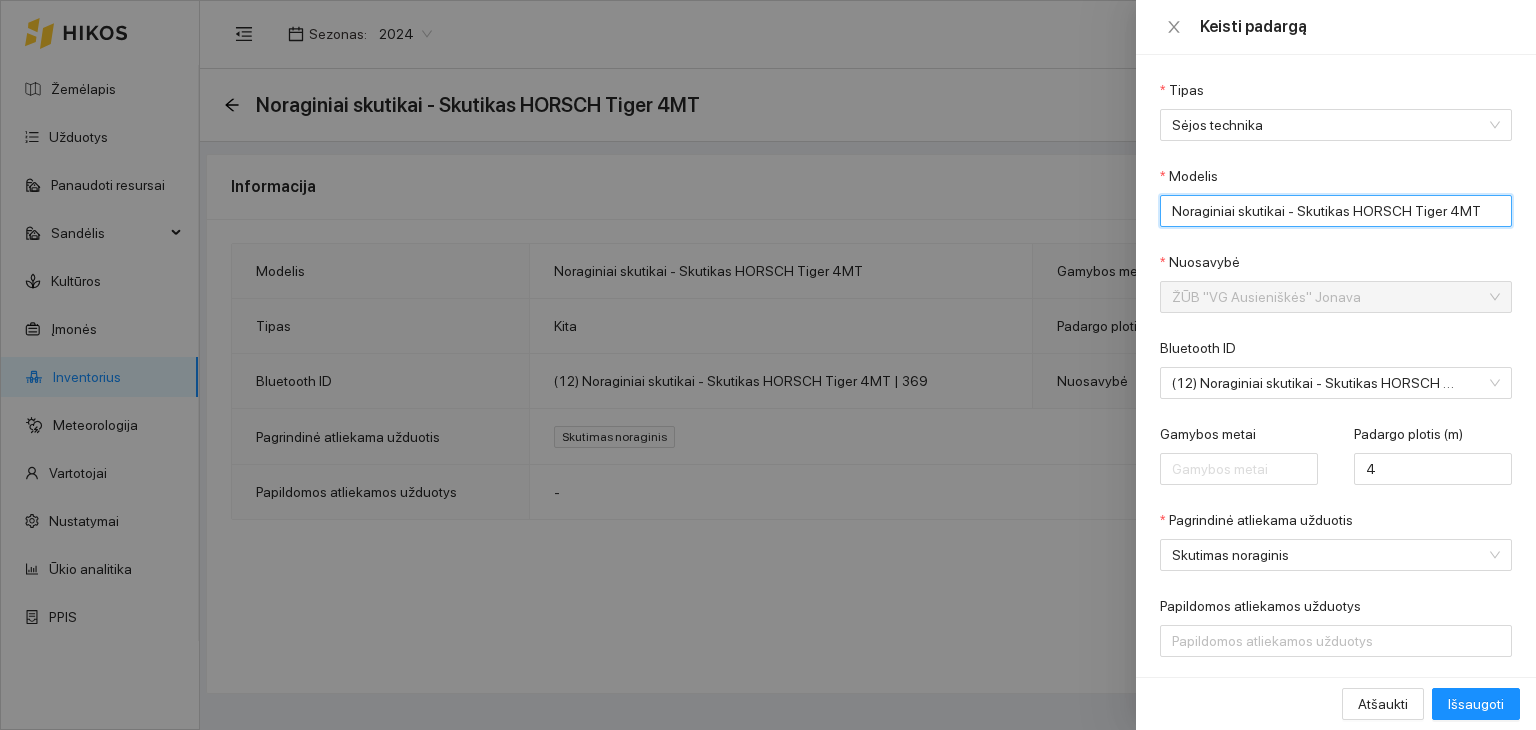 click on "Noraginiai skutikai - Skutikas HORSCH Tiger 4MT" at bounding box center (1336, 211) 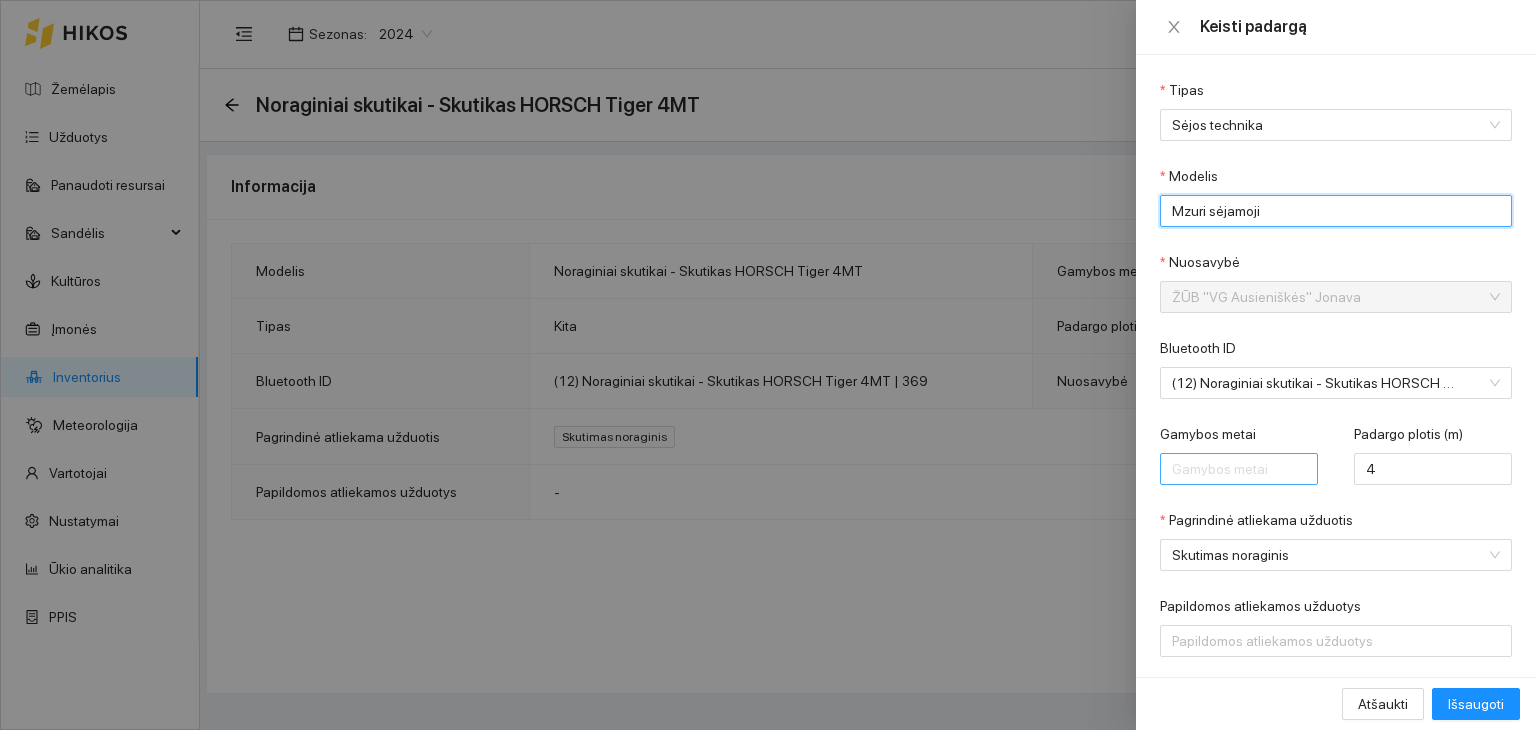 type on "Mzuri sėjamoji" 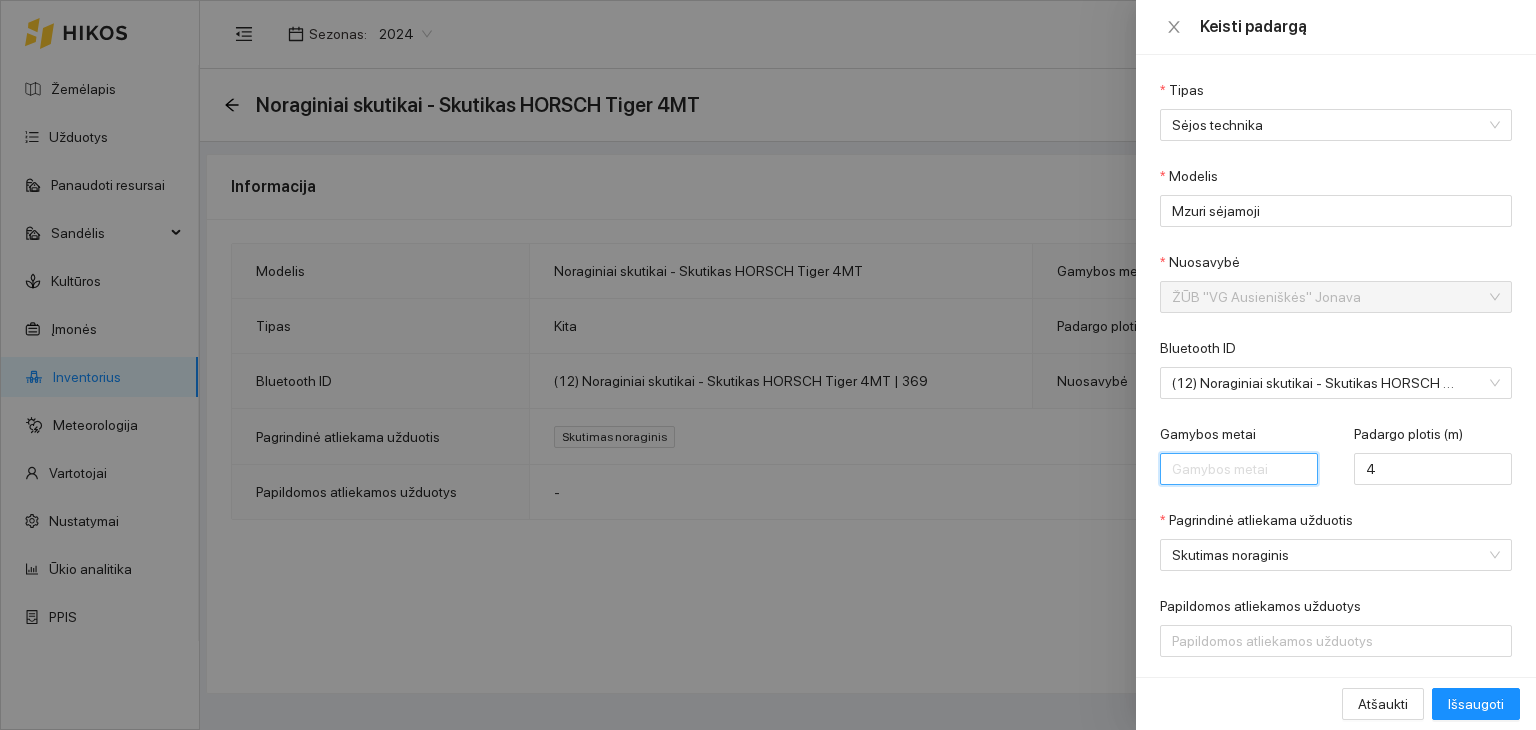 click on "Gamybos metai" at bounding box center [1239, 469] 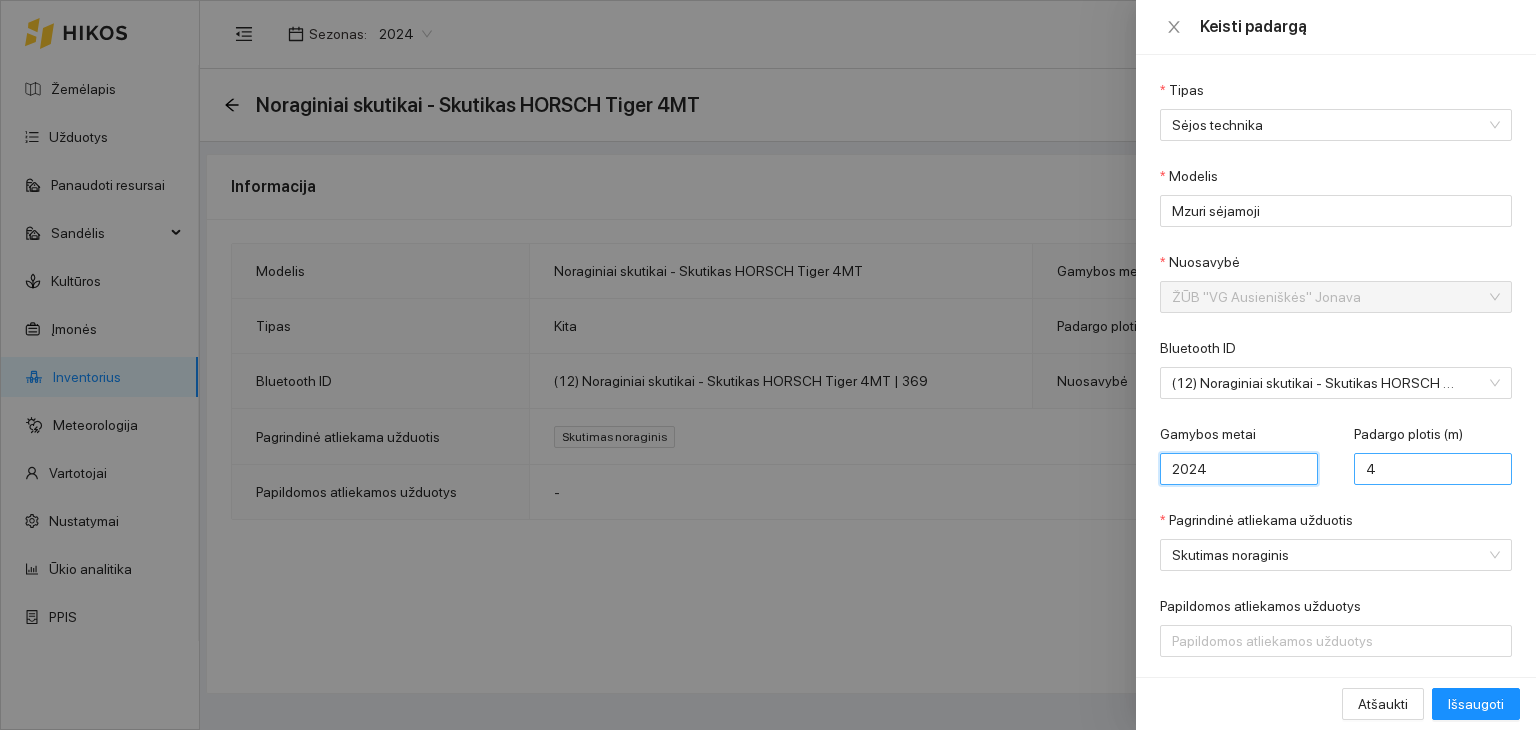 type on "2024" 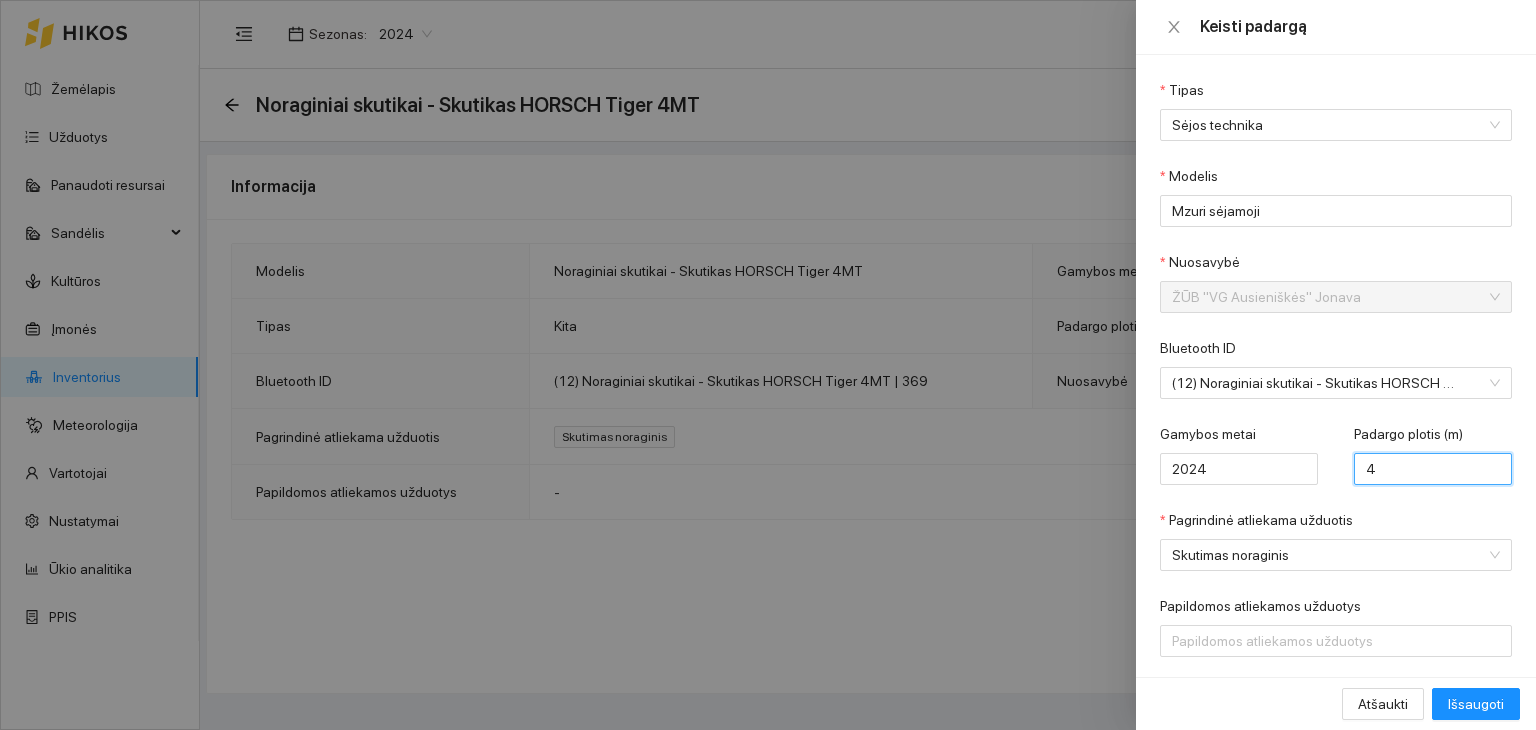 click on "4" at bounding box center (1433, 469) 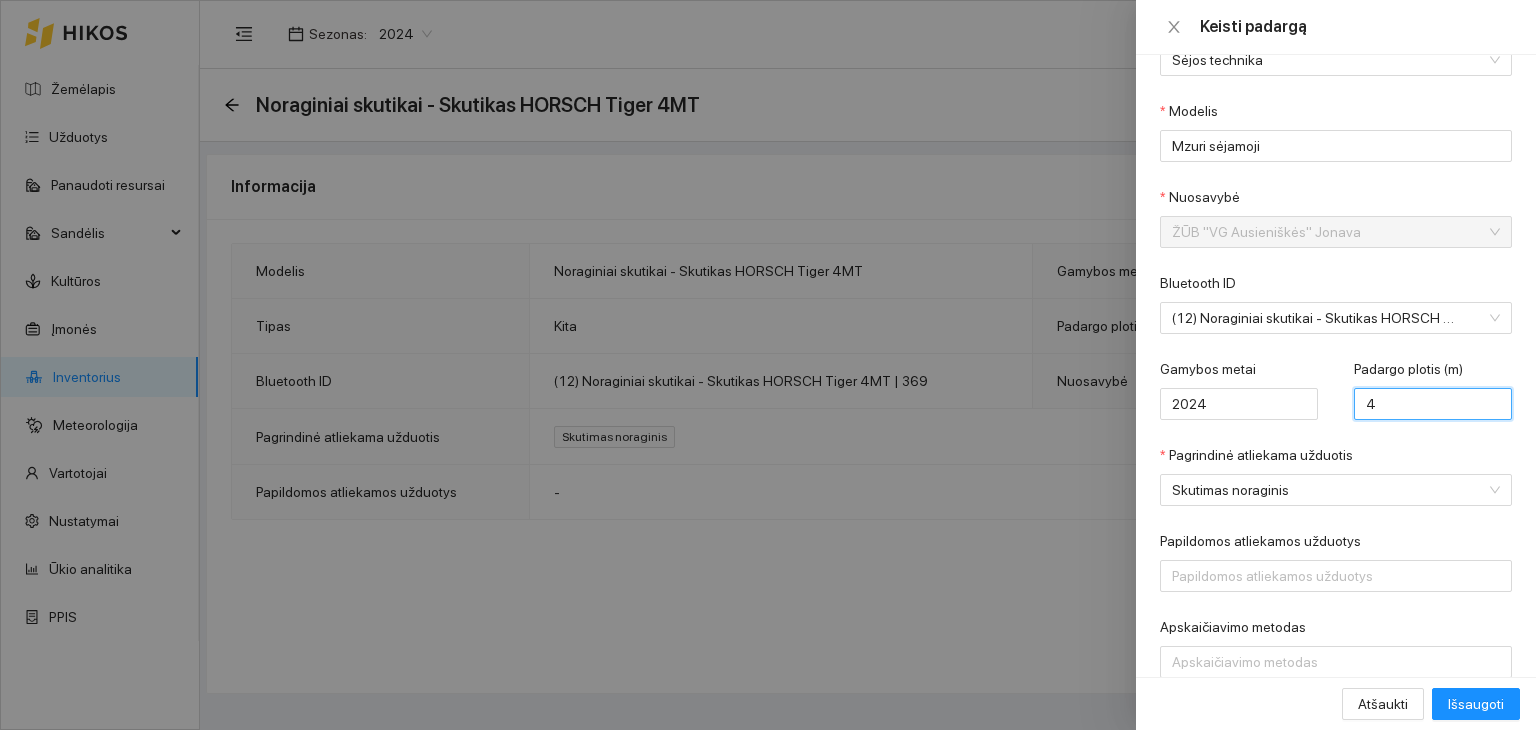 scroll, scrollTop: 100, scrollLeft: 0, axis: vertical 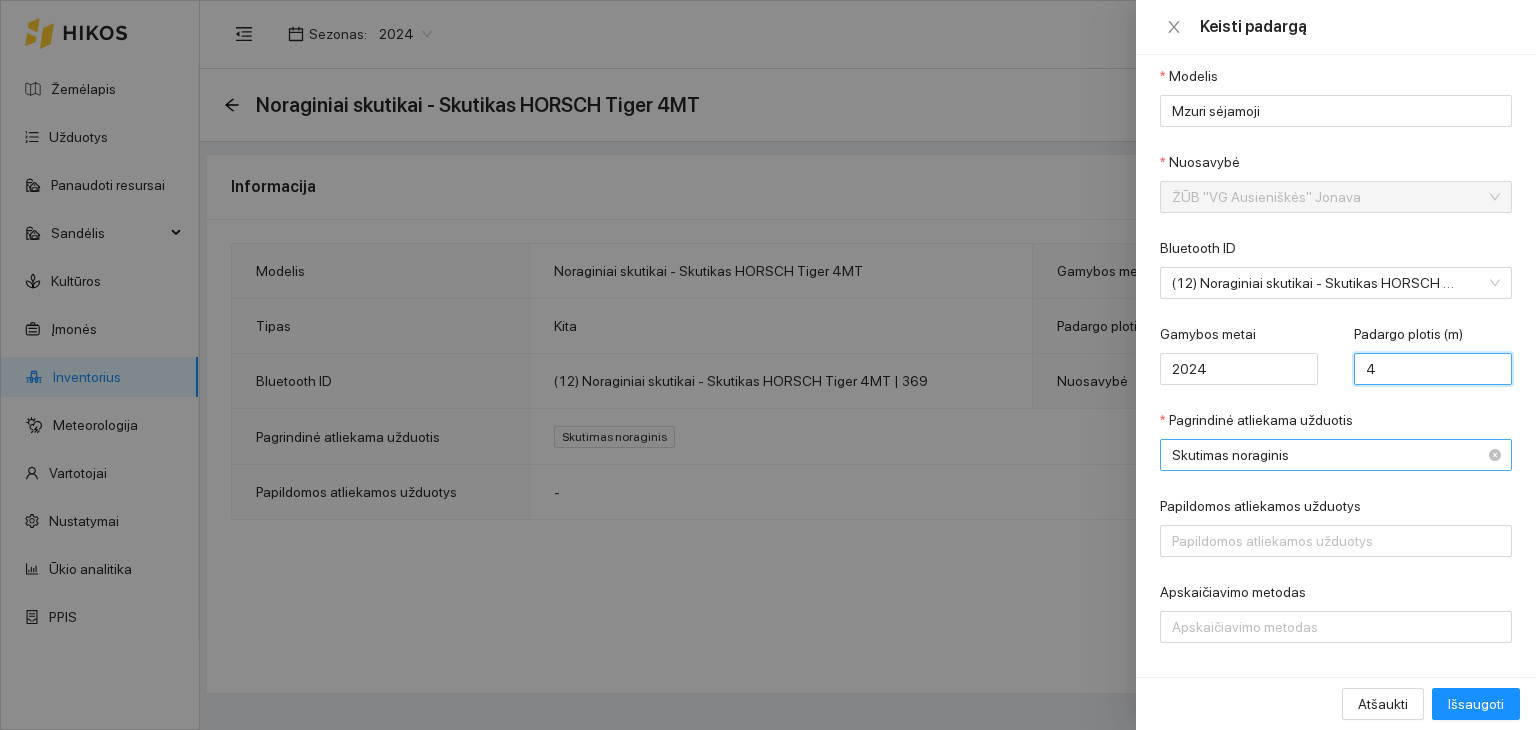 click on "Skutimas noraginis" at bounding box center (1322, 455) 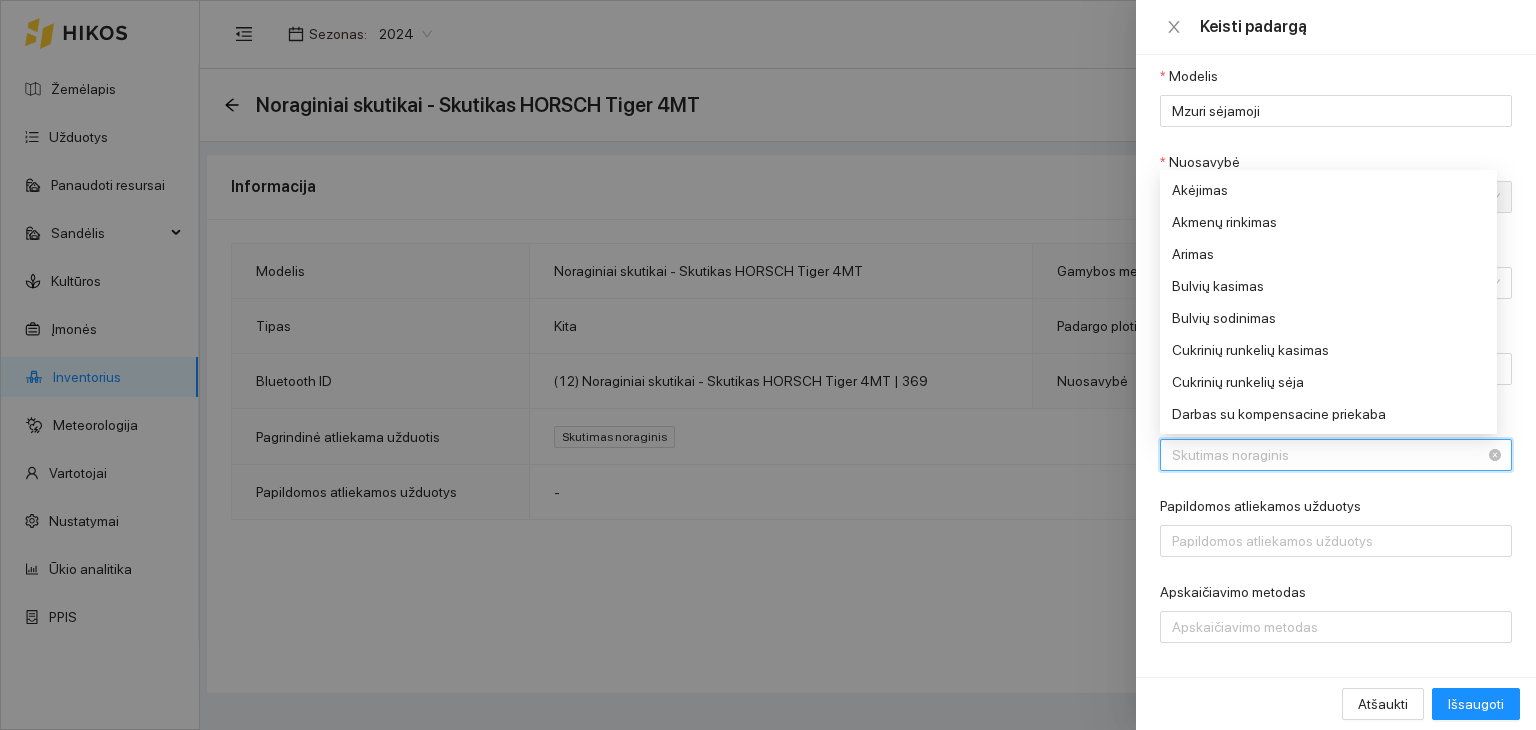 scroll, scrollTop: 768, scrollLeft: 0, axis: vertical 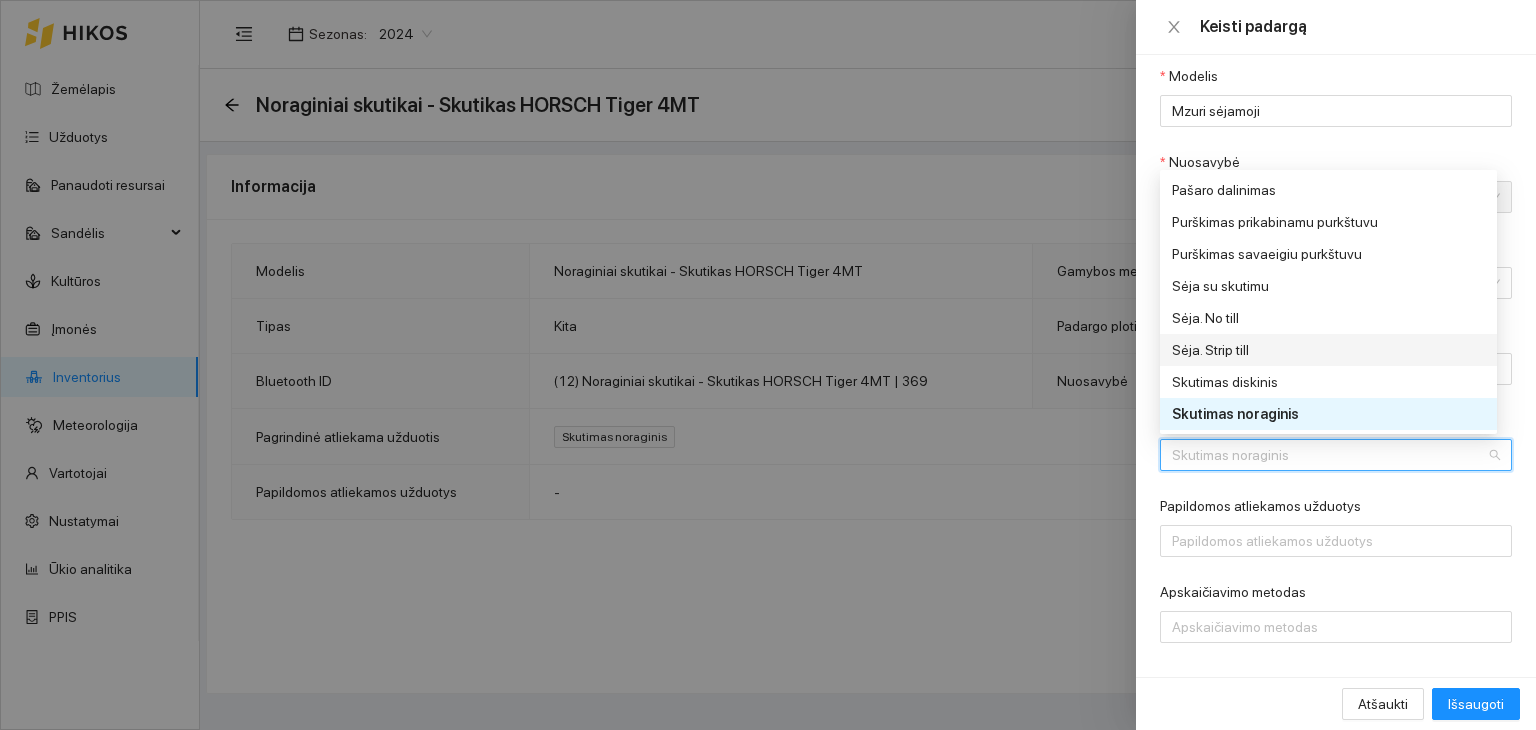 click on "Sėja. Strip till" at bounding box center (1322, 350) 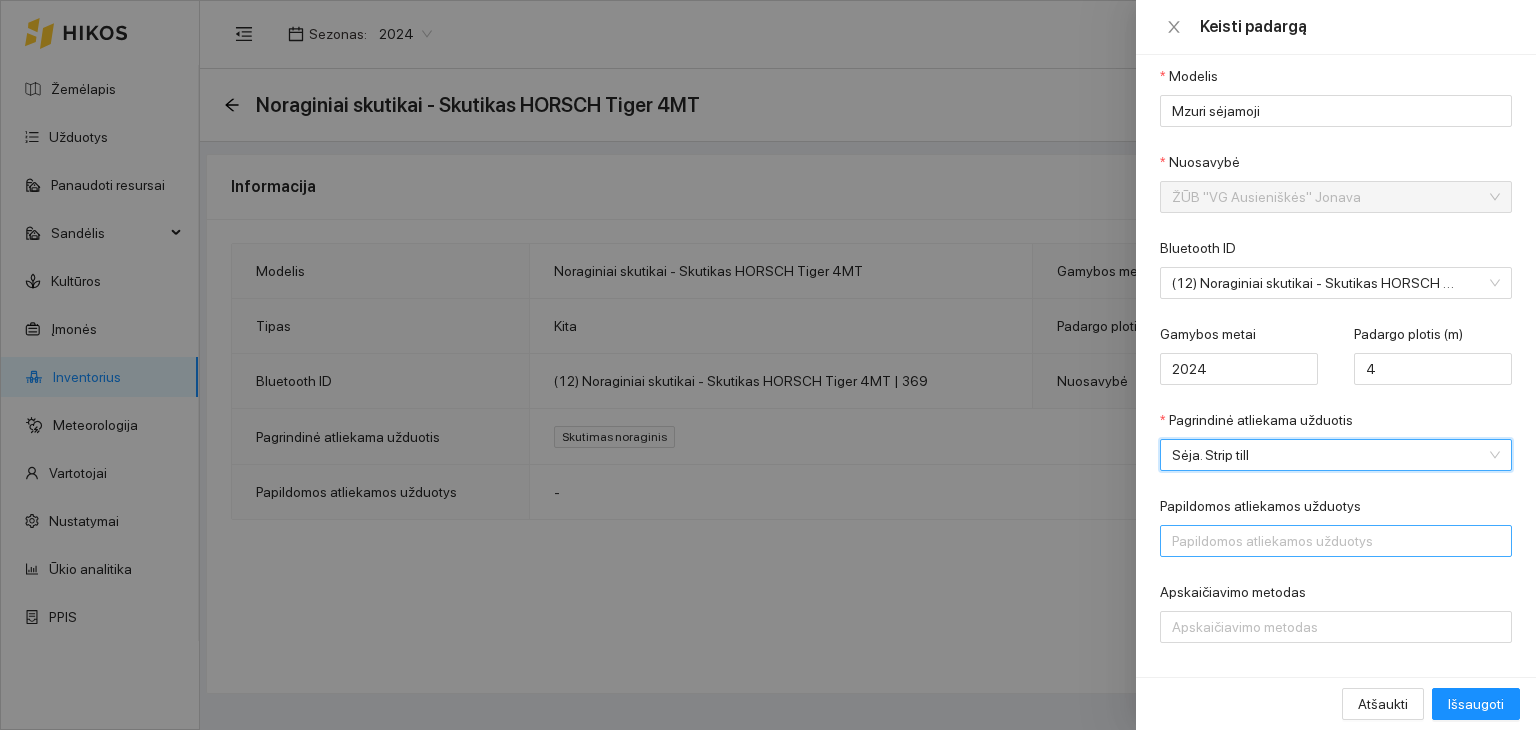 click at bounding box center (1326, 541) 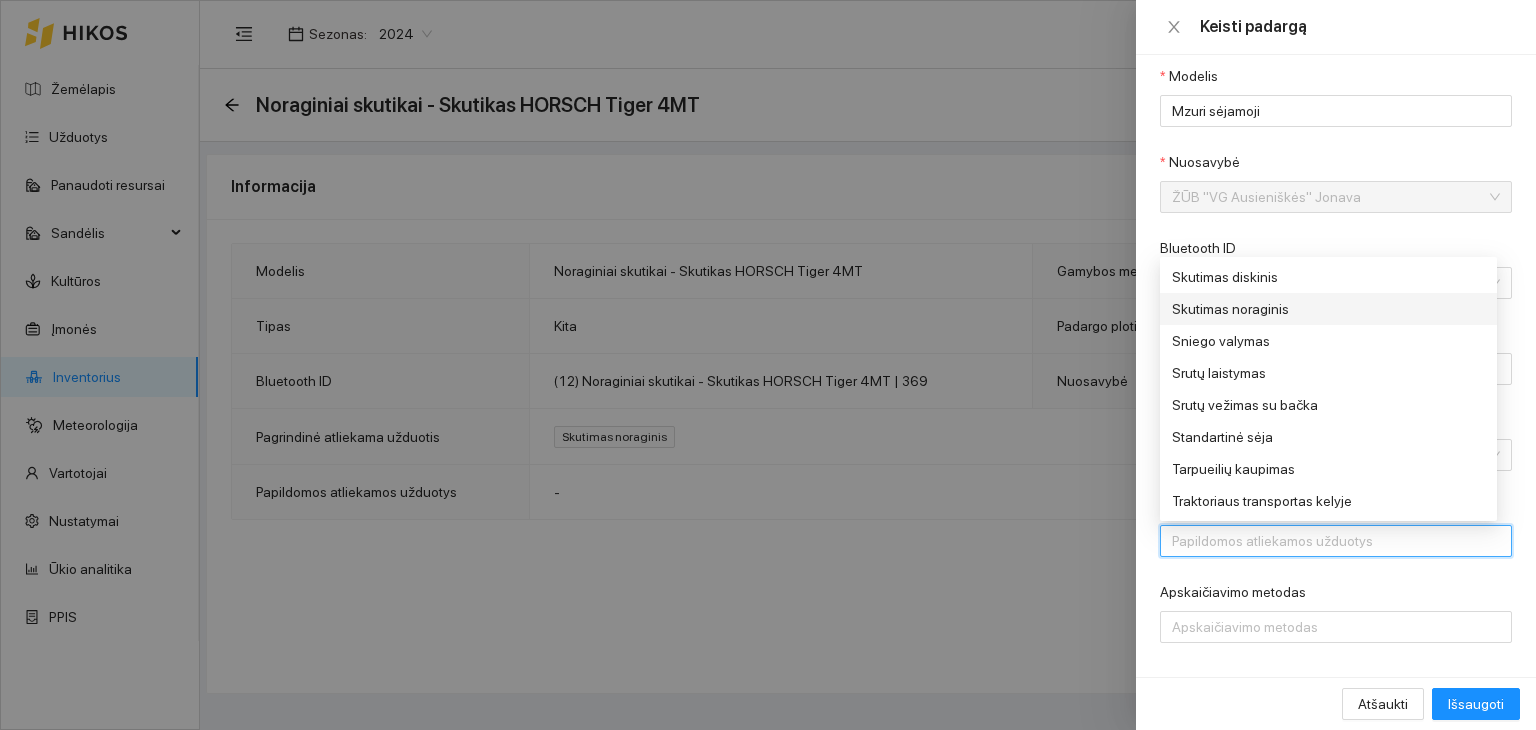 scroll, scrollTop: 912, scrollLeft: 0, axis: vertical 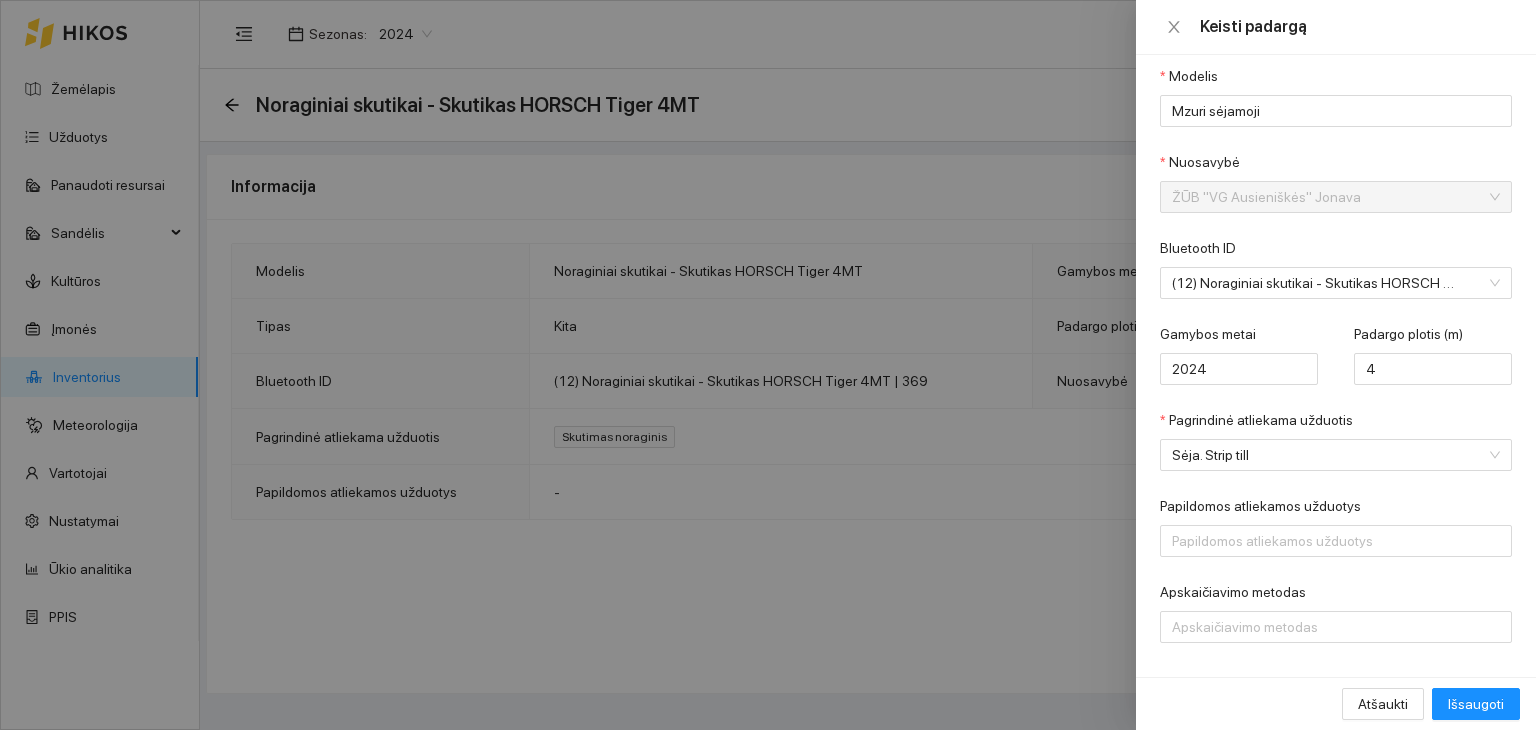 click at bounding box center (768, 365) 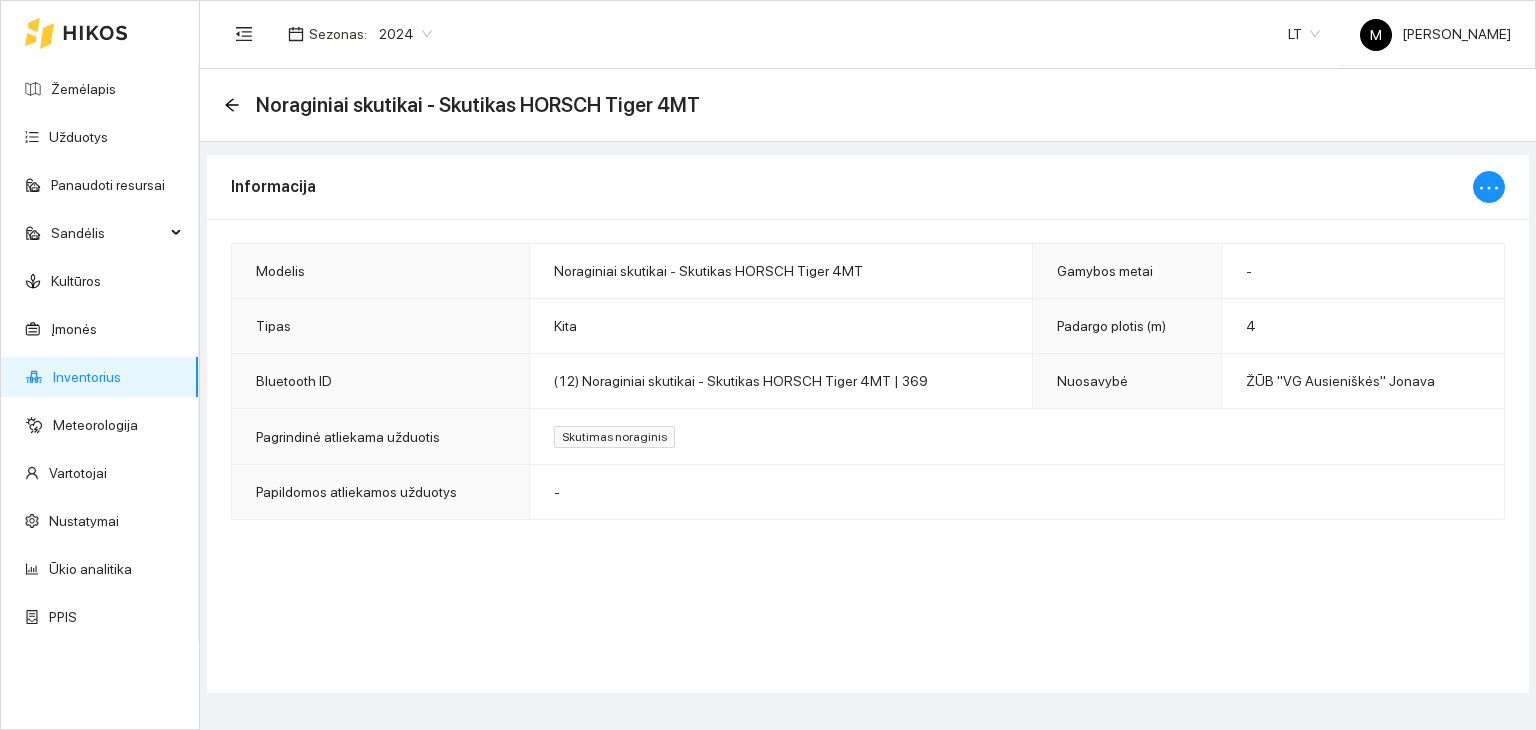 click on "Noraginiai skutikai - Skutikas HORSCH Tiger 4MT" at bounding box center [708, 271] 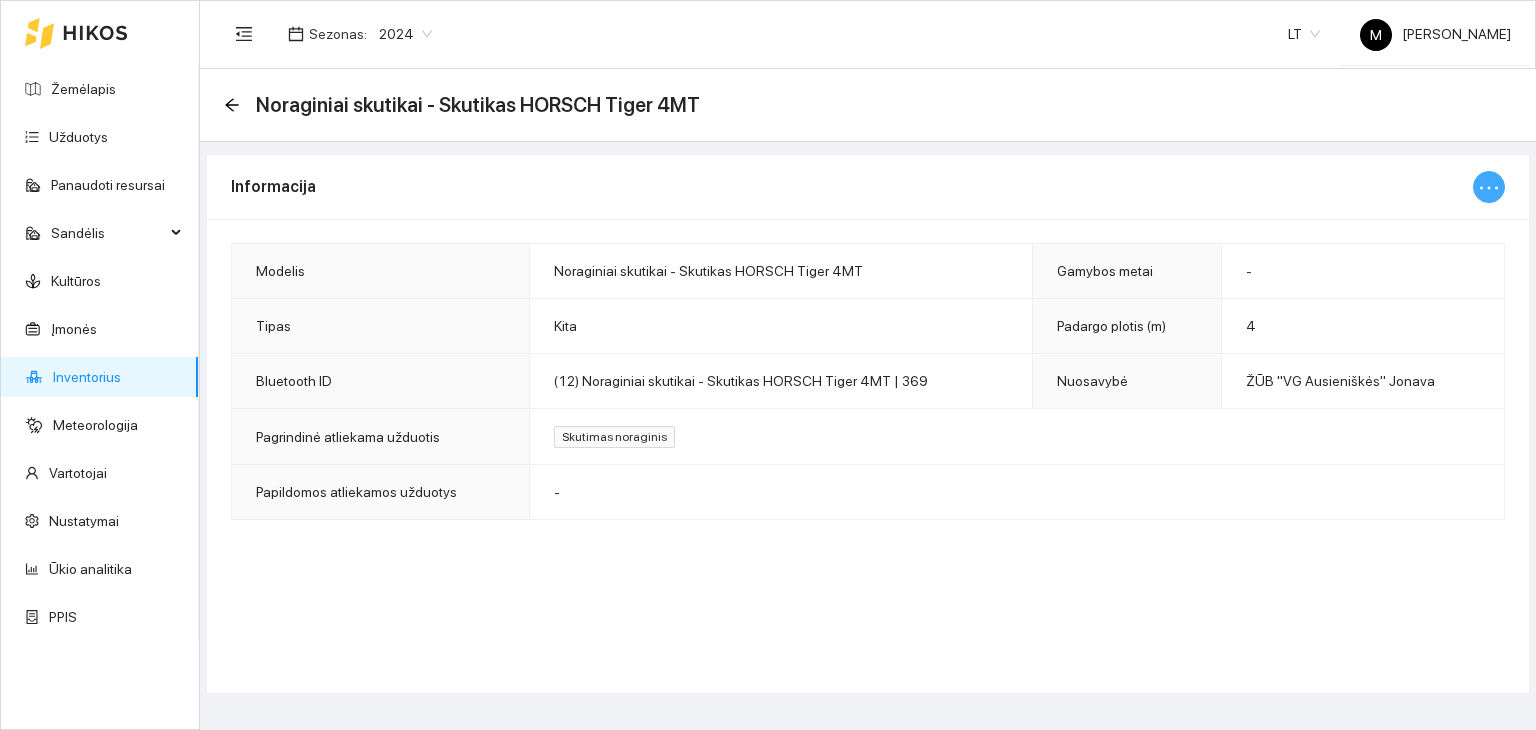 click 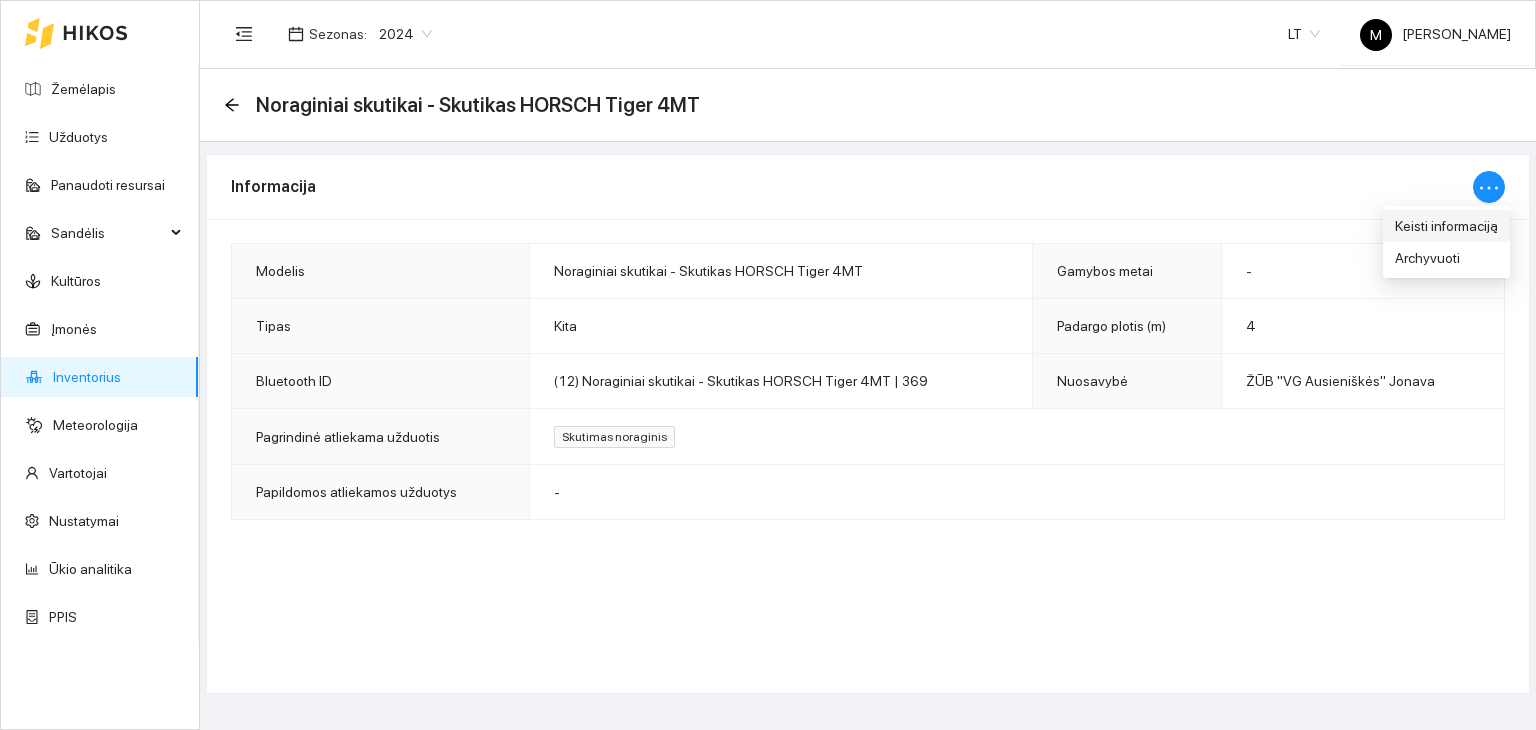 click on "Keisti informaciją" at bounding box center (1446, 226) 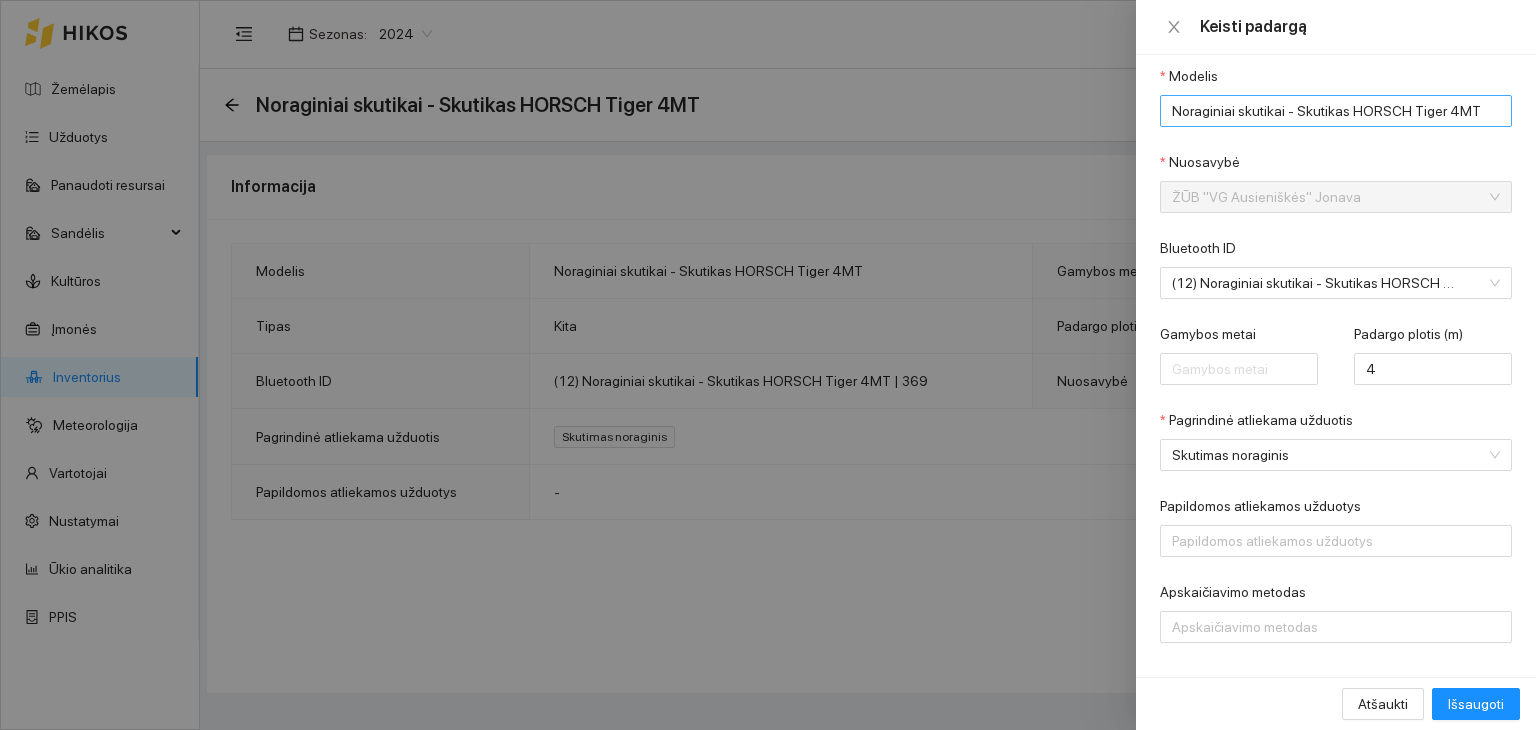 scroll, scrollTop: 0, scrollLeft: 0, axis: both 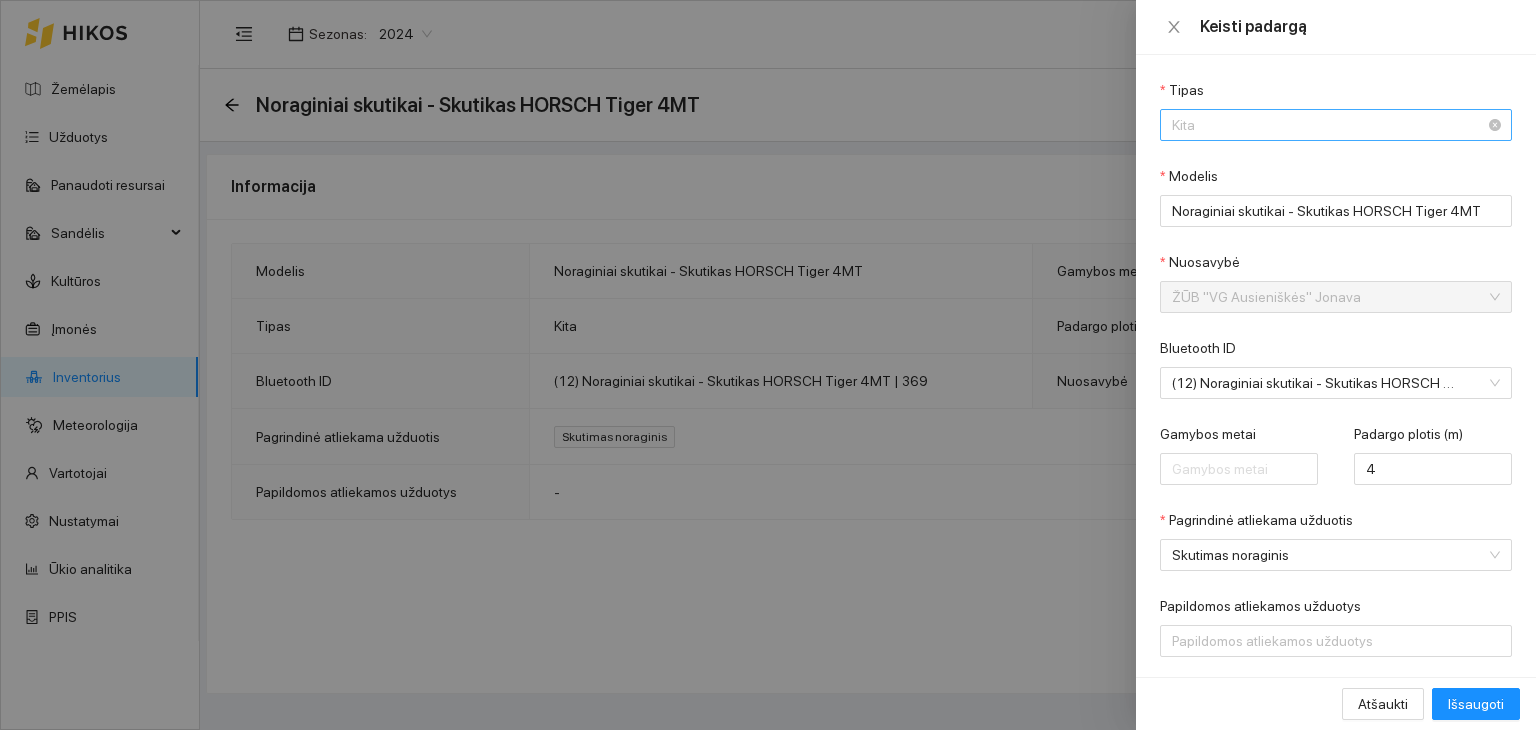 click on "Kita" at bounding box center (1322, 125) 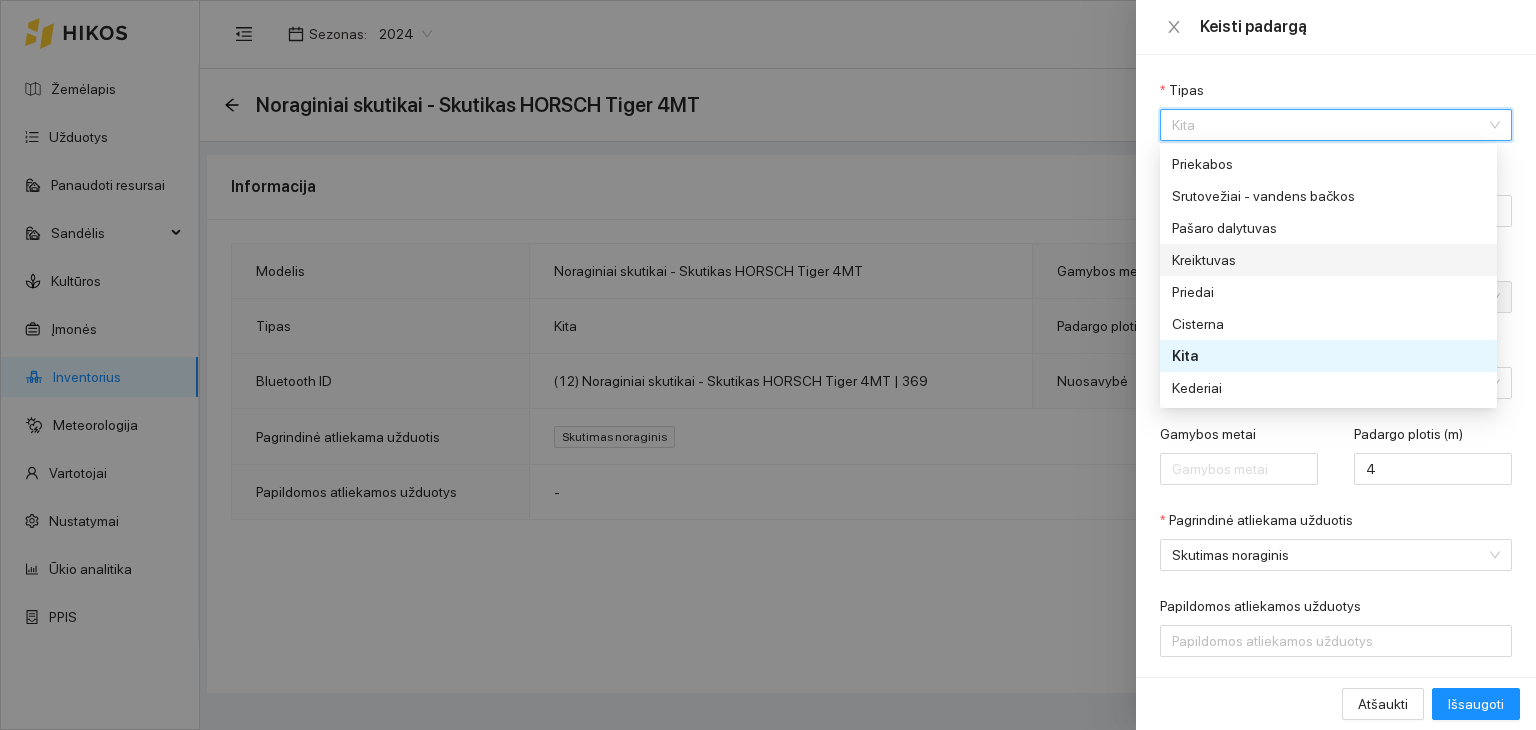 scroll, scrollTop: 0, scrollLeft: 0, axis: both 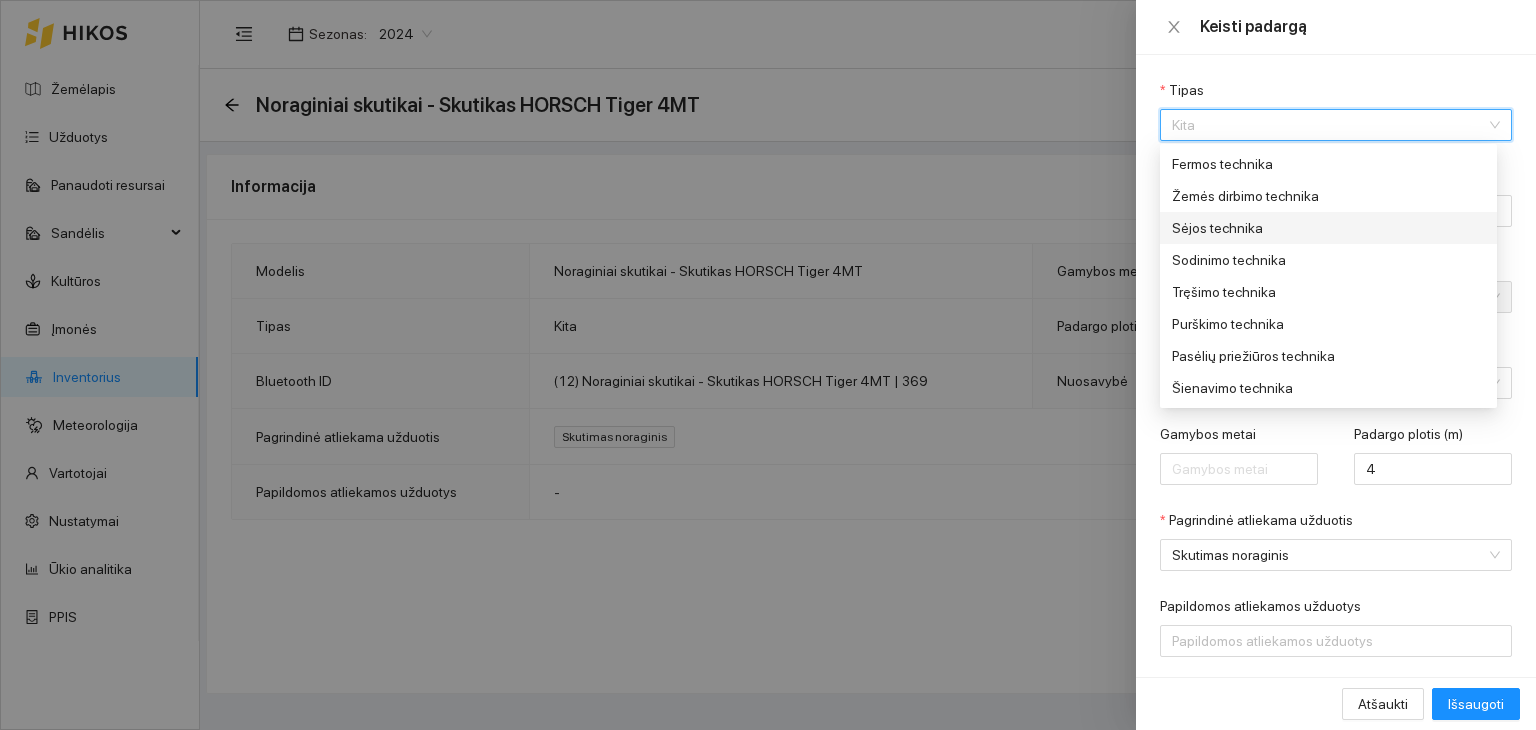 click on "Sėjos technika" at bounding box center (1322, 228) 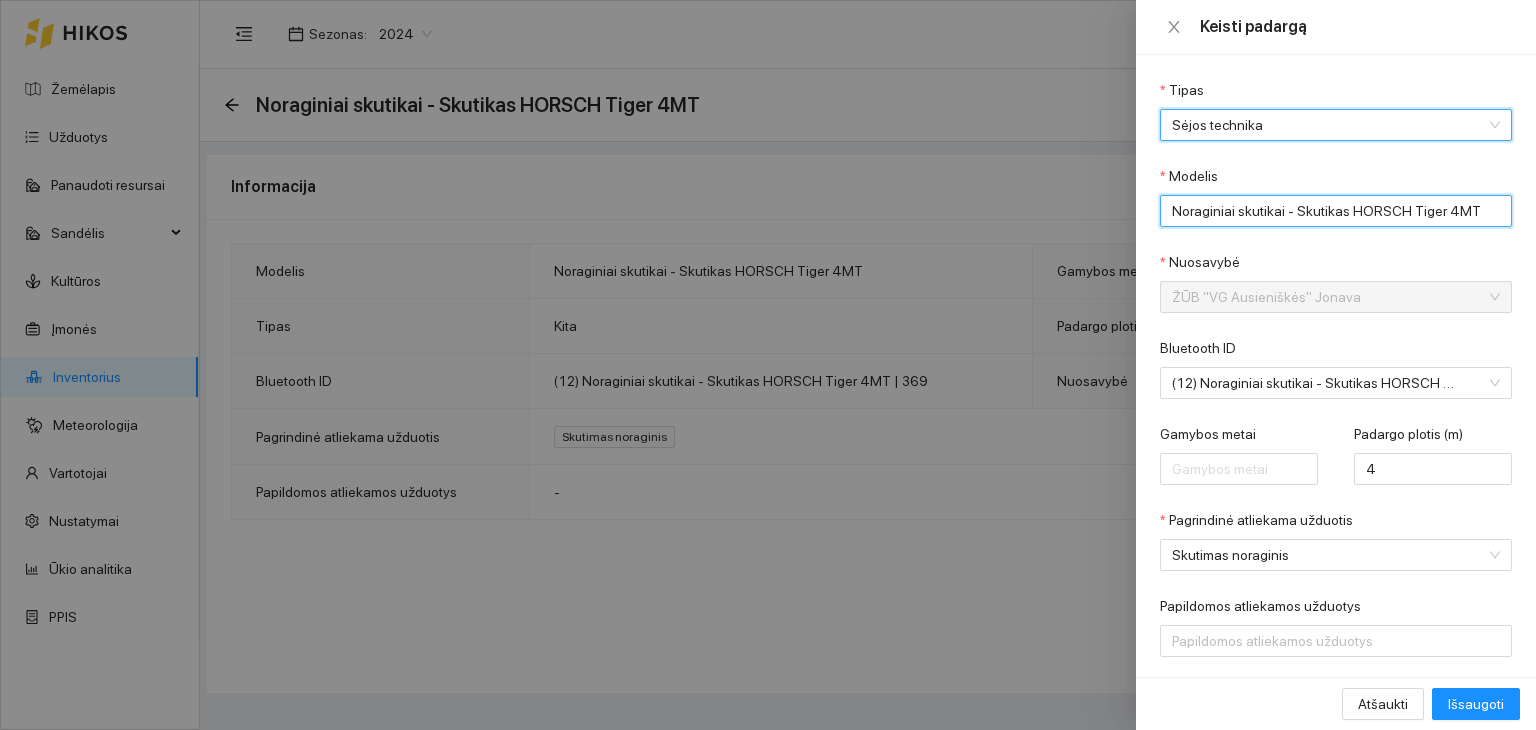 click on "Noraginiai skutikai - Skutikas HORSCH Tiger 4MT" at bounding box center (1336, 211) 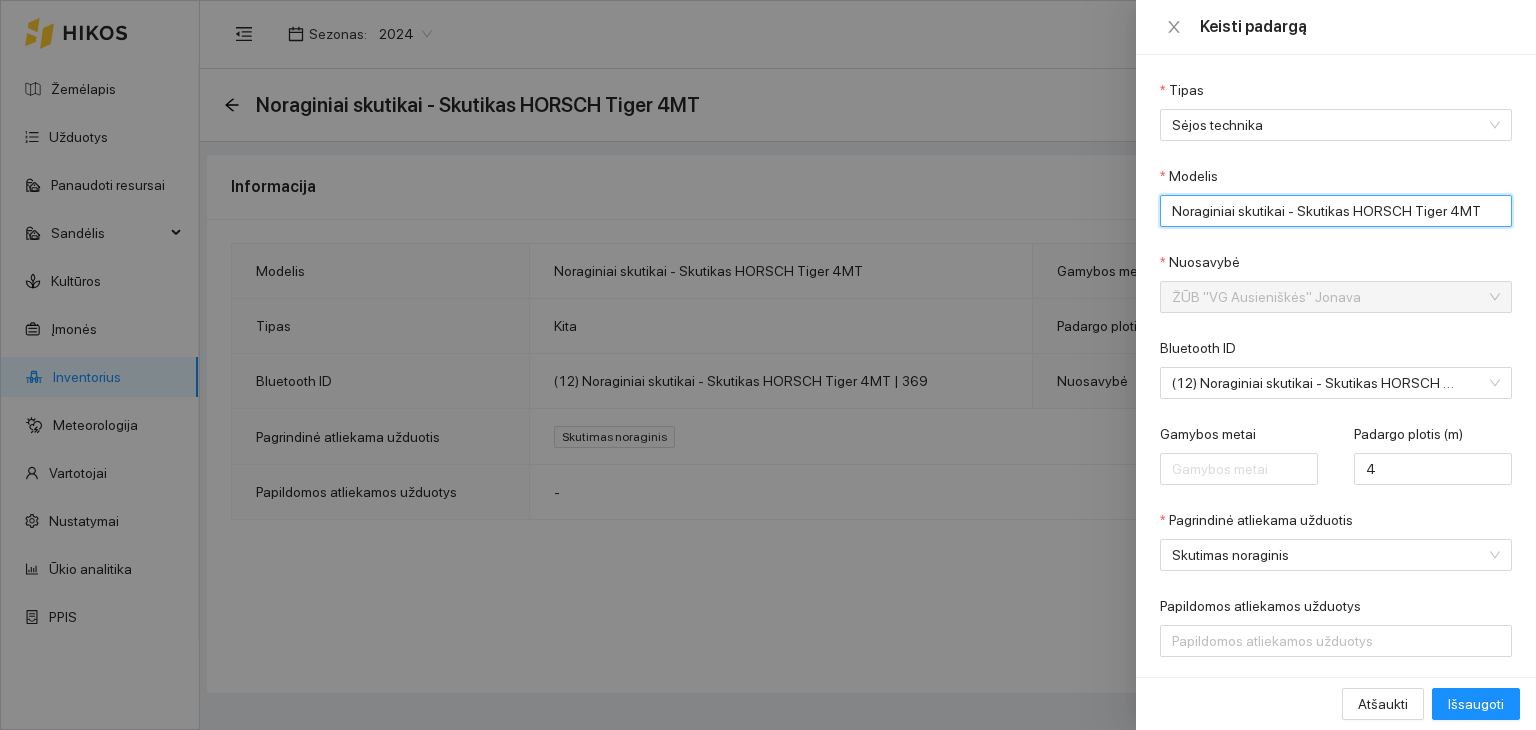 click on "Noraginiai skutikai - Skutikas HORSCH Tiger 4MT" at bounding box center [1336, 211] 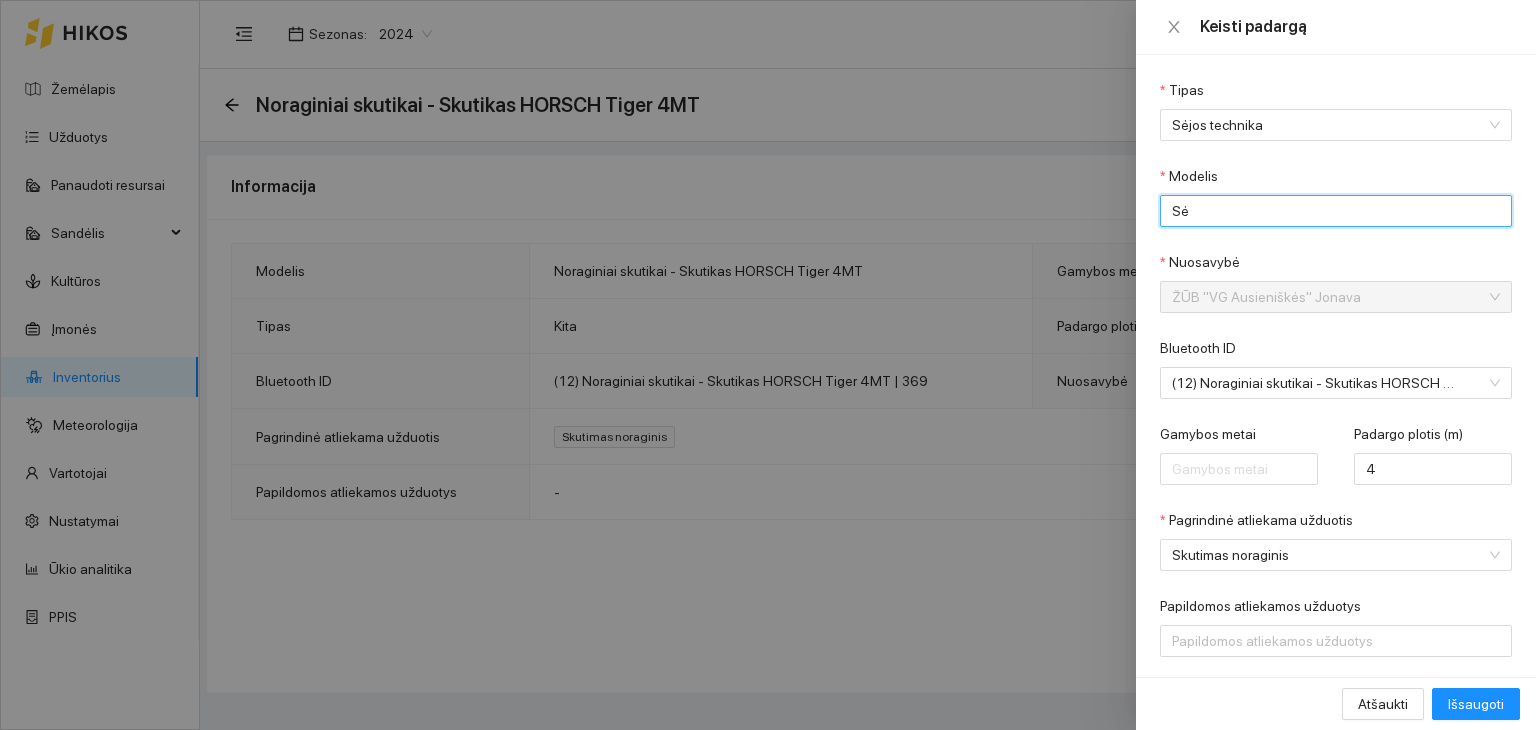 type on "S" 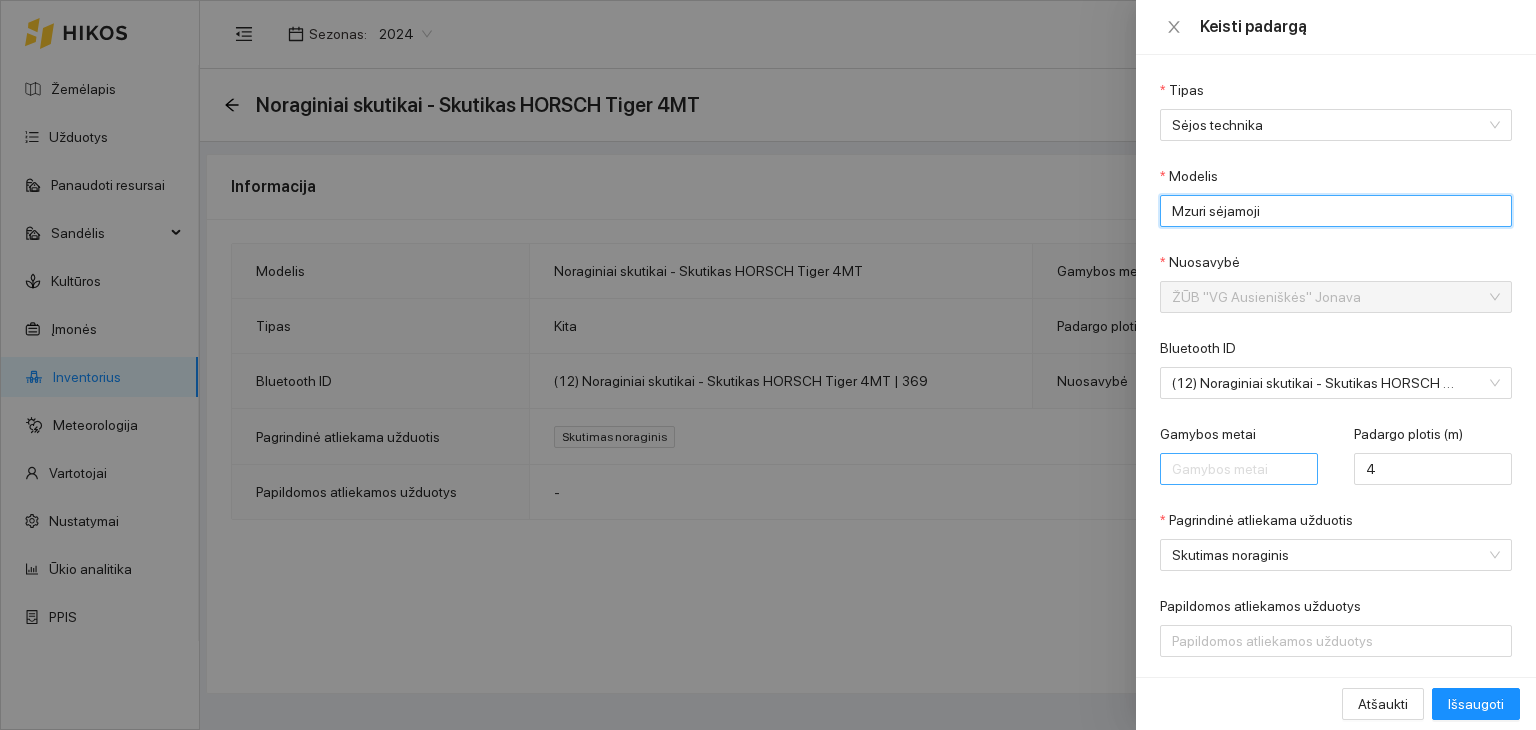 type on "Mzuri sėjamoji" 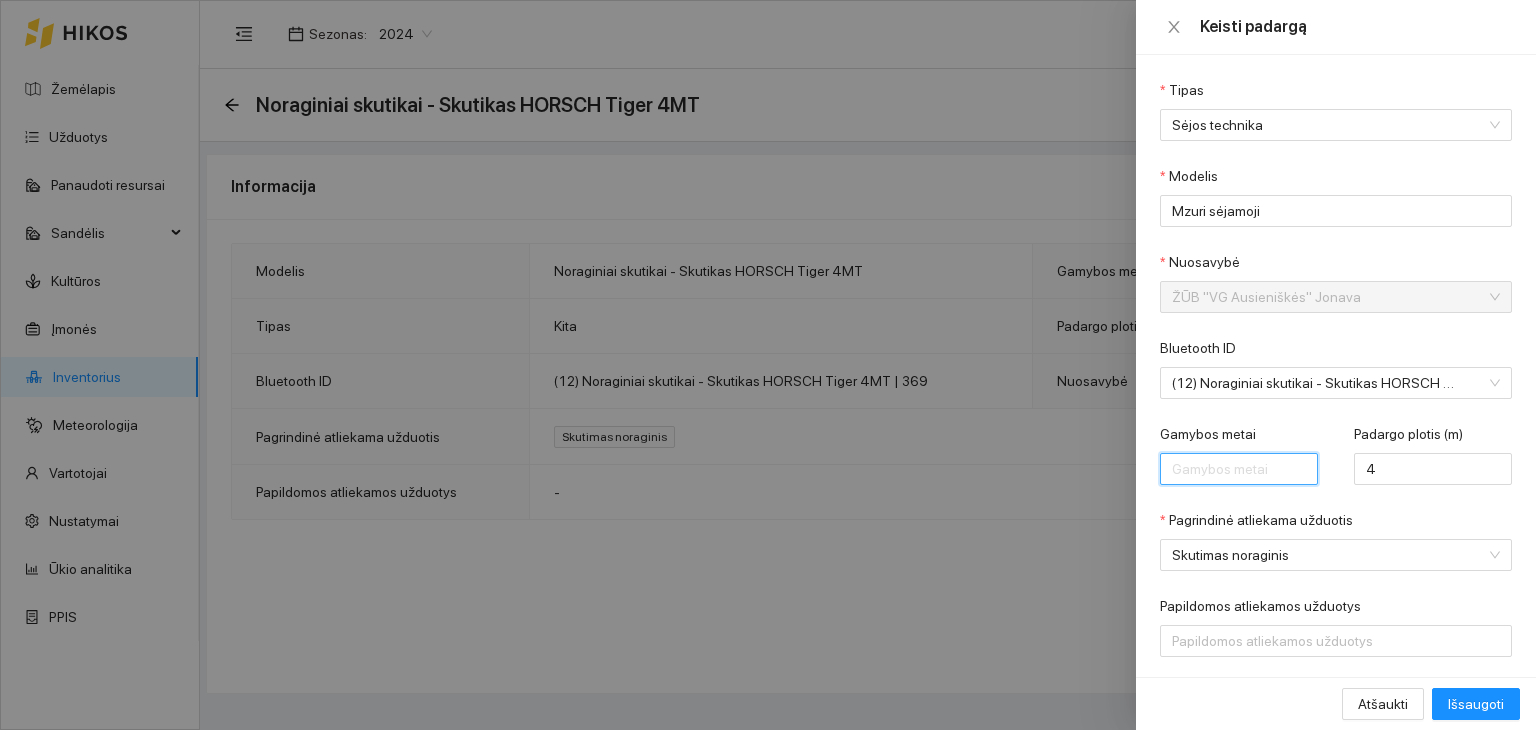 click on "Gamybos metai" at bounding box center (1239, 469) 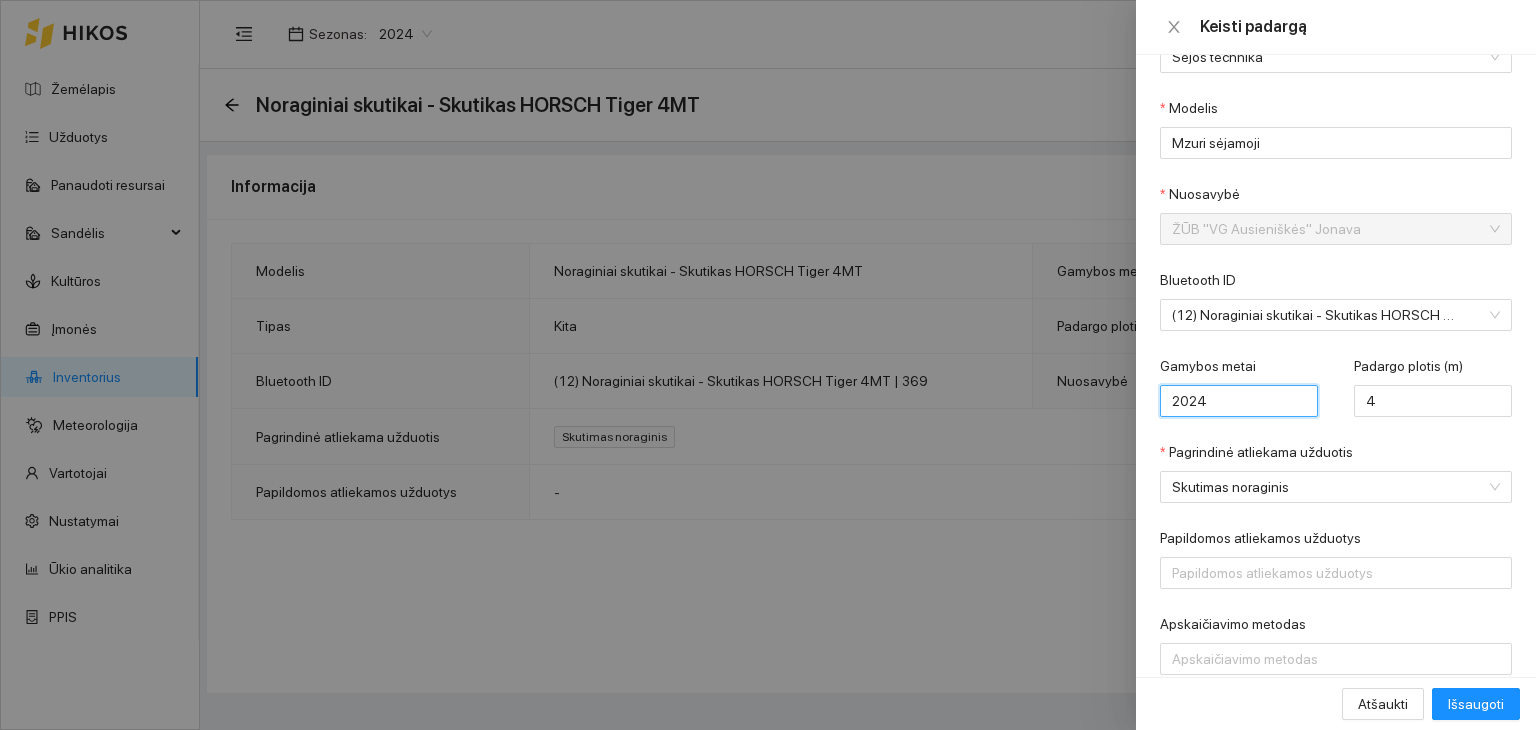 scroll, scrollTop: 113, scrollLeft: 0, axis: vertical 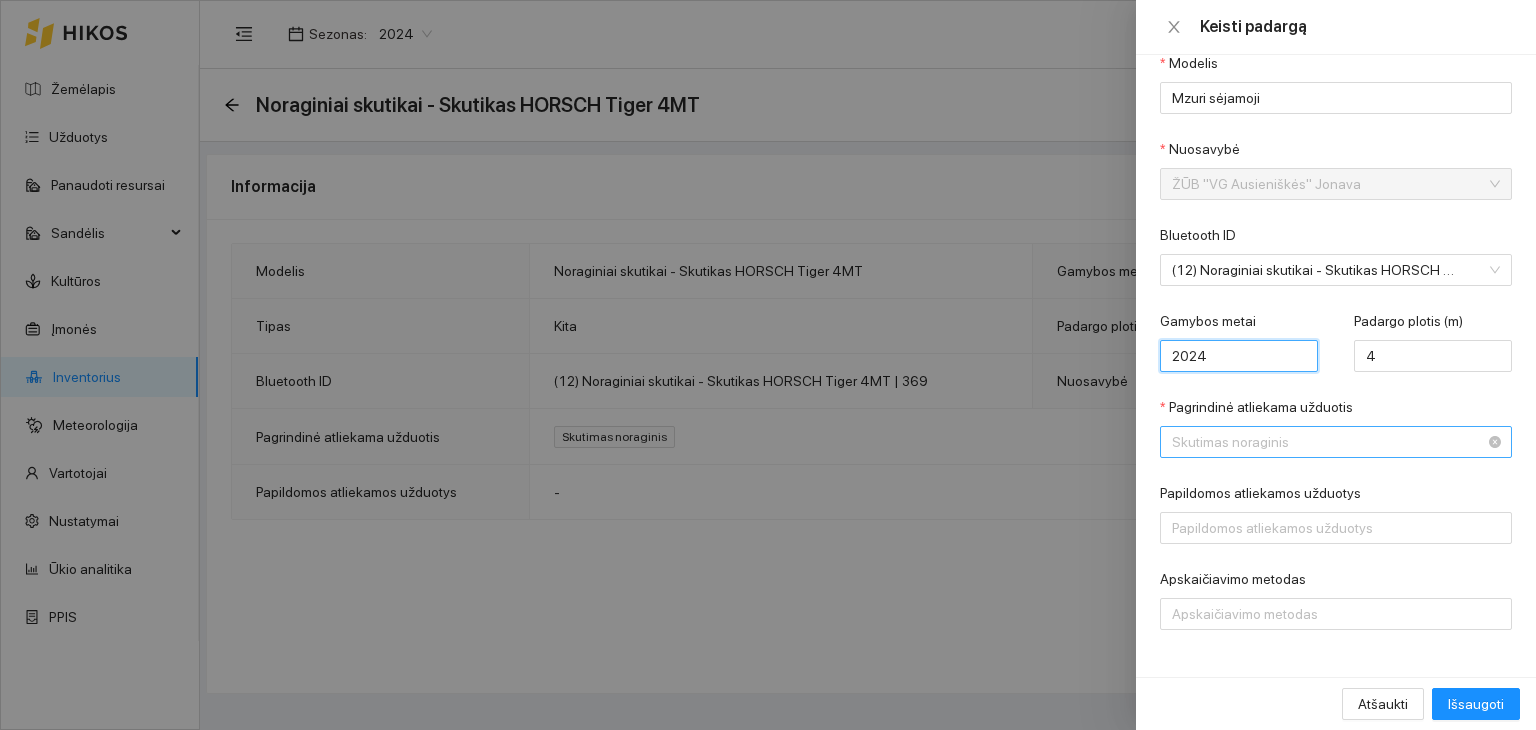 click on "Skutimas noraginis" at bounding box center [1322, 442] 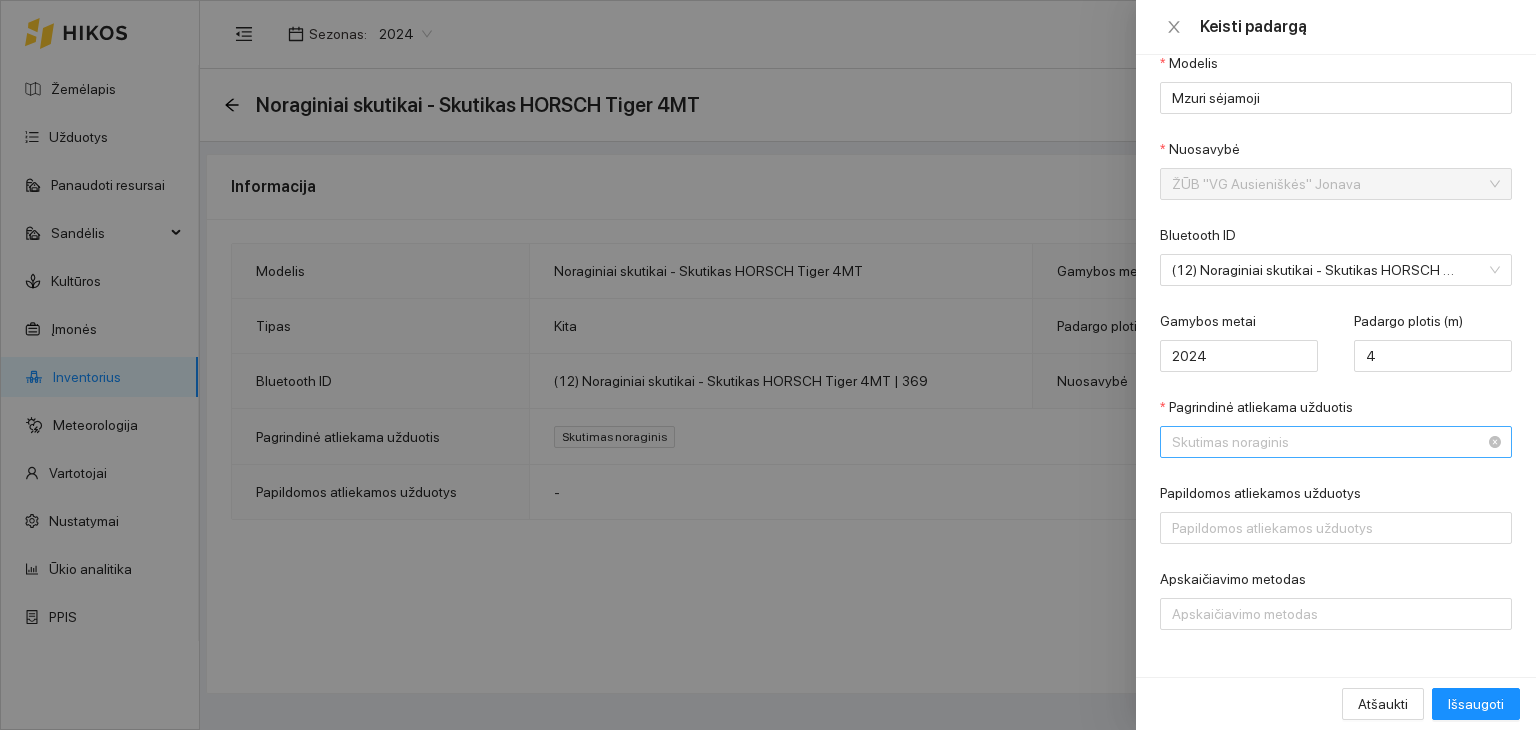 scroll, scrollTop: 768, scrollLeft: 0, axis: vertical 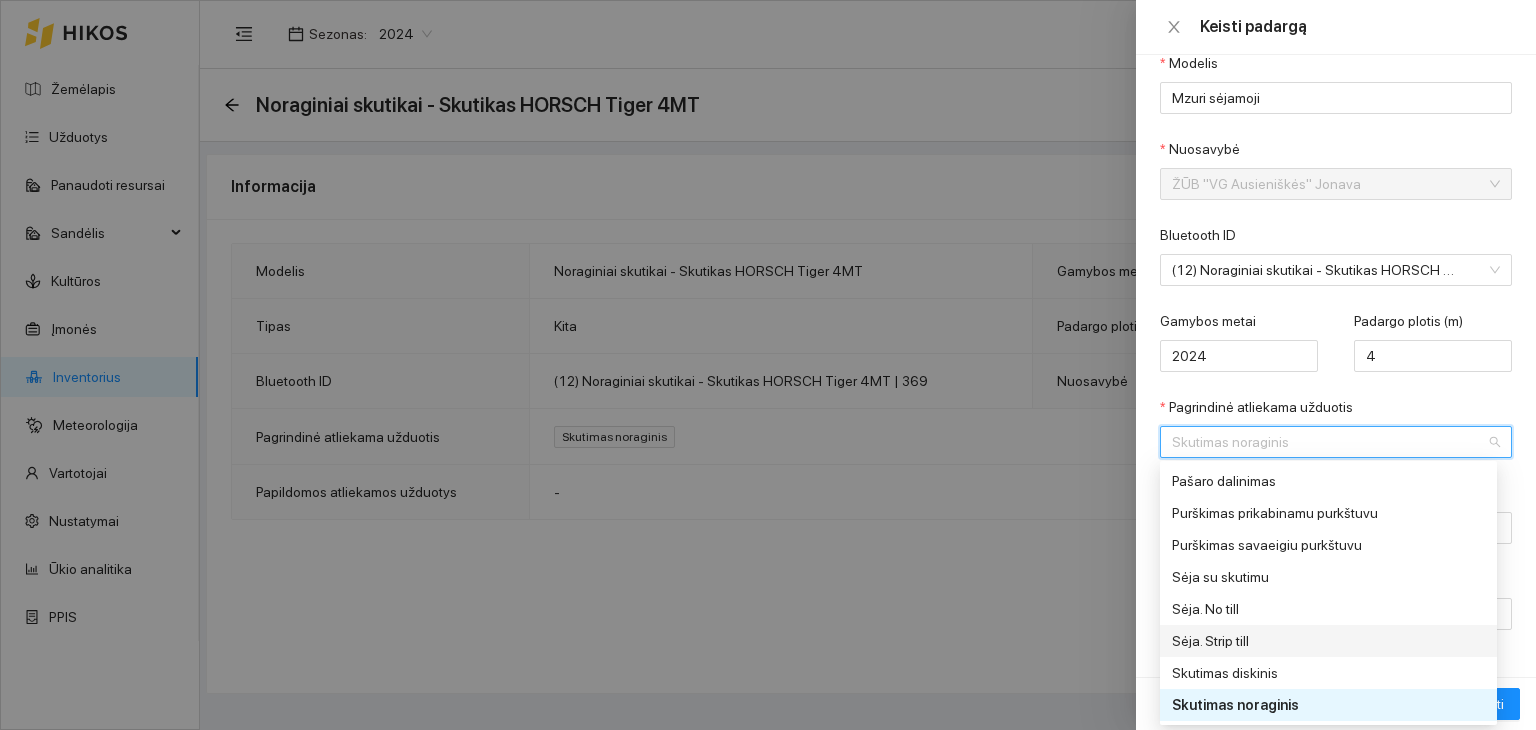 click on "Sėja. Strip till" at bounding box center (1322, 641) 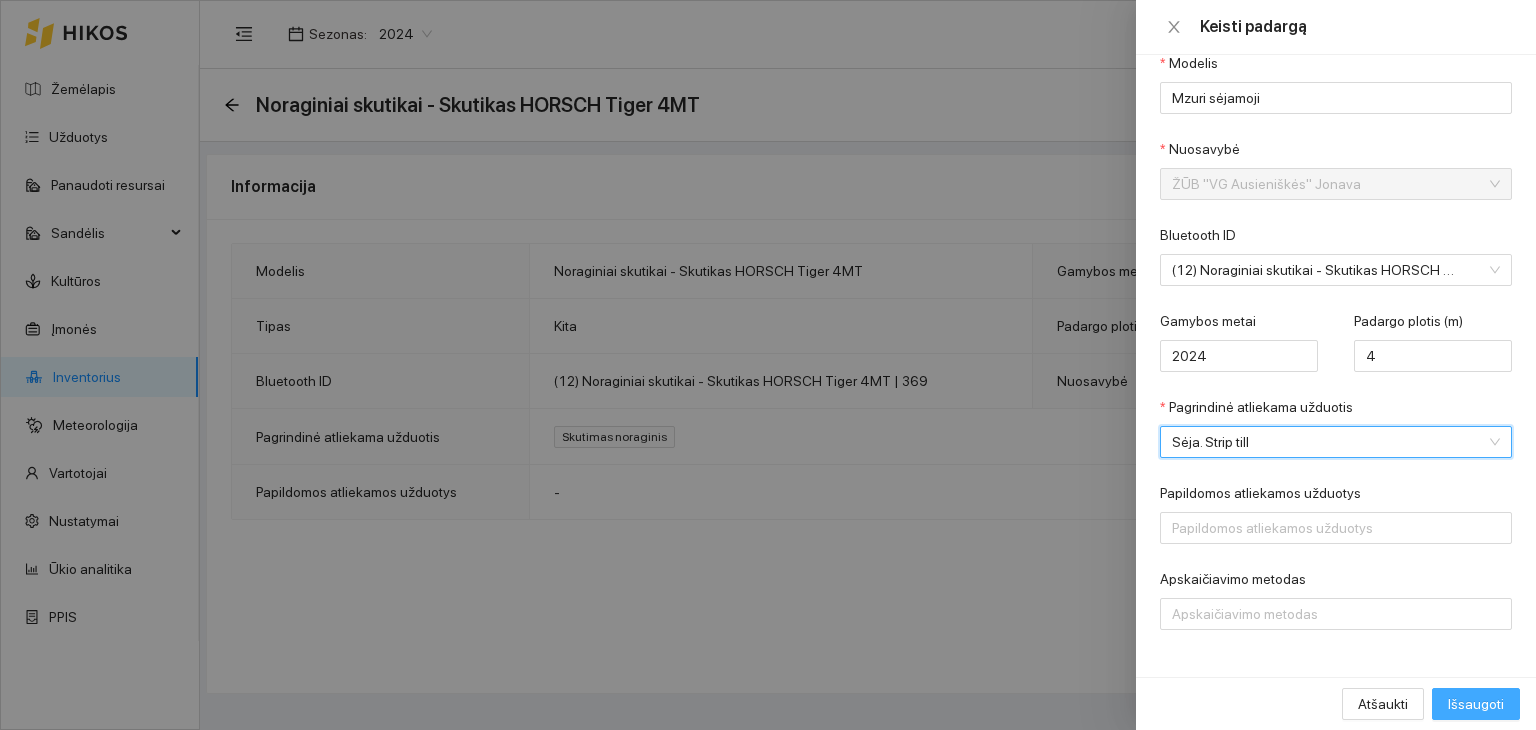 click on "Išsaugoti" at bounding box center (1476, 704) 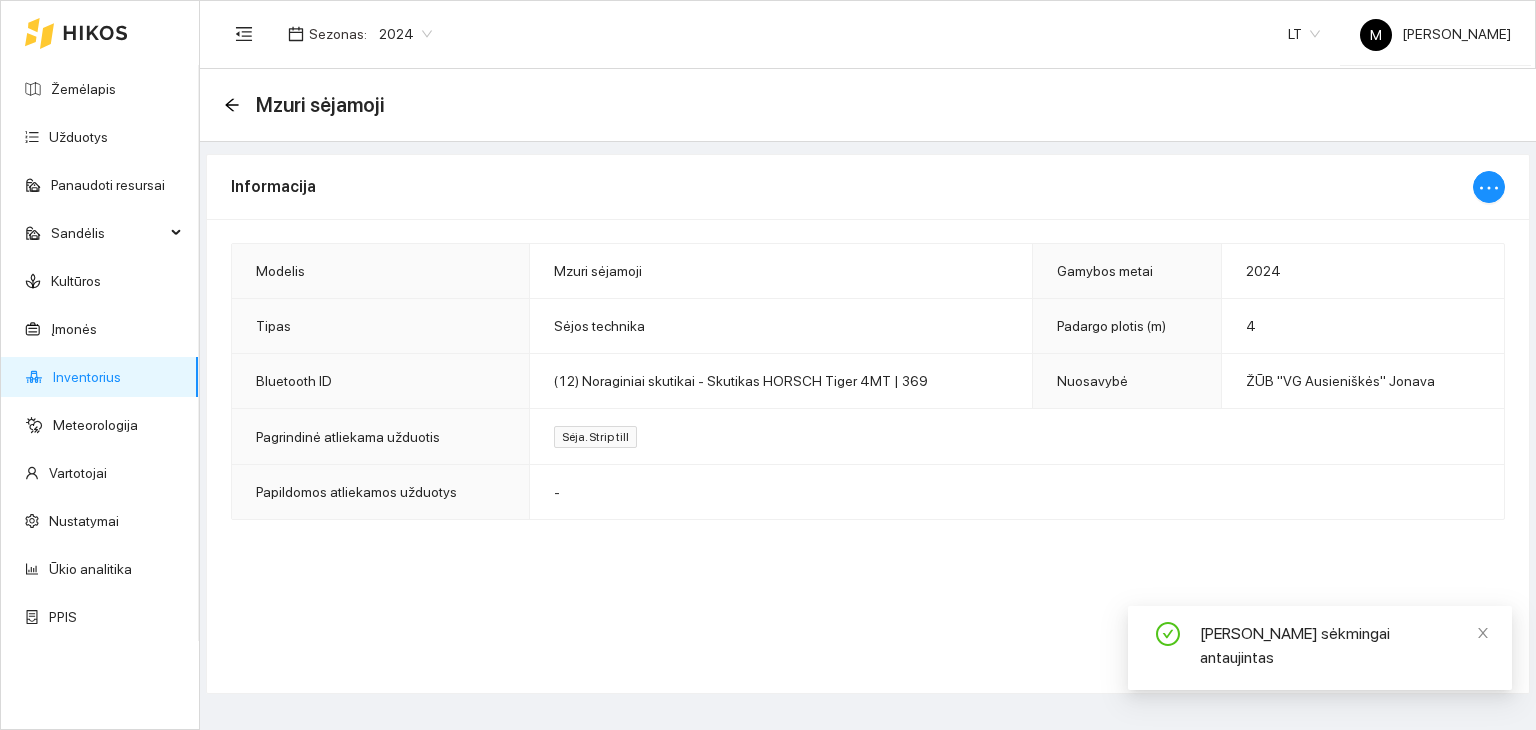 click on "Inventorius" at bounding box center (87, 377) 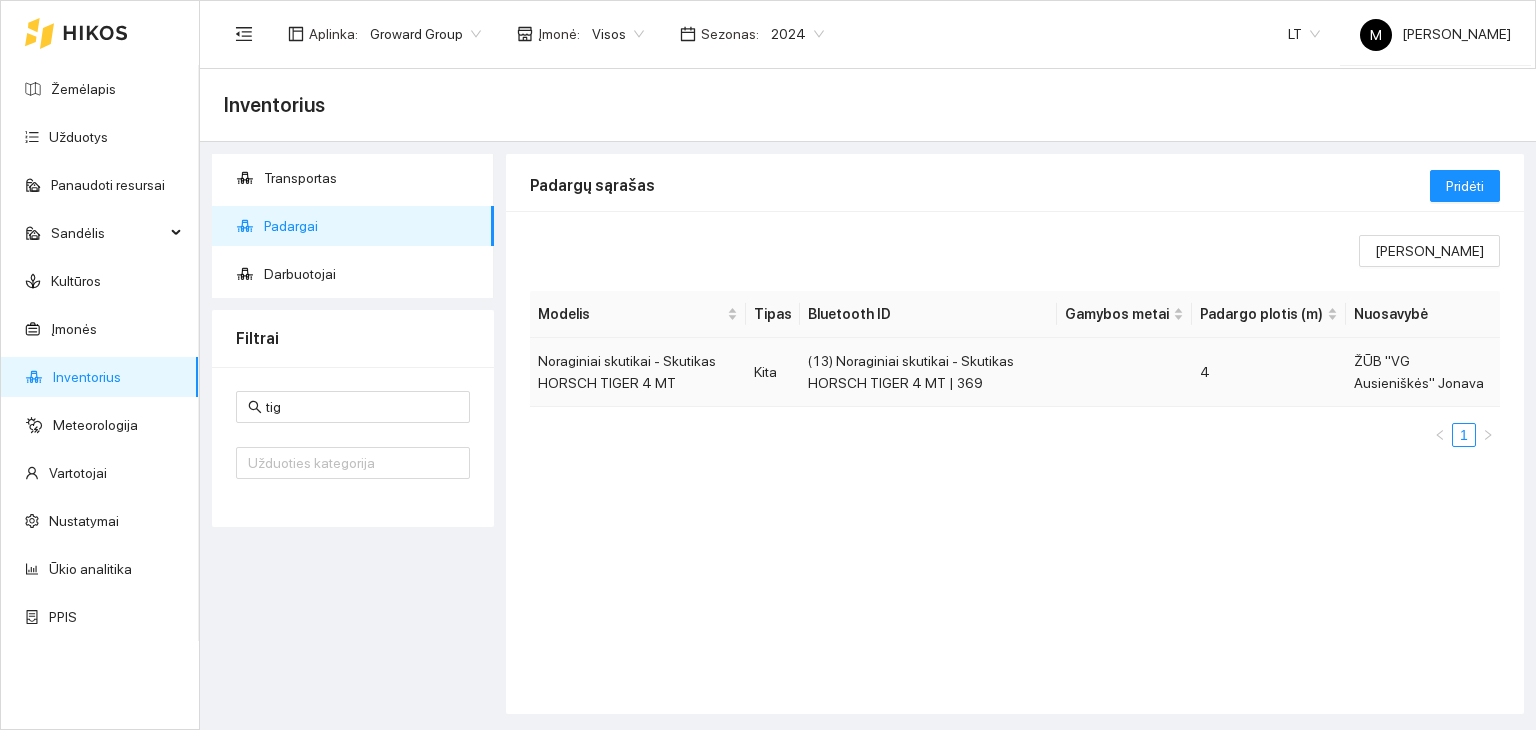 click on "Noraginiai skutikai - Skutikas HORSCH TIGER 4 MT" at bounding box center [638, 372] 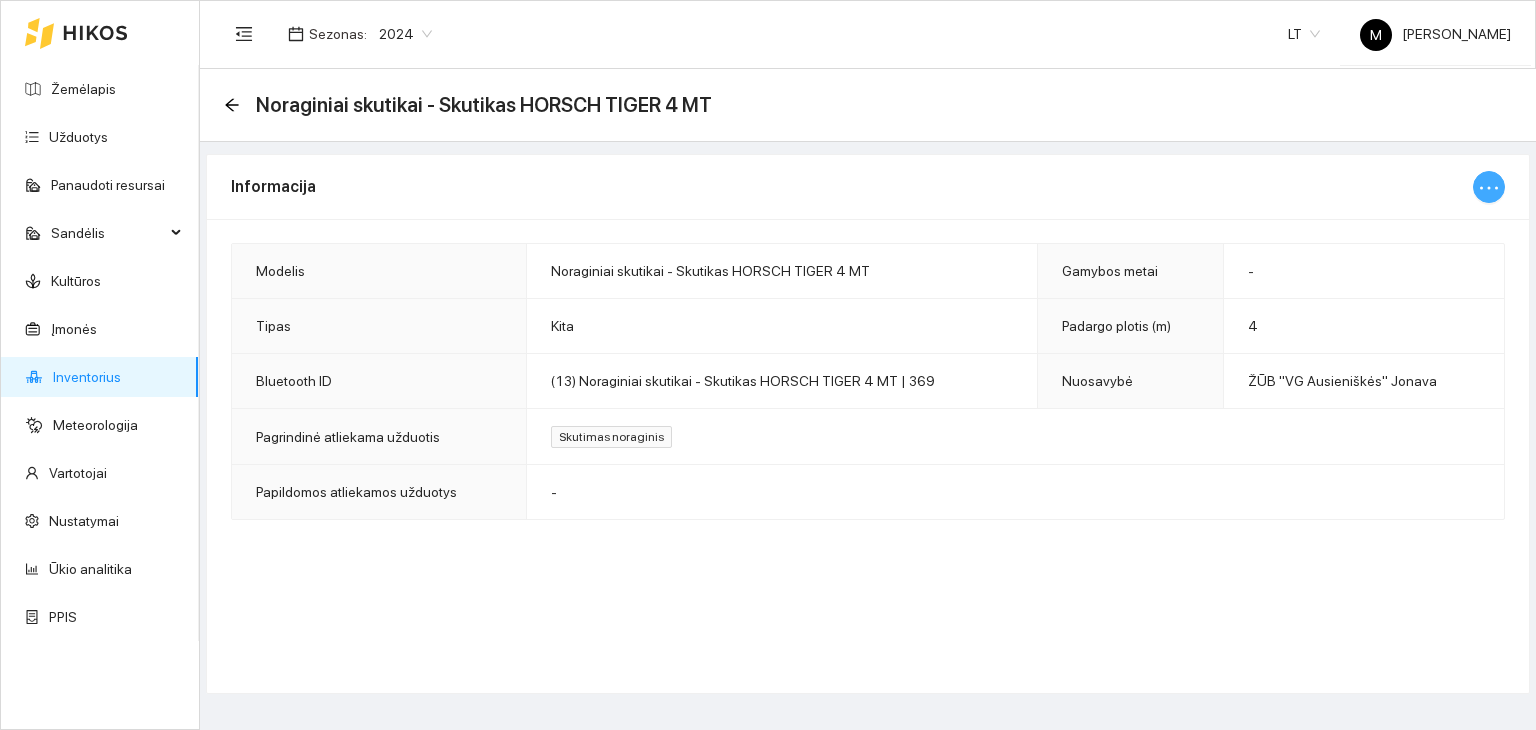 click at bounding box center (1489, 187) 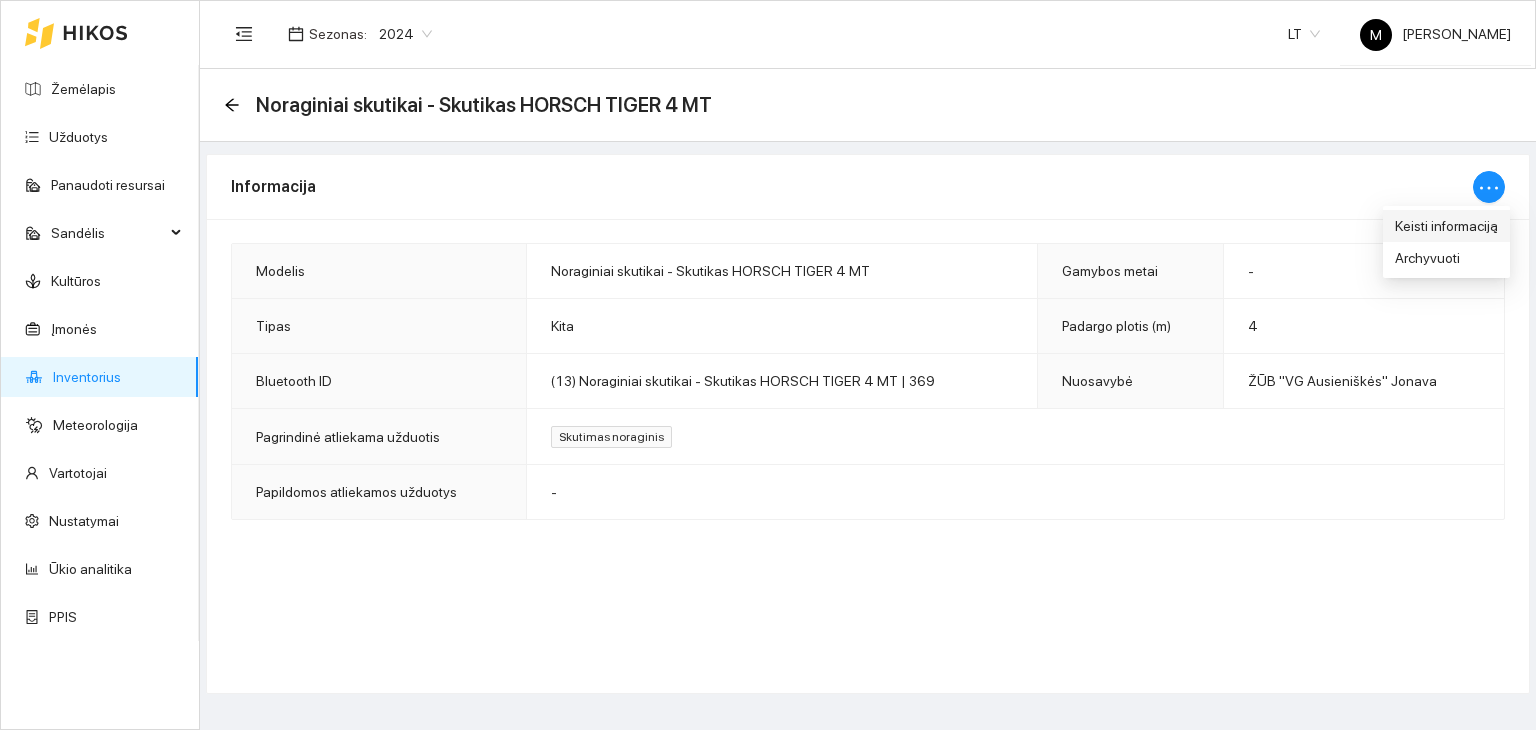 click on "Keisti informaciją" at bounding box center (1446, 226) 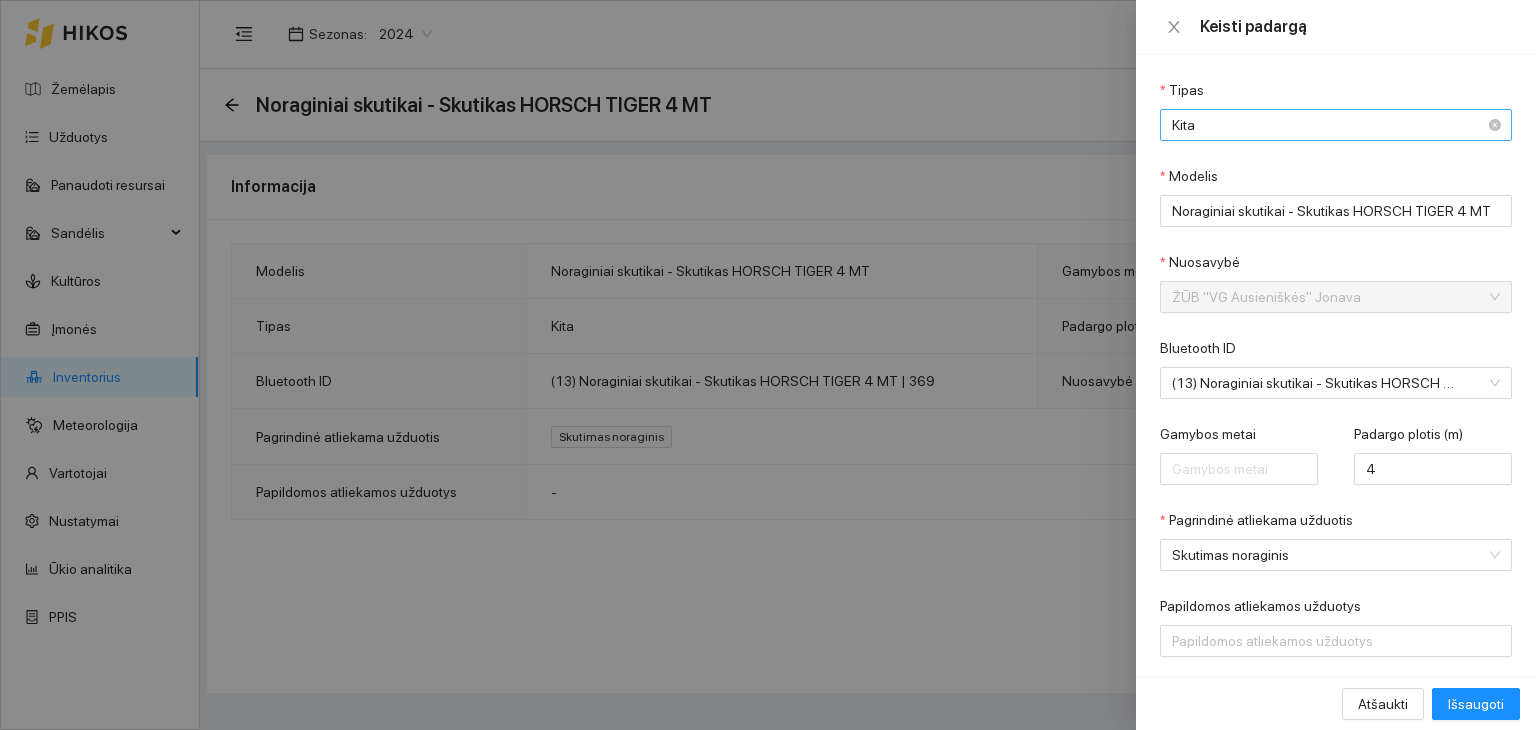 click on "Kita" at bounding box center [1322, 125] 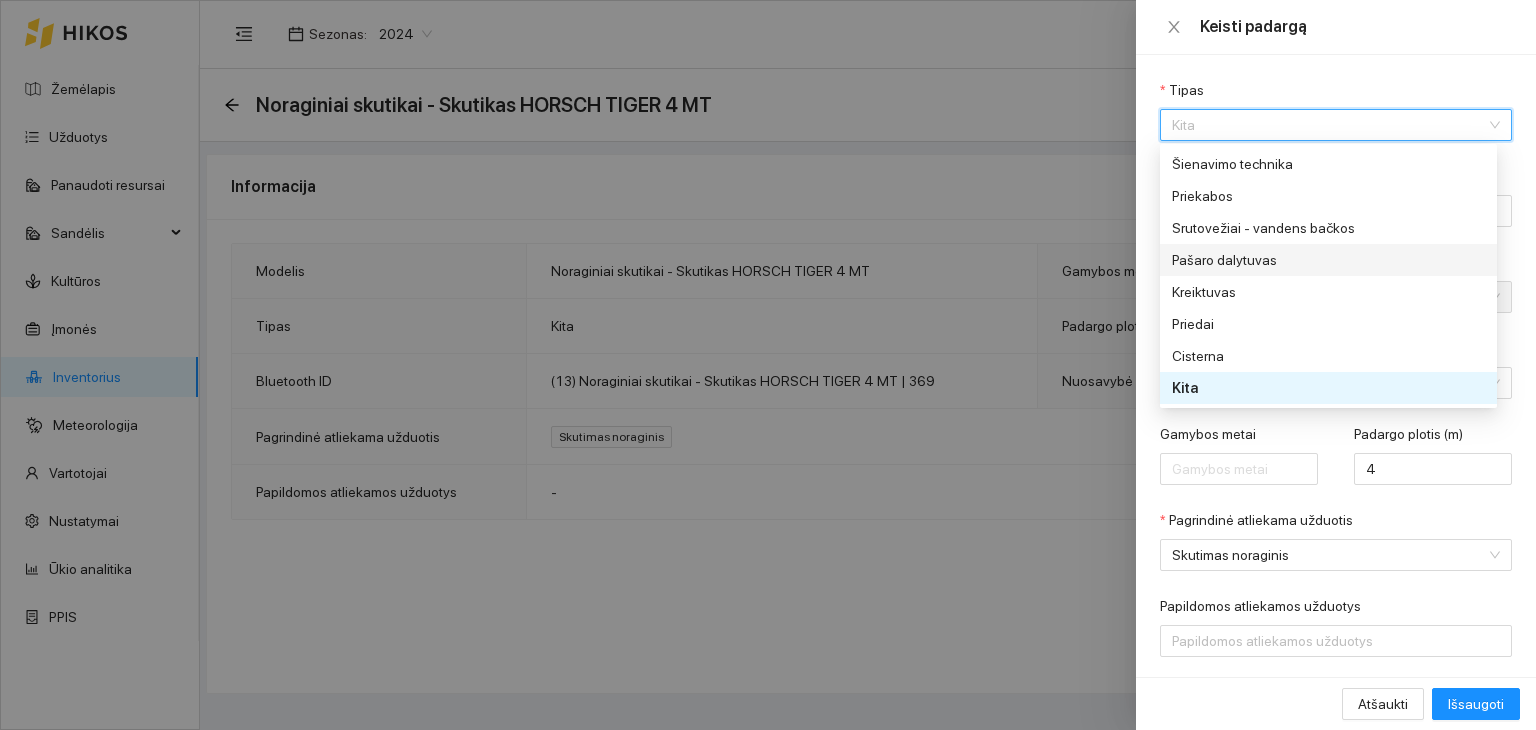 scroll, scrollTop: 0, scrollLeft: 0, axis: both 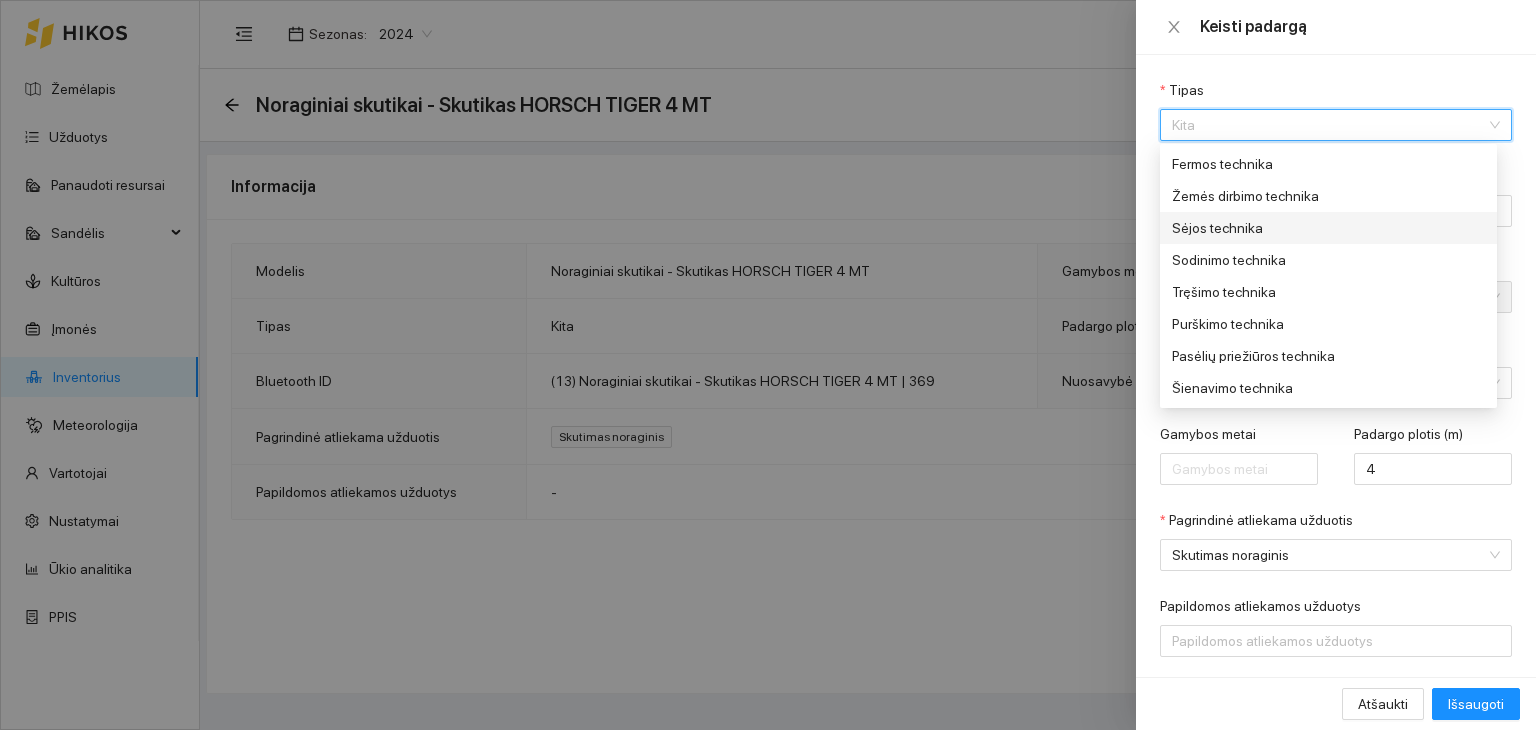 click on "Sėjos technika" at bounding box center (1322, 228) 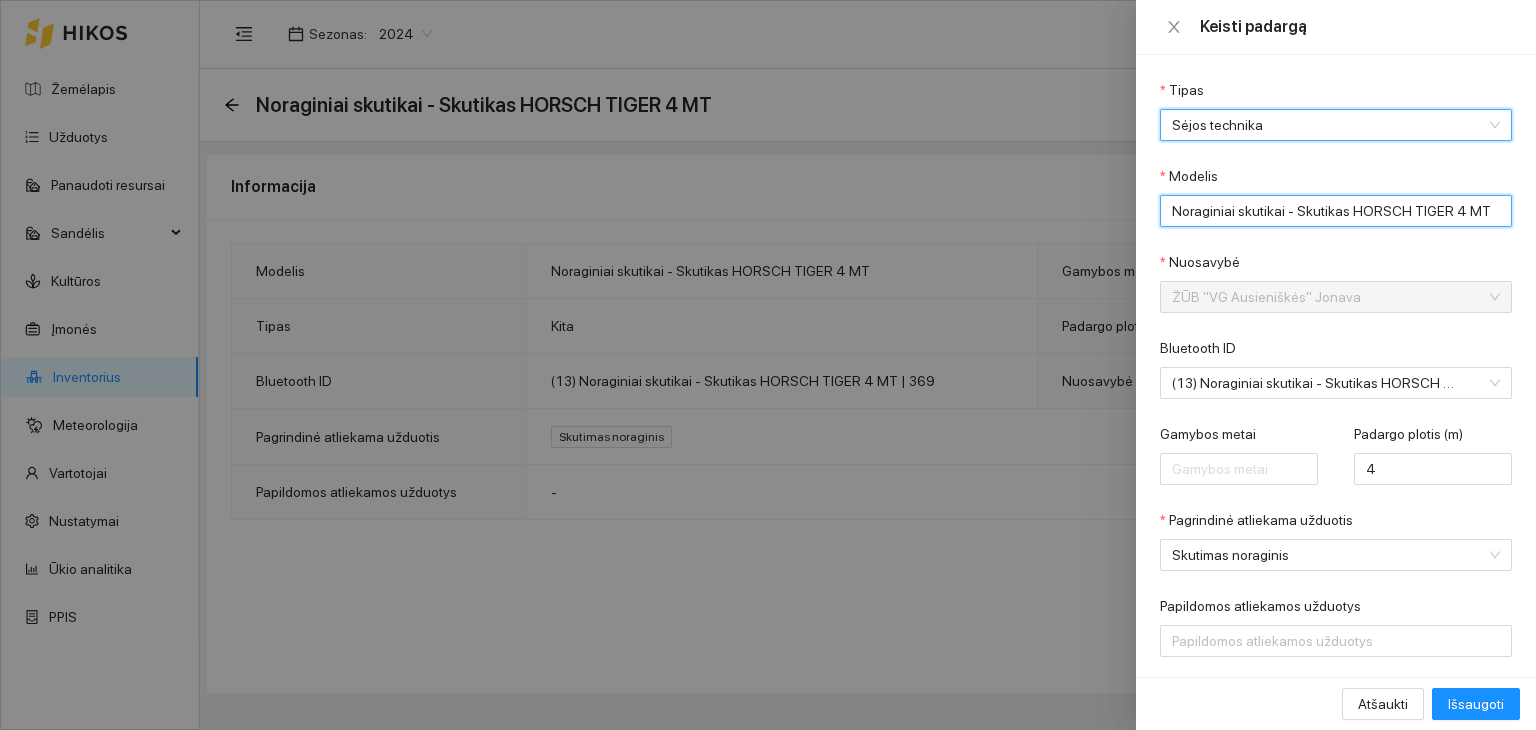 click on "Noraginiai skutikai - Skutikas HORSCH TIGER 4 MT" at bounding box center [1336, 211] 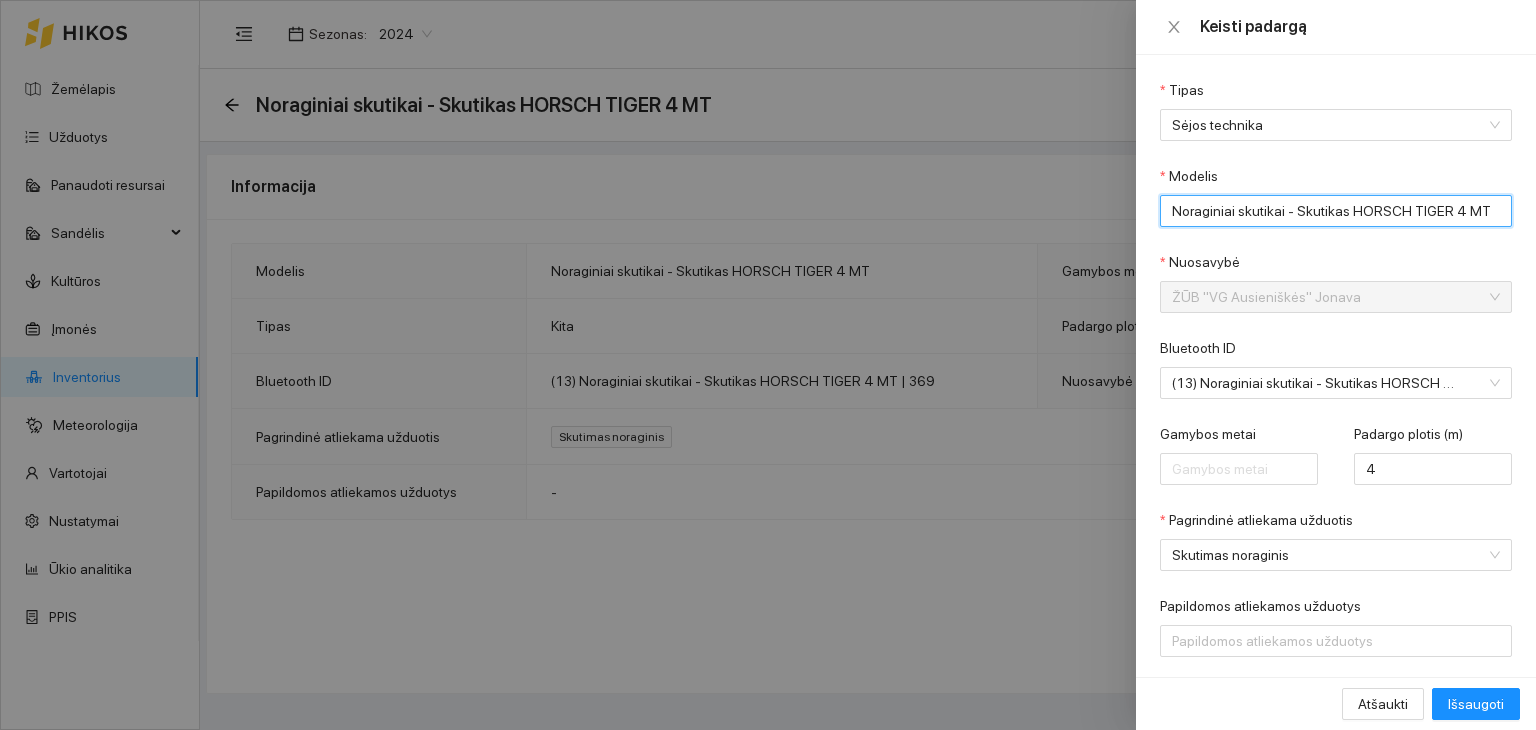 click on "Noraginiai skutikai - Skutikas HORSCH TIGER 4 MT" at bounding box center (1336, 211) 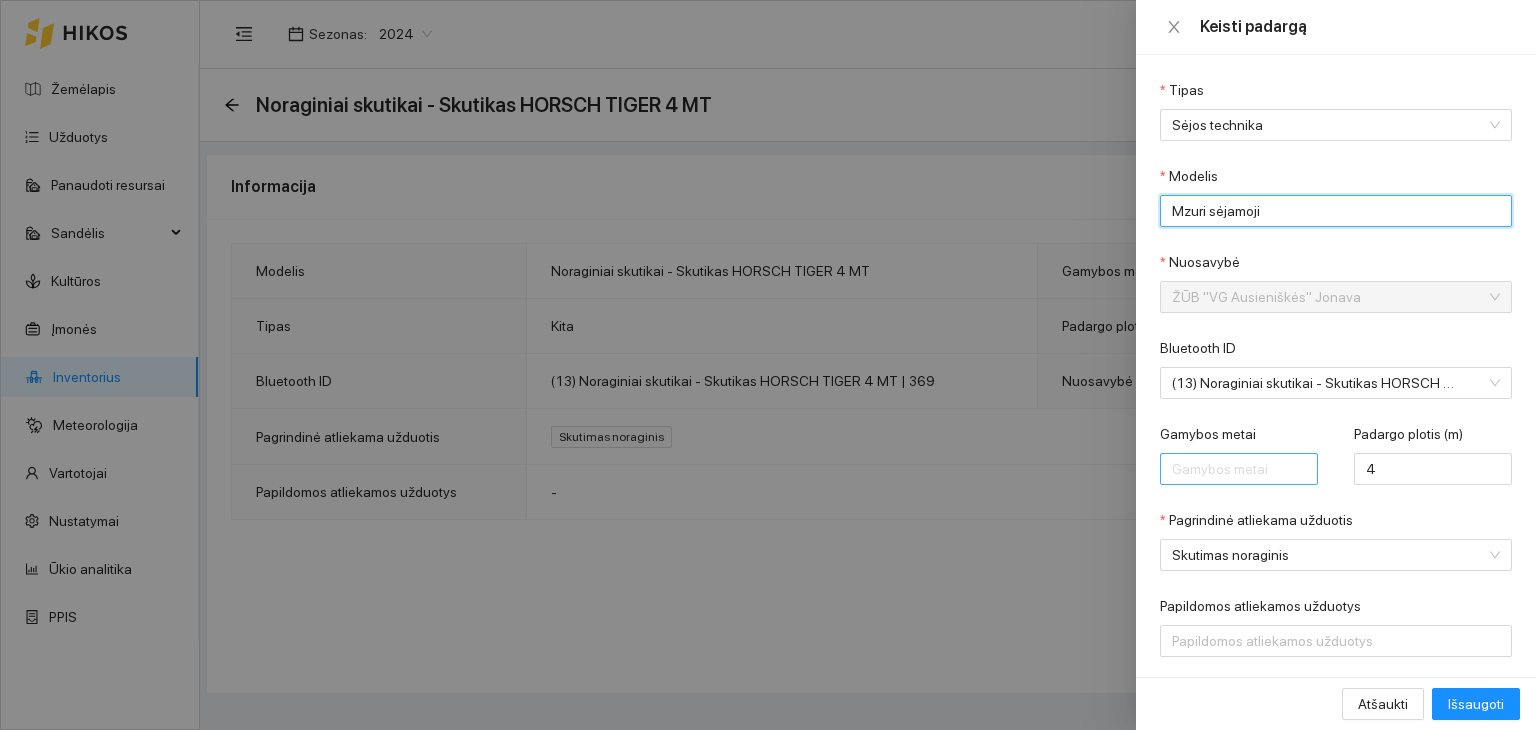 type on "Mzuri sėjamoji" 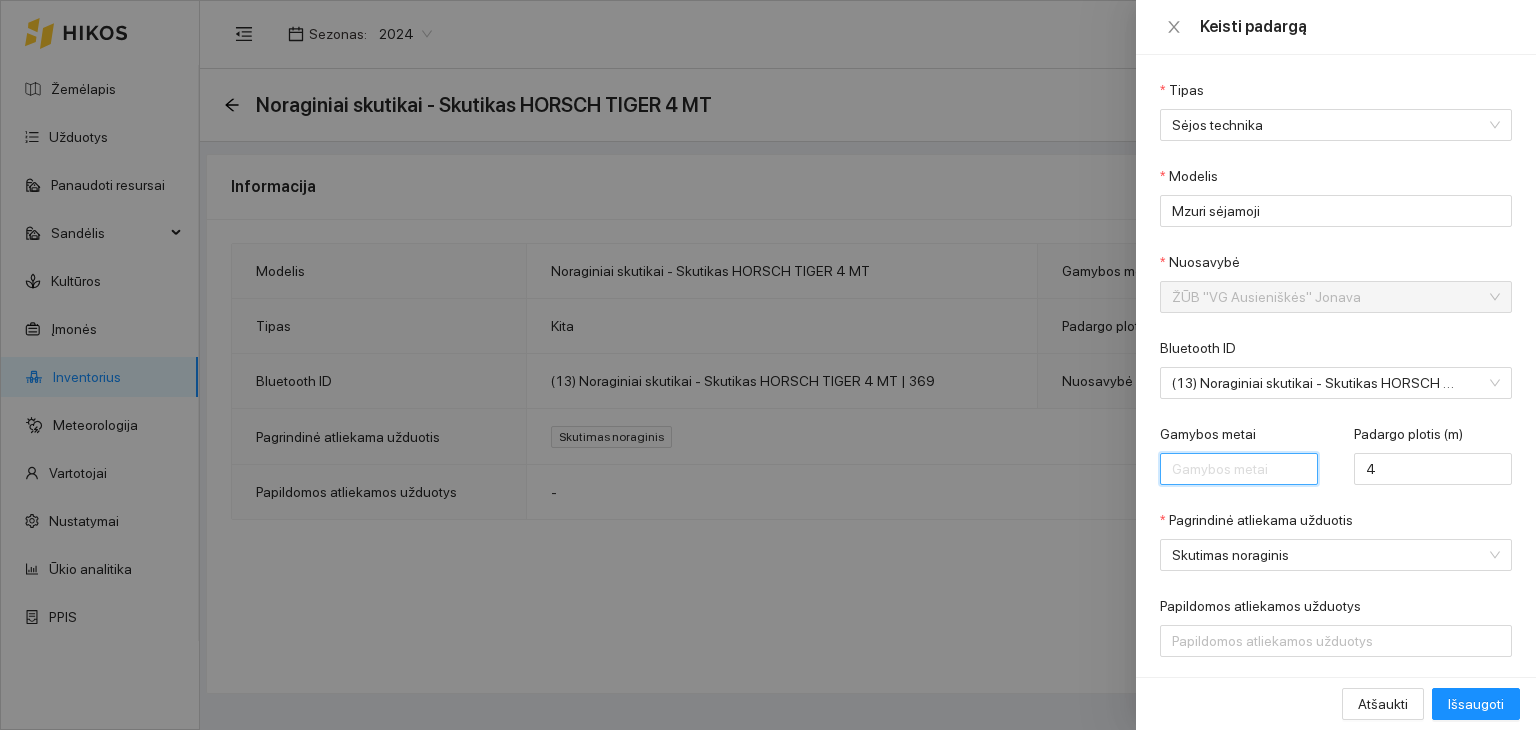 click on "Gamybos metai" at bounding box center (1239, 469) 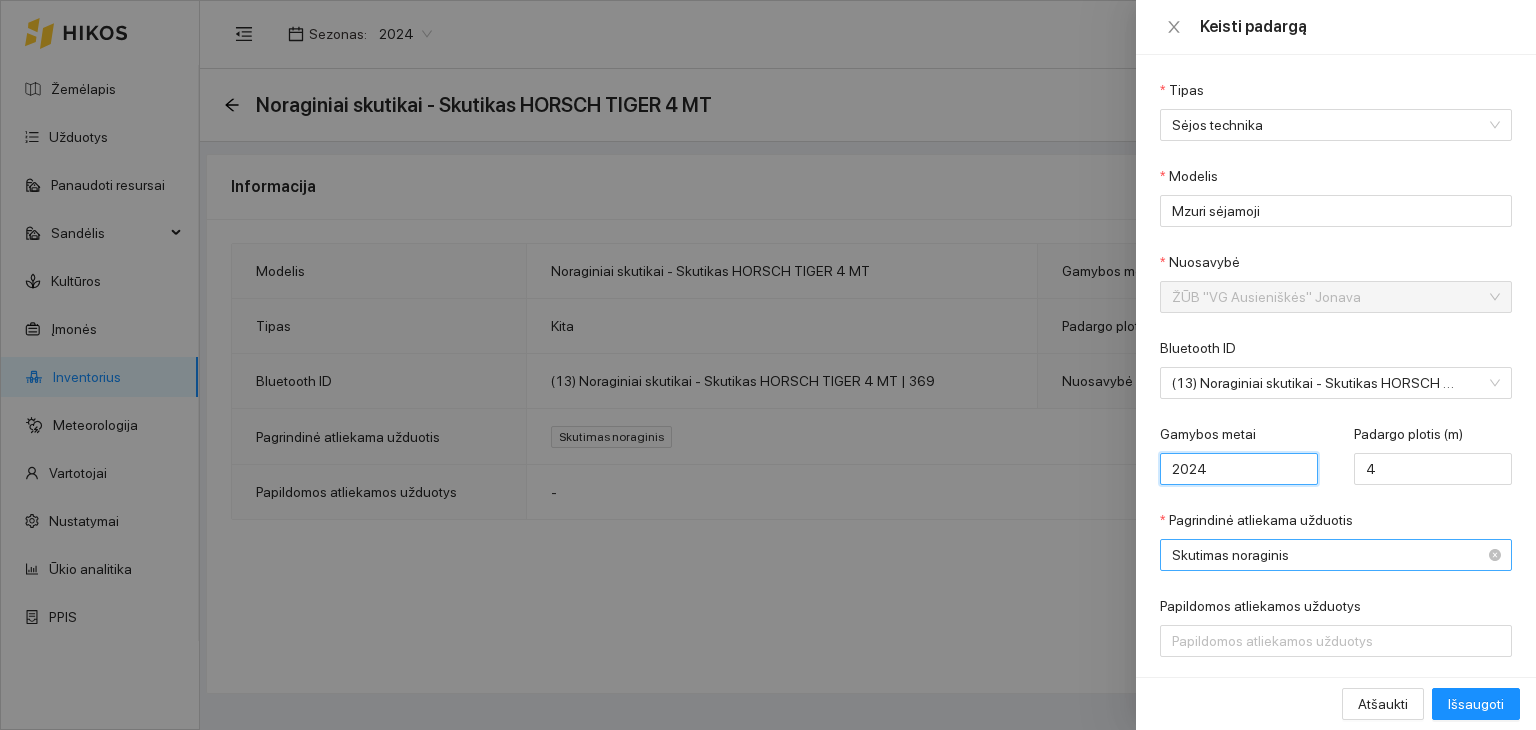 click on "Skutimas noraginis" at bounding box center (1322, 555) 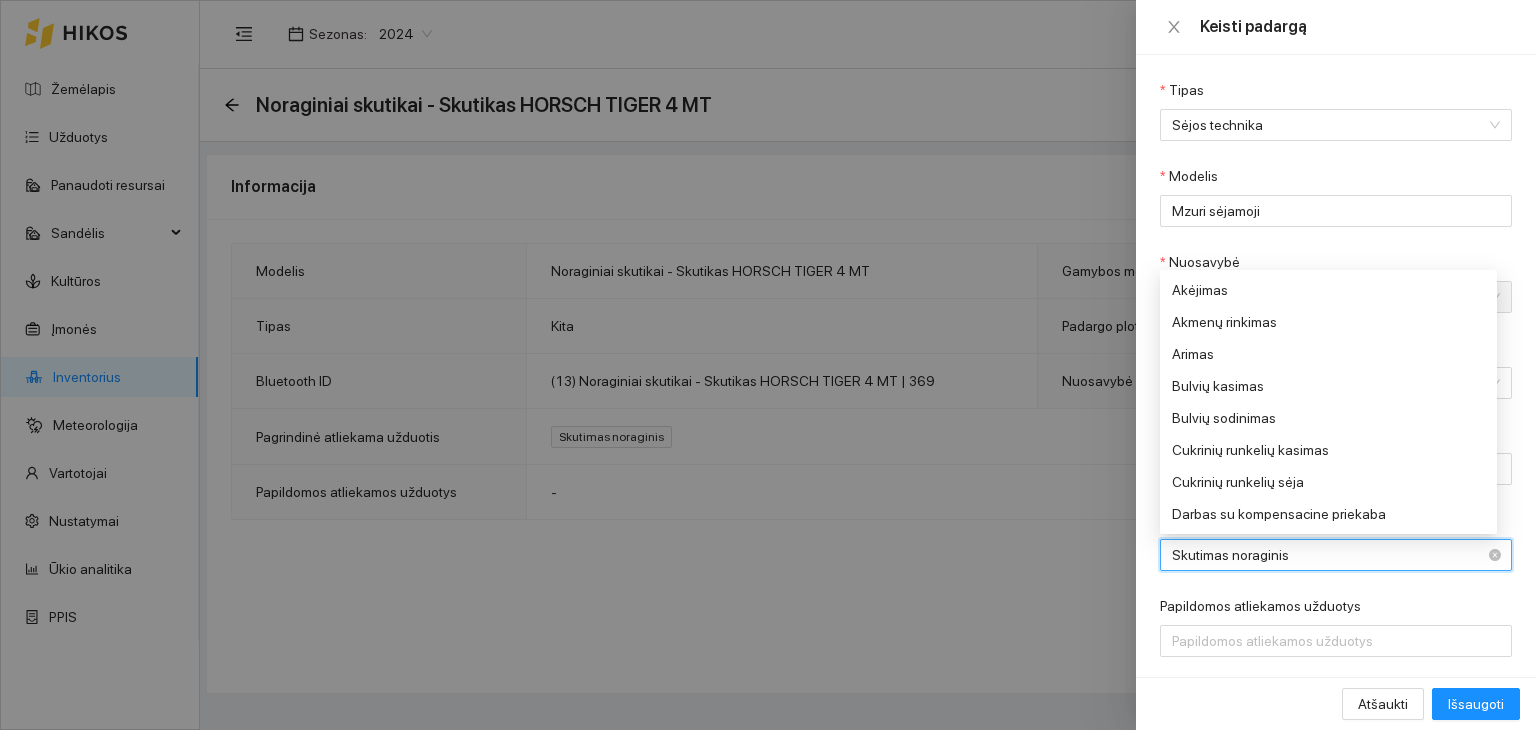click on "Skutimas noraginis" at bounding box center (1322, 555) 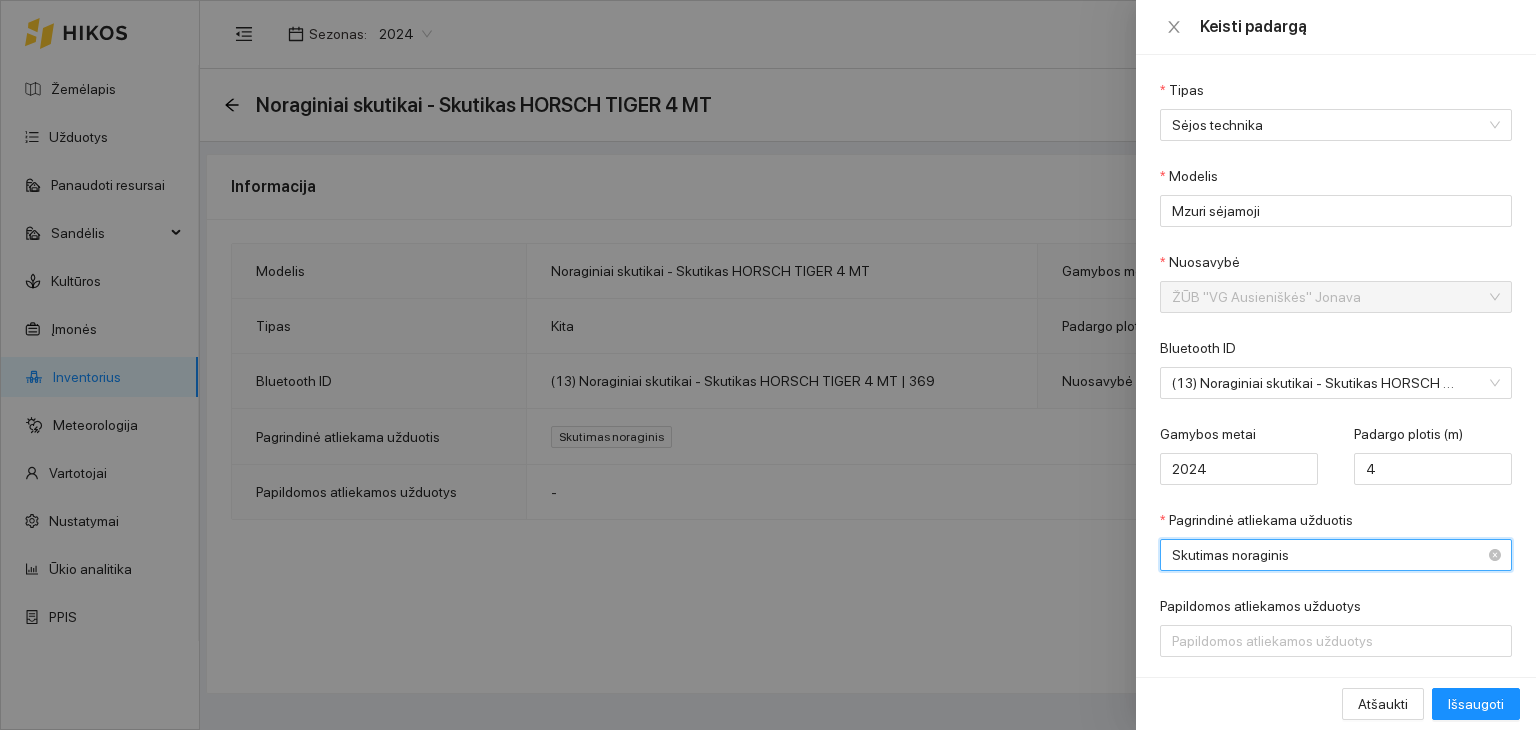 click on "Skutimas noraginis" at bounding box center (1322, 555) 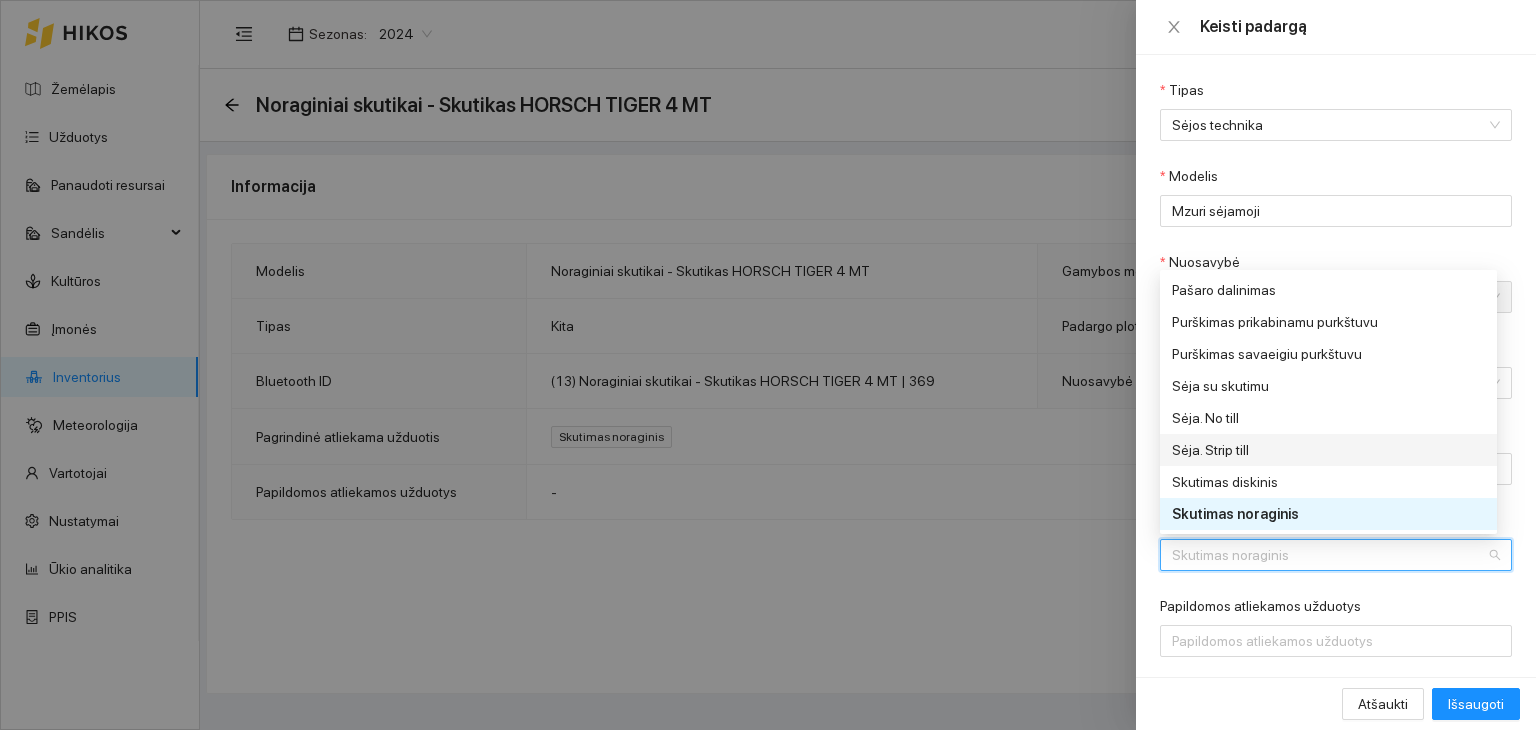 click on "Sėja. Strip till" at bounding box center (1322, 450) 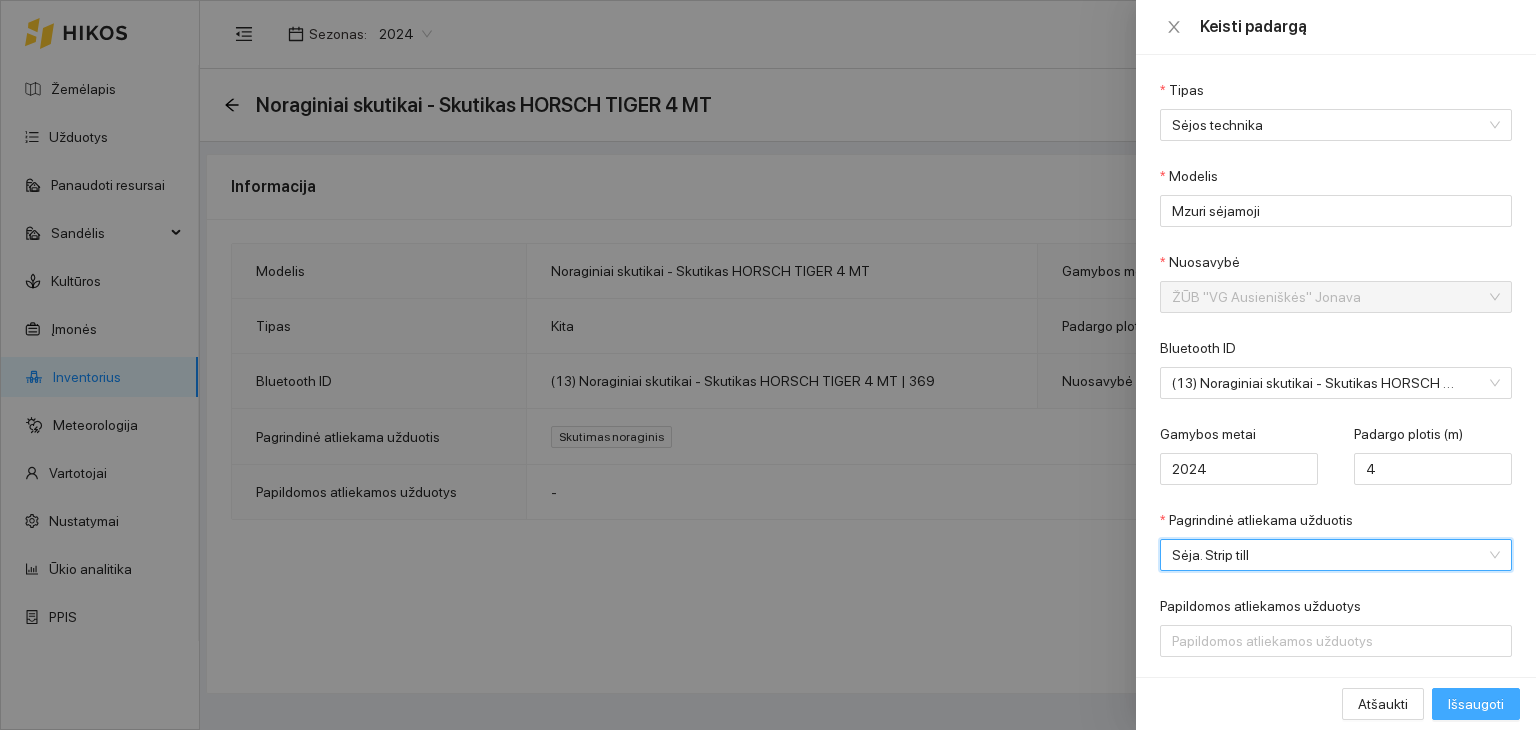 click on "Išsaugoti" at bounding box center [1476, 704] 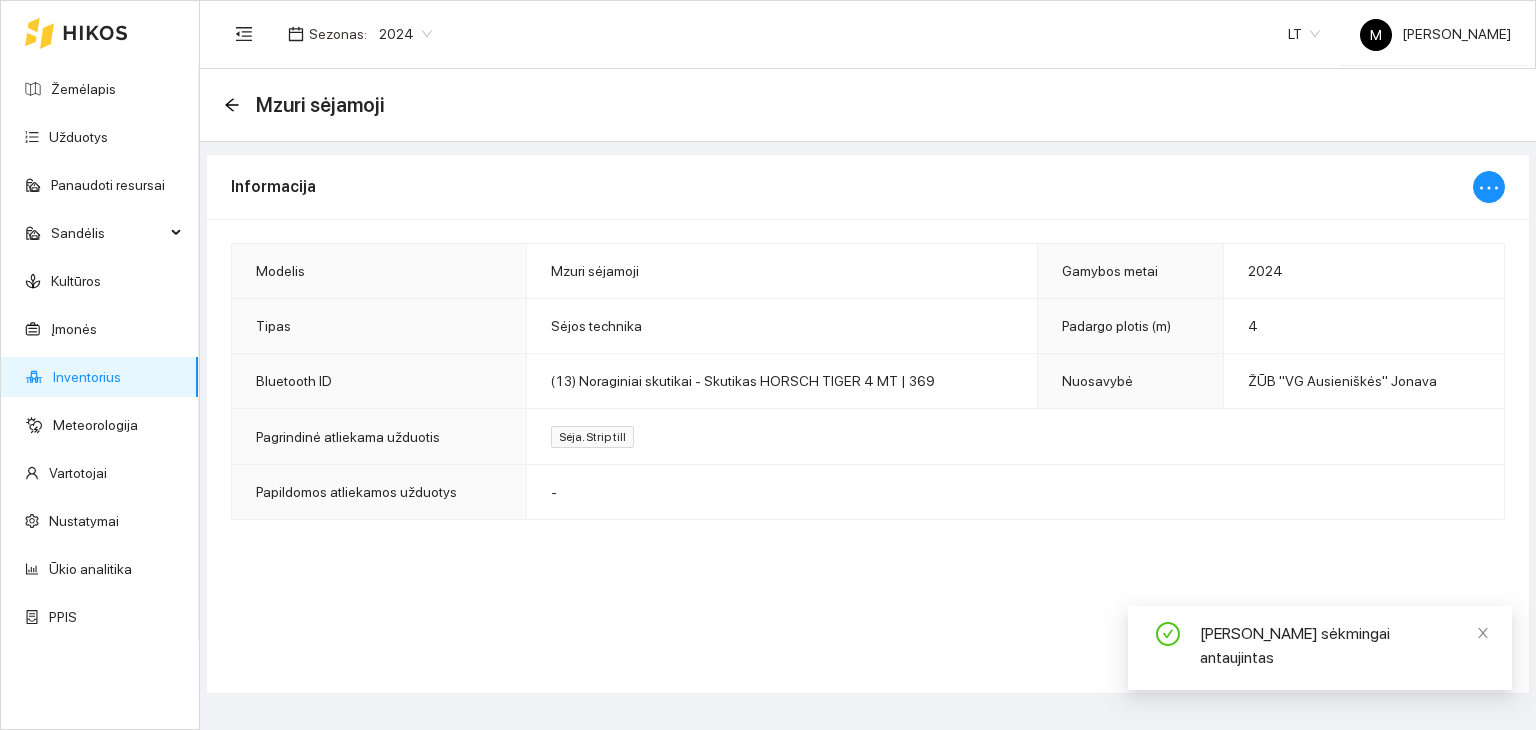 click on "Inventorius" at bounding box center [87, 377] 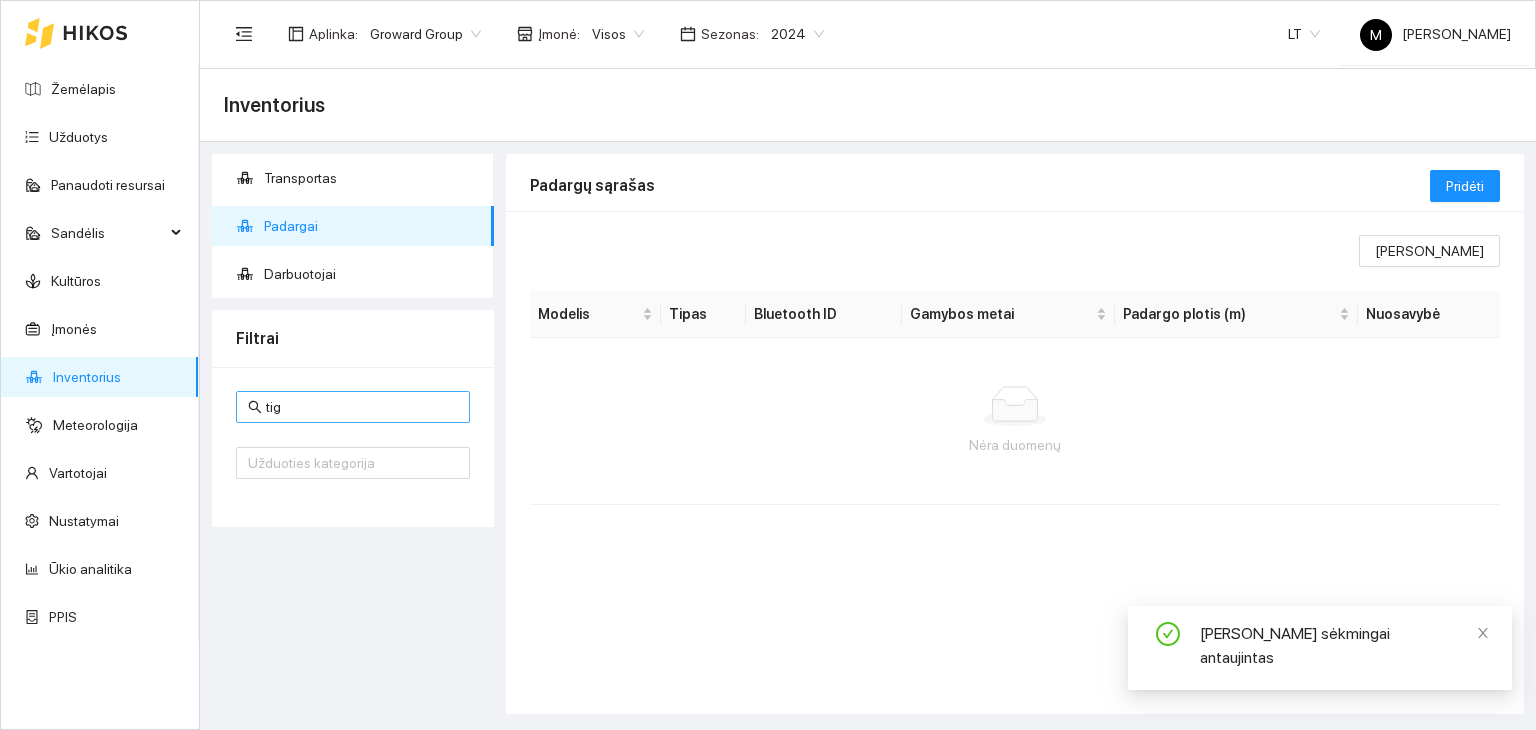 click on "tig" at bounding box center [362, 407] 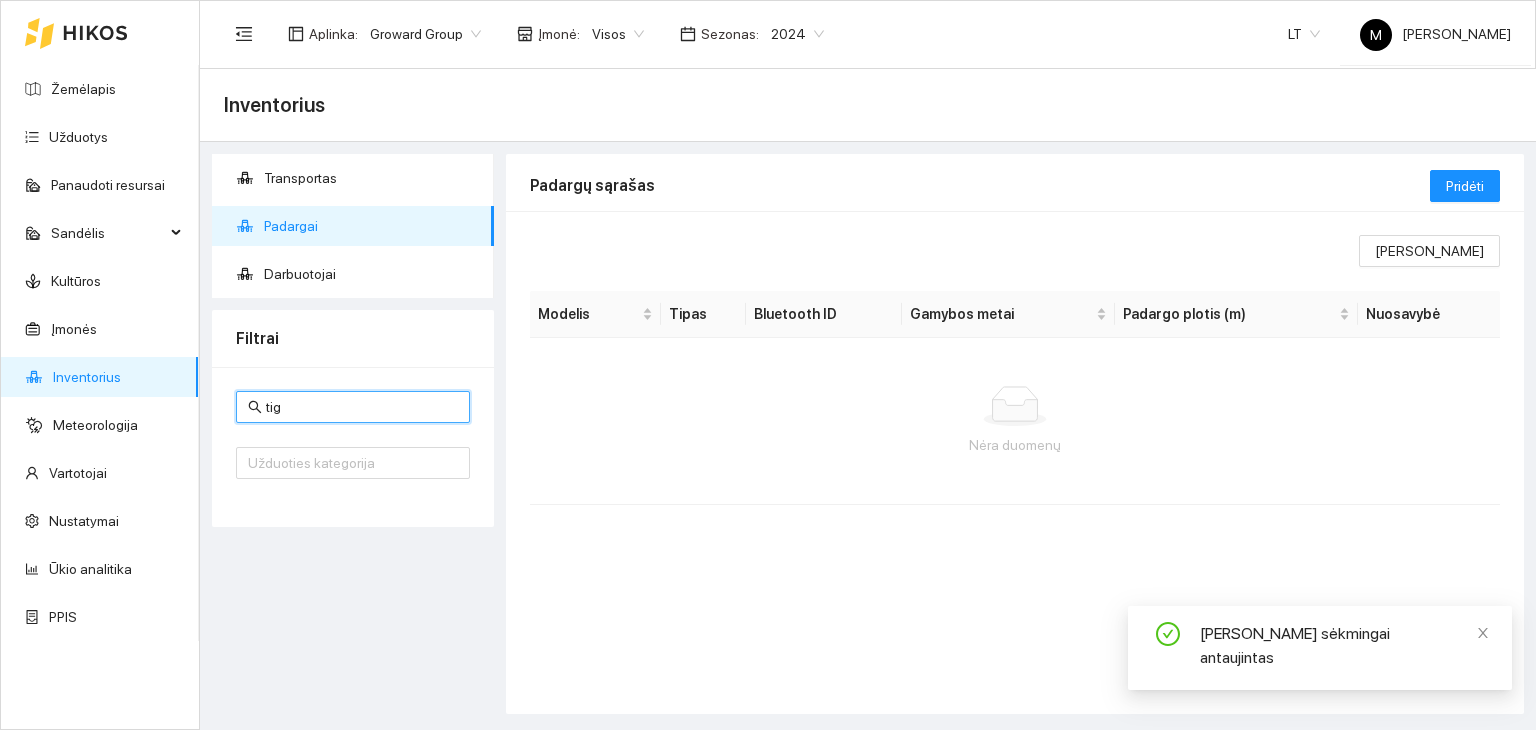 click on "tig" at bounding box center [362, 407] 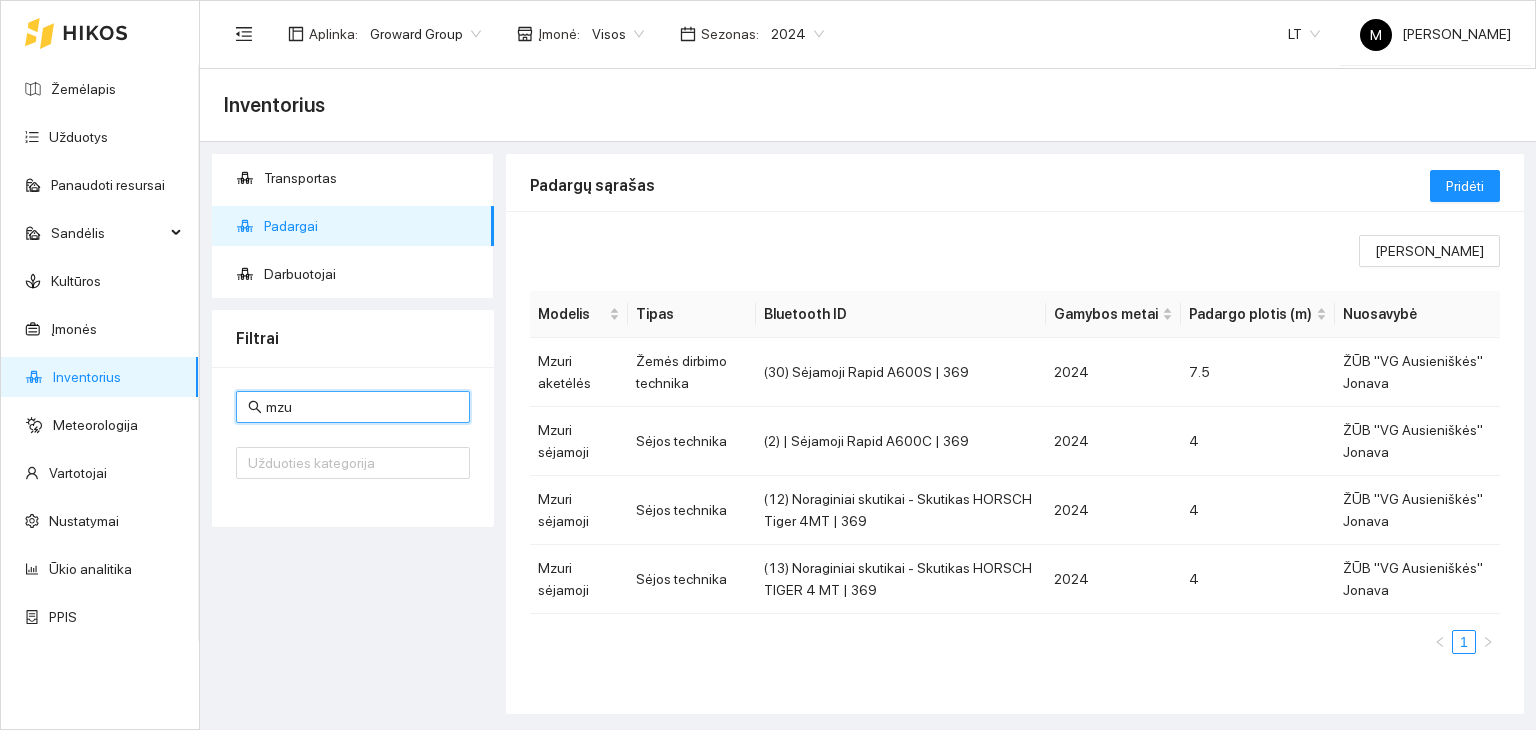 type on "mzu" 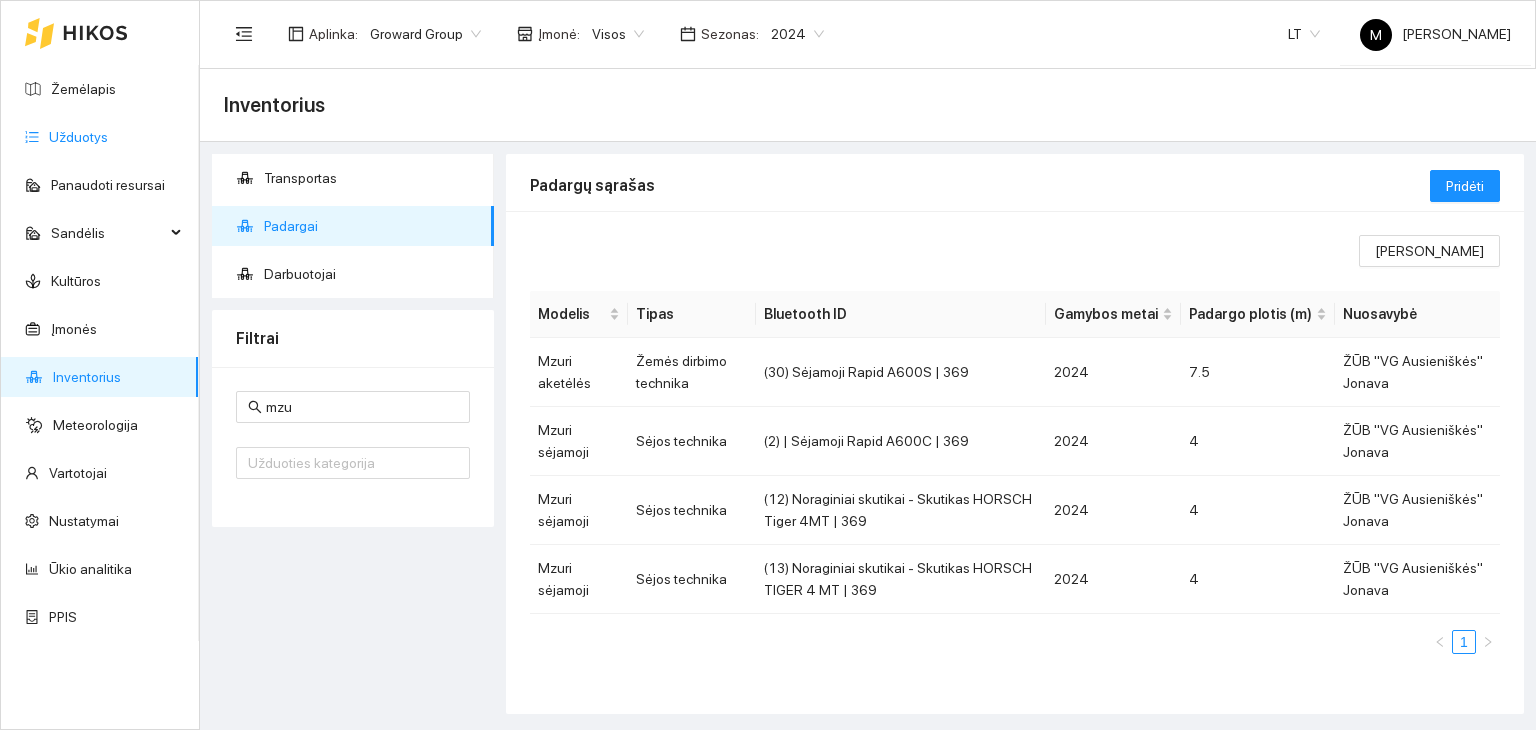 click on "Užduotys" at bounding box center [78, 137] 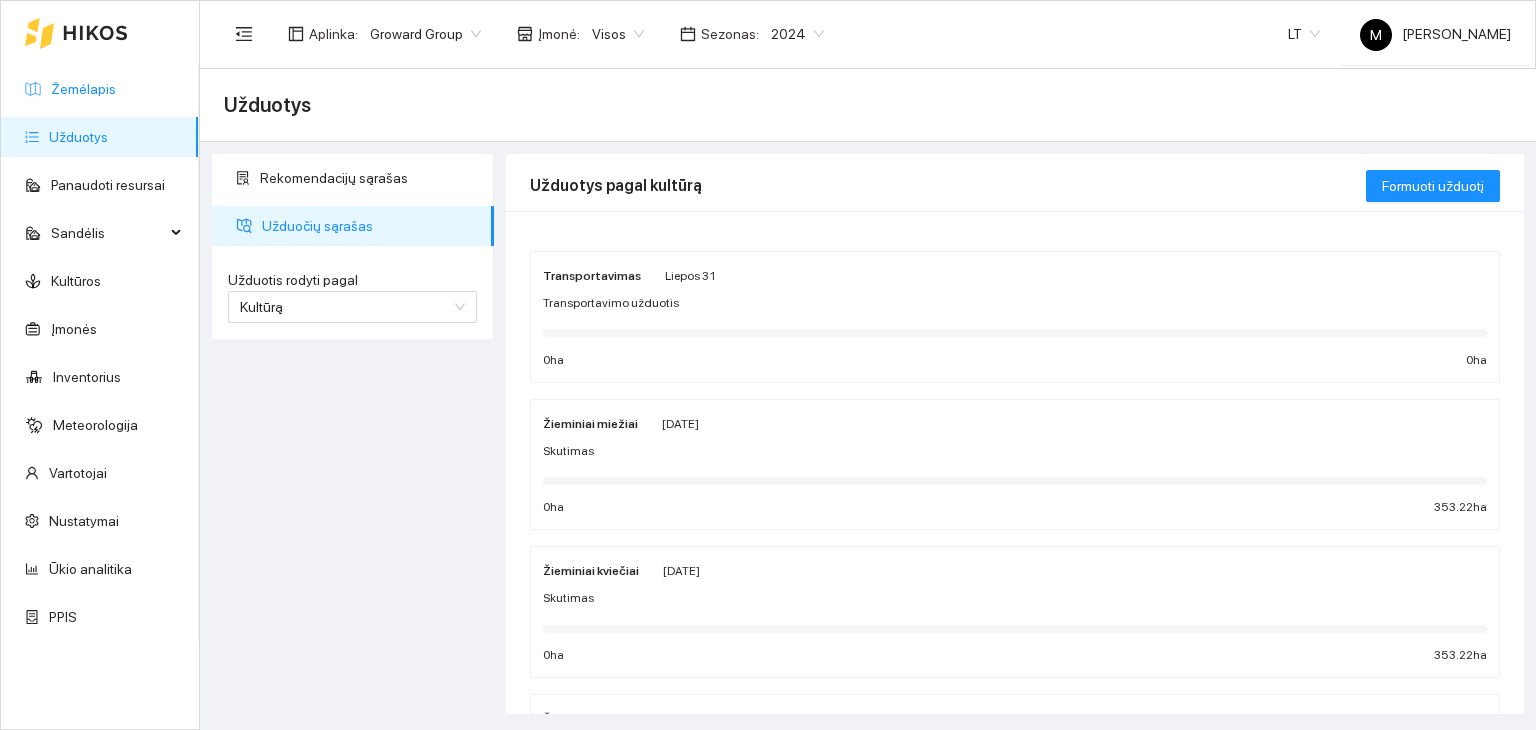 click on "Žemėlapis" at bounding box center [83, 89] 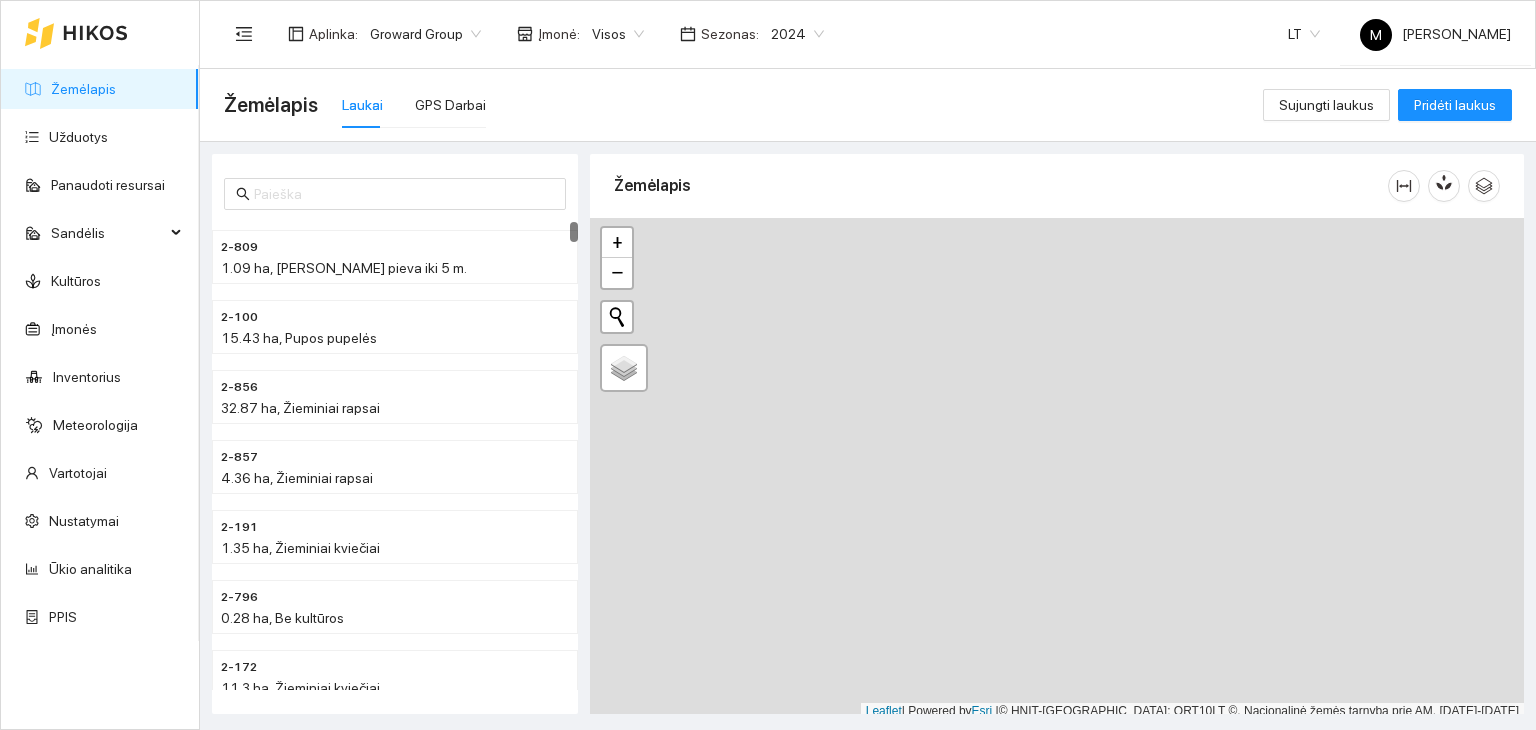 scroll, scrollTop: 5, scrollLeft: 0, axis: vertical 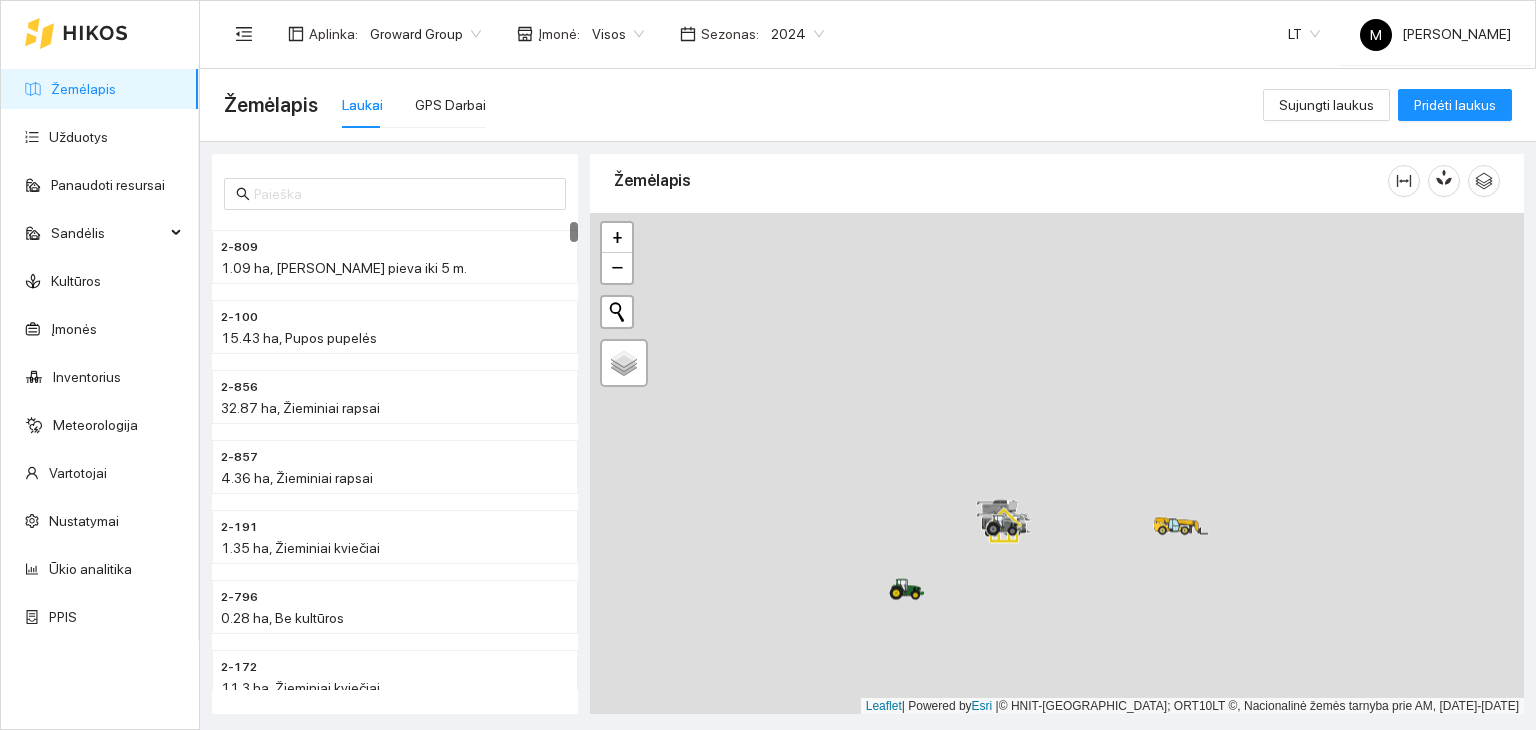 drag, startPoint x: 928, startPoint y: 288, endPoint x: 1447, endPoint y: 774, distance: 711.0253 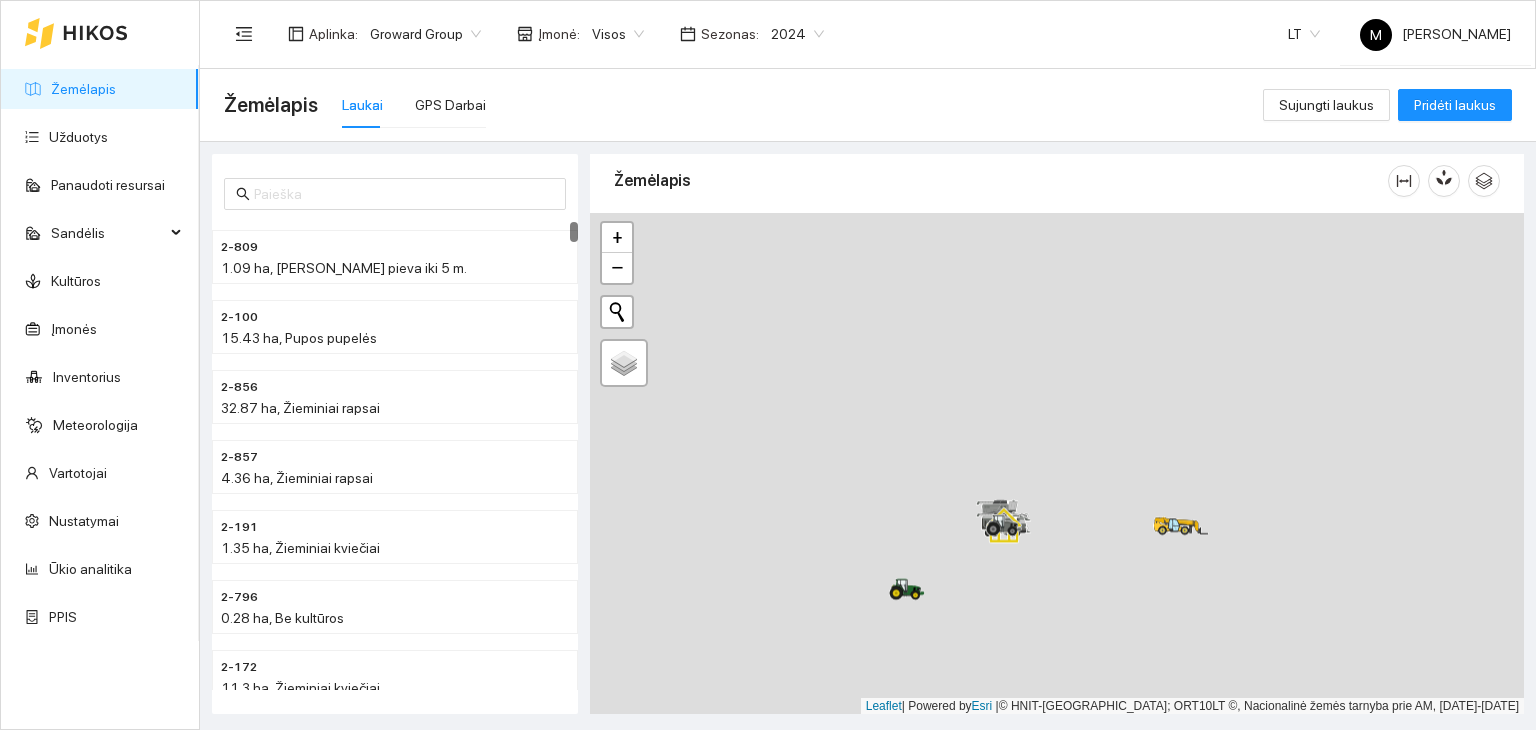 click on "Žemėlapis Užduotys Panaudoti resursai Sandėlis Kultūros Įmonės Inventorius Meteorologija Vartotojai Nustatymai Ūkio analitika PPIS Aplinka : Groward Group Įmonė : Visos Sezonas : 2024 LT M [PERSON_NAME]   Žemėlapis Laukai GPS Darbai Sujungti laukus Pridėti laukus 2-809 1.09 ha, Daugiametė pieva iki 5 m.  2-100 15.43 ha, Pupos pupelės 2-856 32.87 ha, Žieminiai rapsai 2-857 4.36 ha, Žieminiai rapsai 2-191 1.35 ha, Žieminiai kviečiai 2-796 0.28 ha, Be kultūros 2-172 11.3 ha, Žieminiai kviečiai 2-053 69.39 ha, Pupos pupelės Žemėlapis" at bounding box center [768, 365] 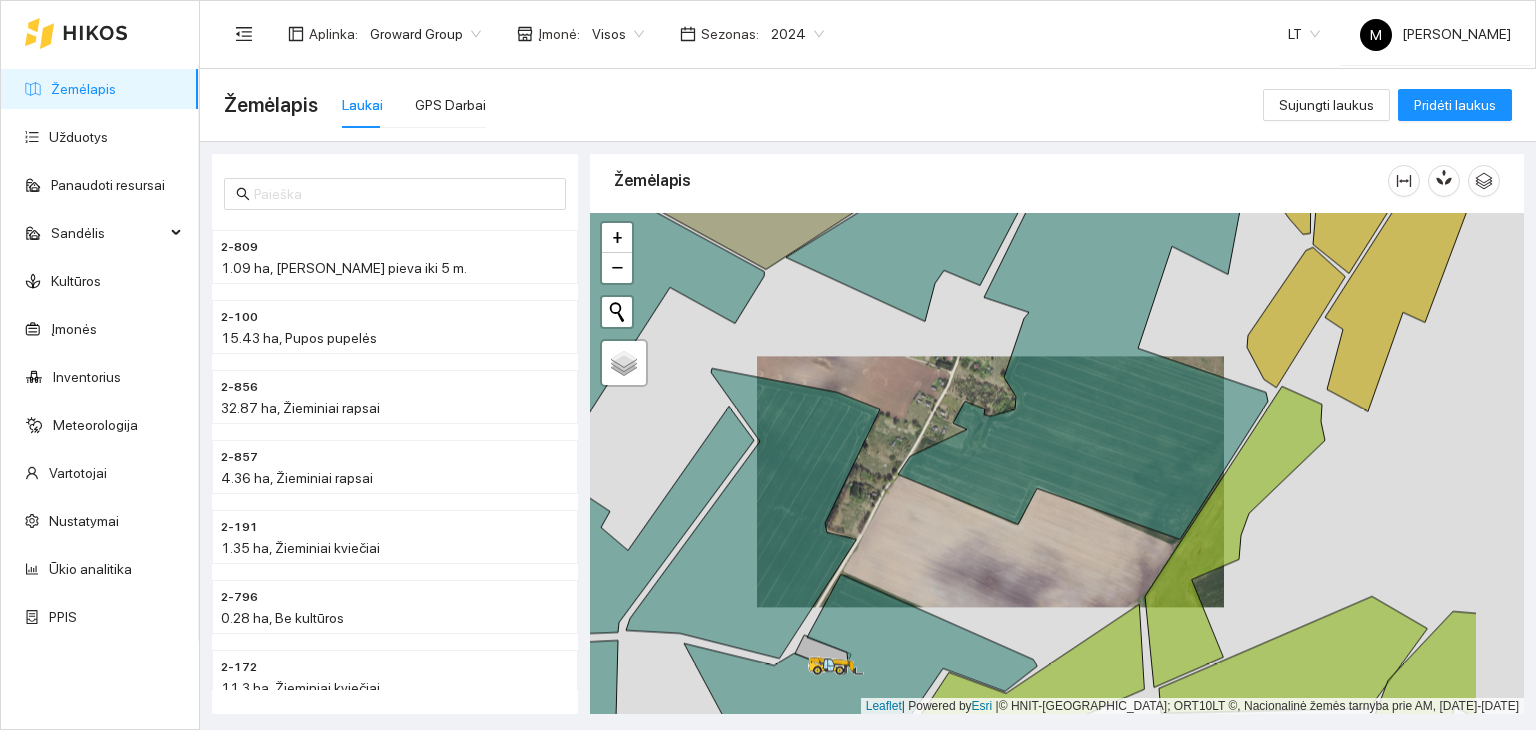 drag, startPoint x: 1180, startPoint y: 565, endPoint x: 1044, endPoint y: 557, distance: 136.23509 